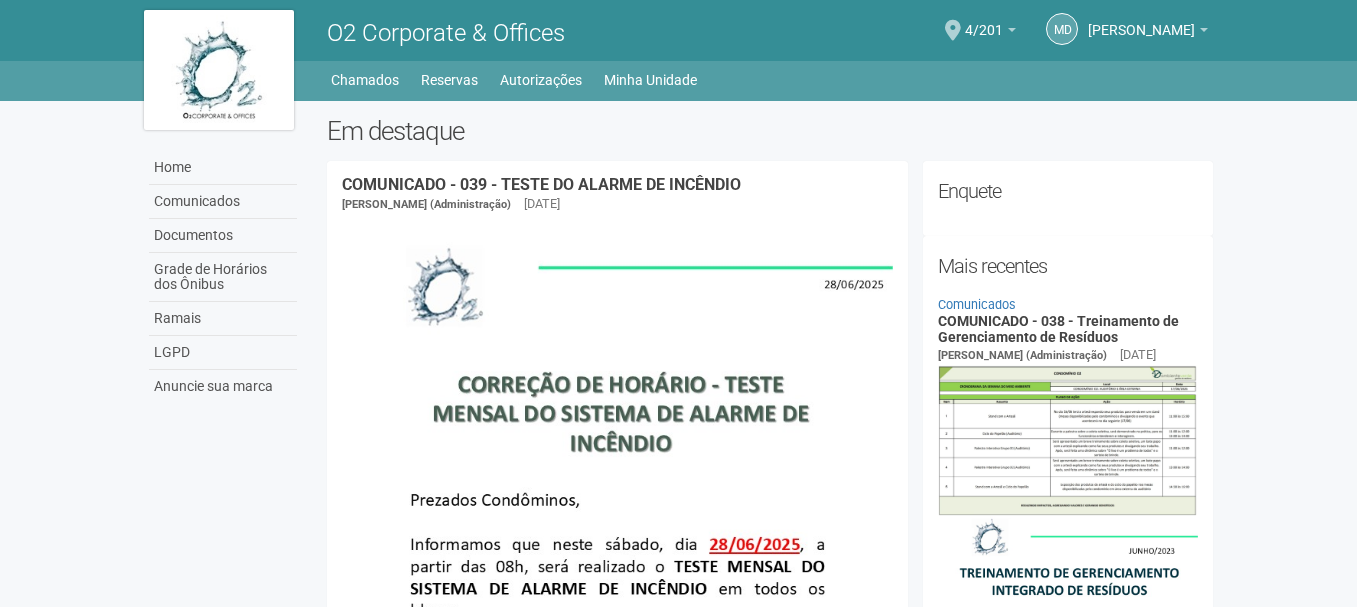 scroll, scrollTop: 0, scrollLeft: 0, axis: both 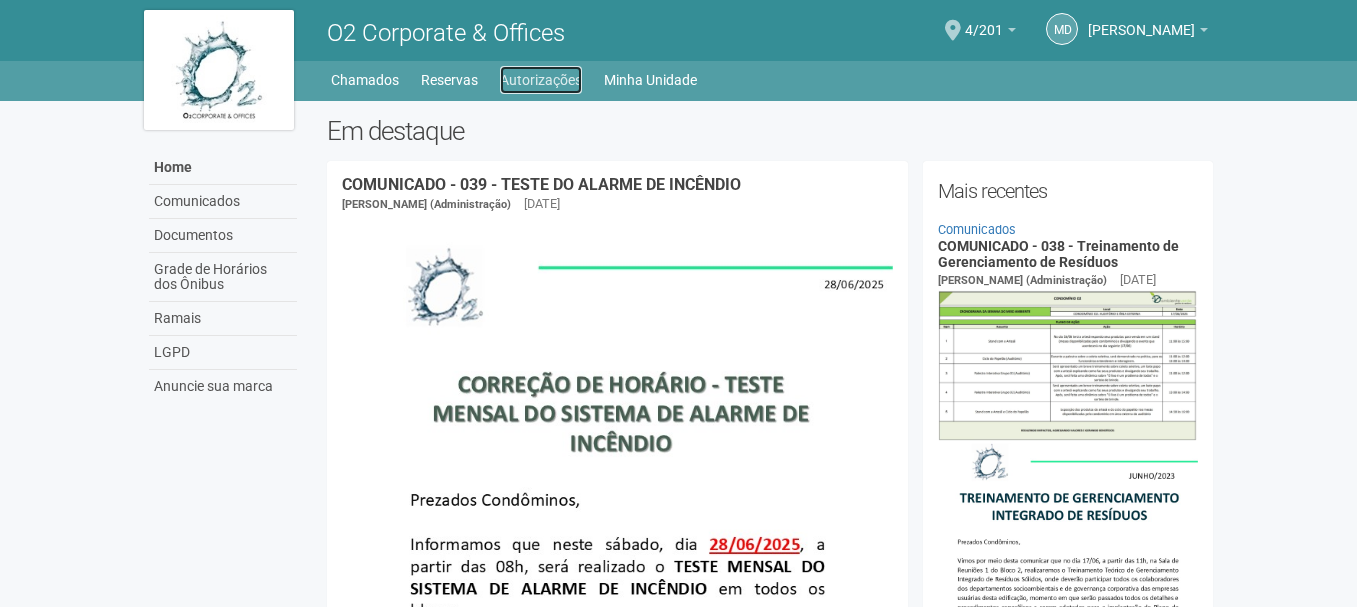 click on "Autorizações" at bounding box center [541, 80] 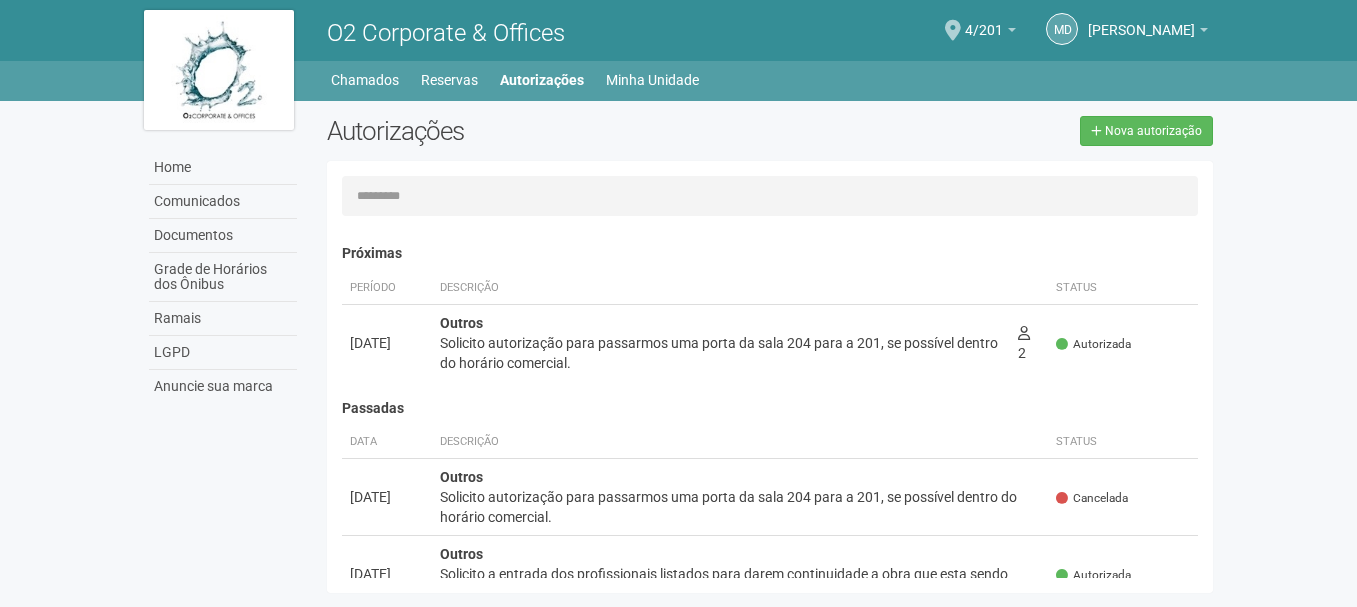 scroll, scrollTop: 0, scrollLeft: 0, axis: both 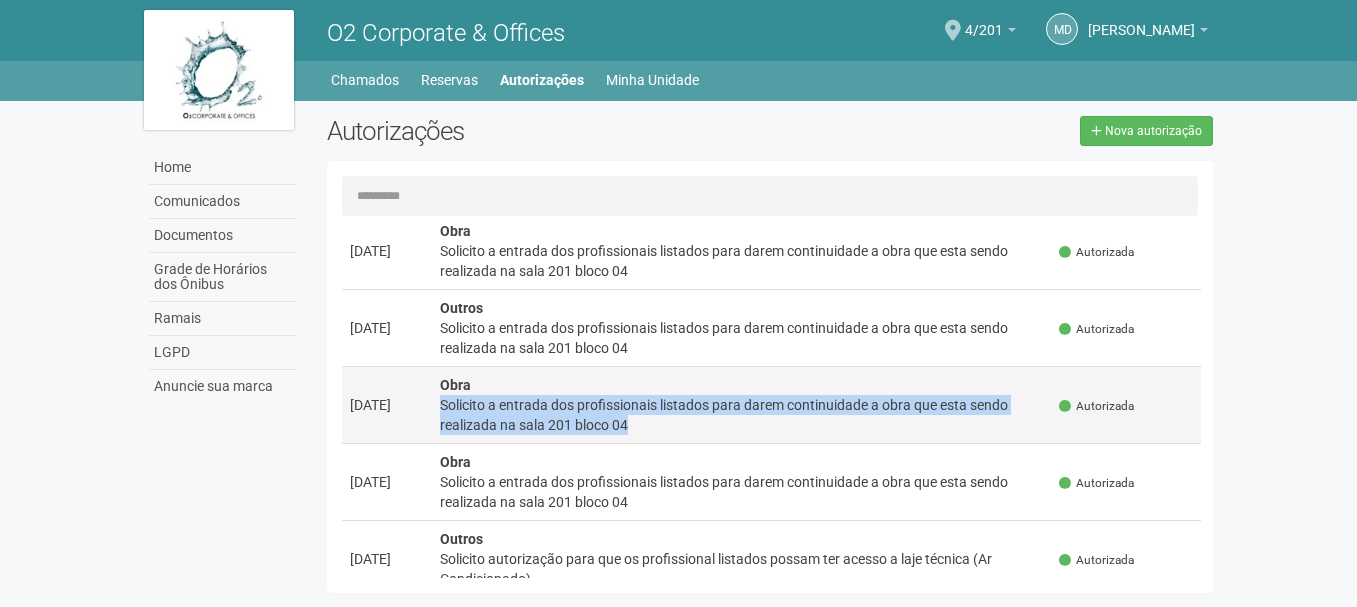 drag, startPoint x: 643, startPoint y: 426, endPoint x: 442, endPoint y: 406, distance: 201.99257 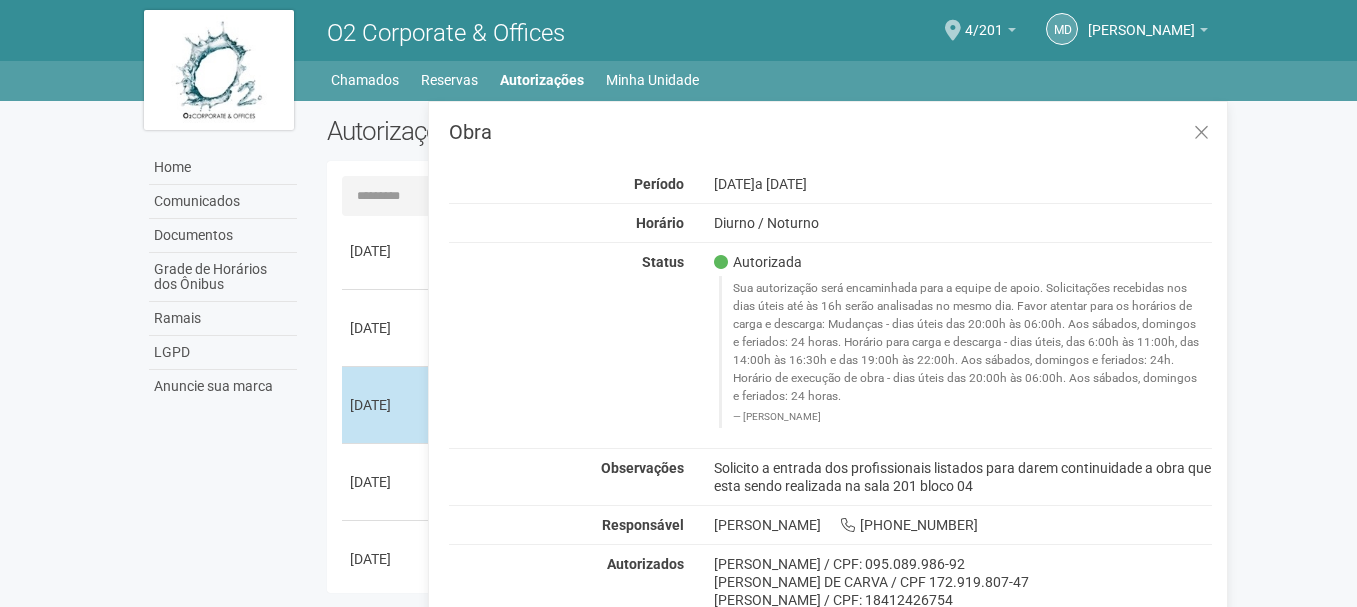 scroll, scrollTop: 0, scrollLeft: 0, axis: both 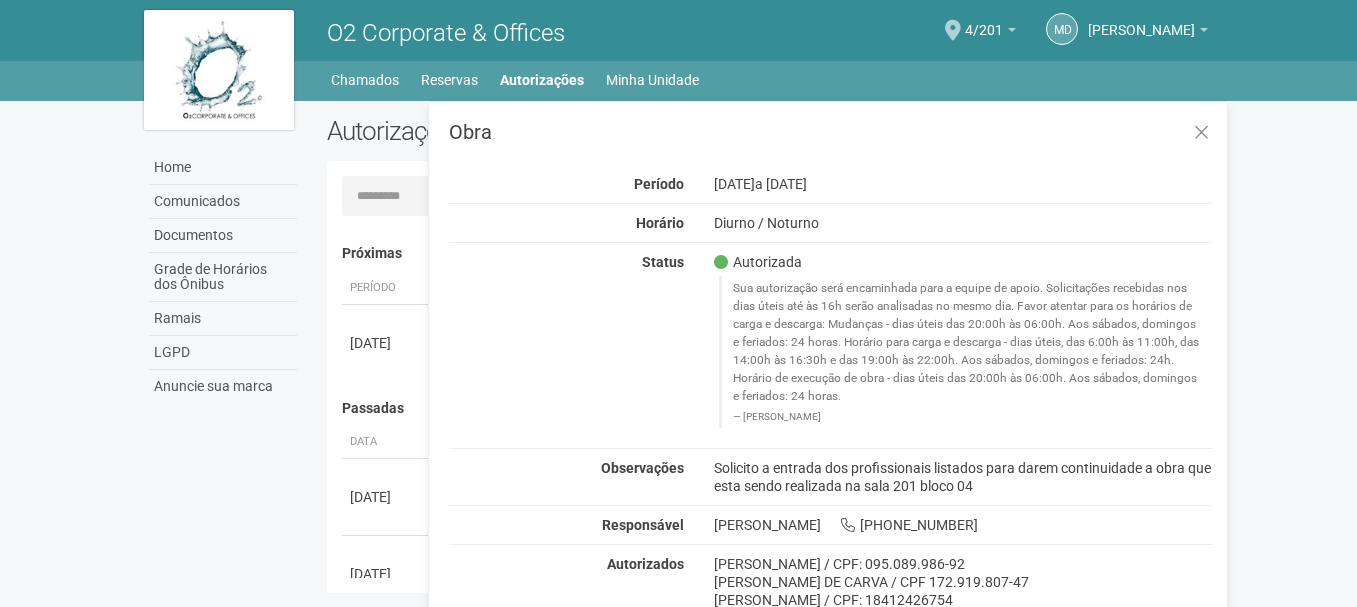 drag, startPoint x: 1008, startPoint y: 487, endPoint x: 700, endPoint y: 471, distance: 308.4153 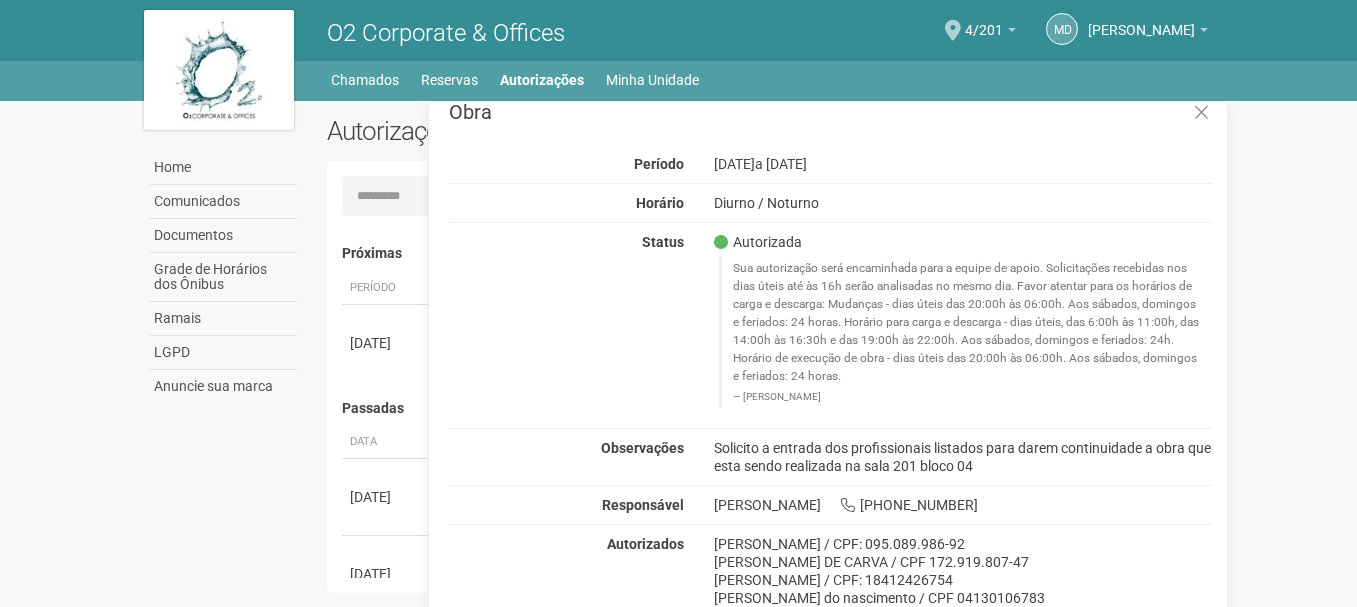 scroll, scrollTop: 25, scrollLeft: 0, axis: vertical 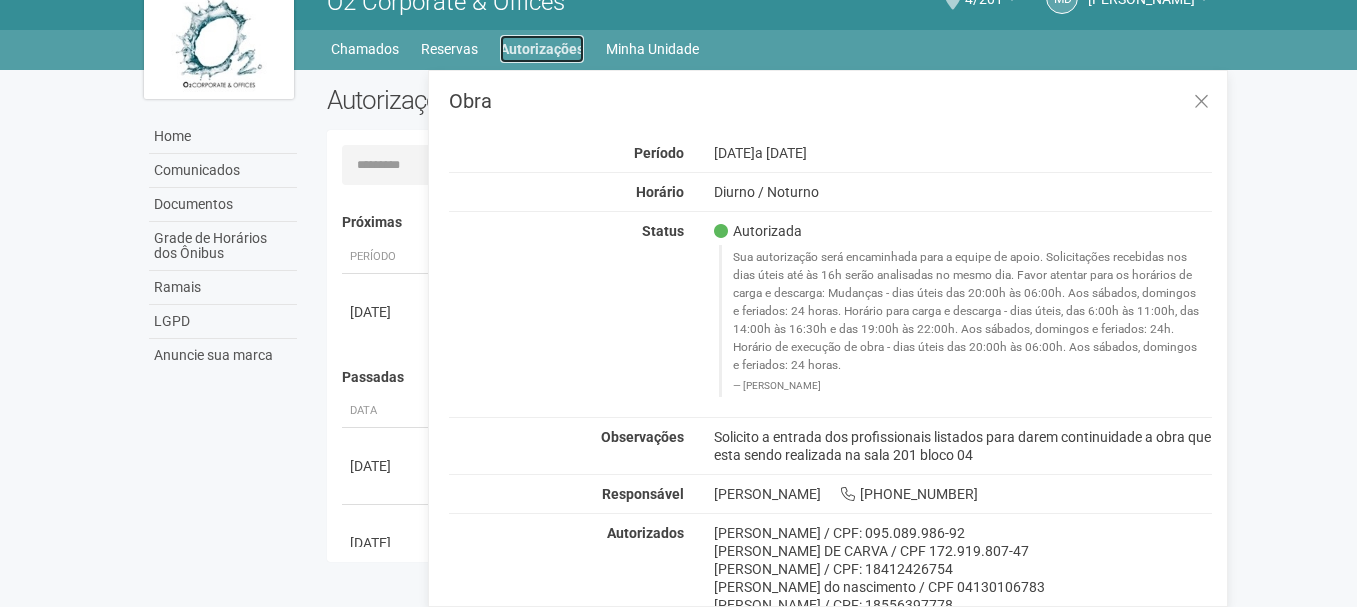 click on "Autorizações" at bounding box center (542, 49) 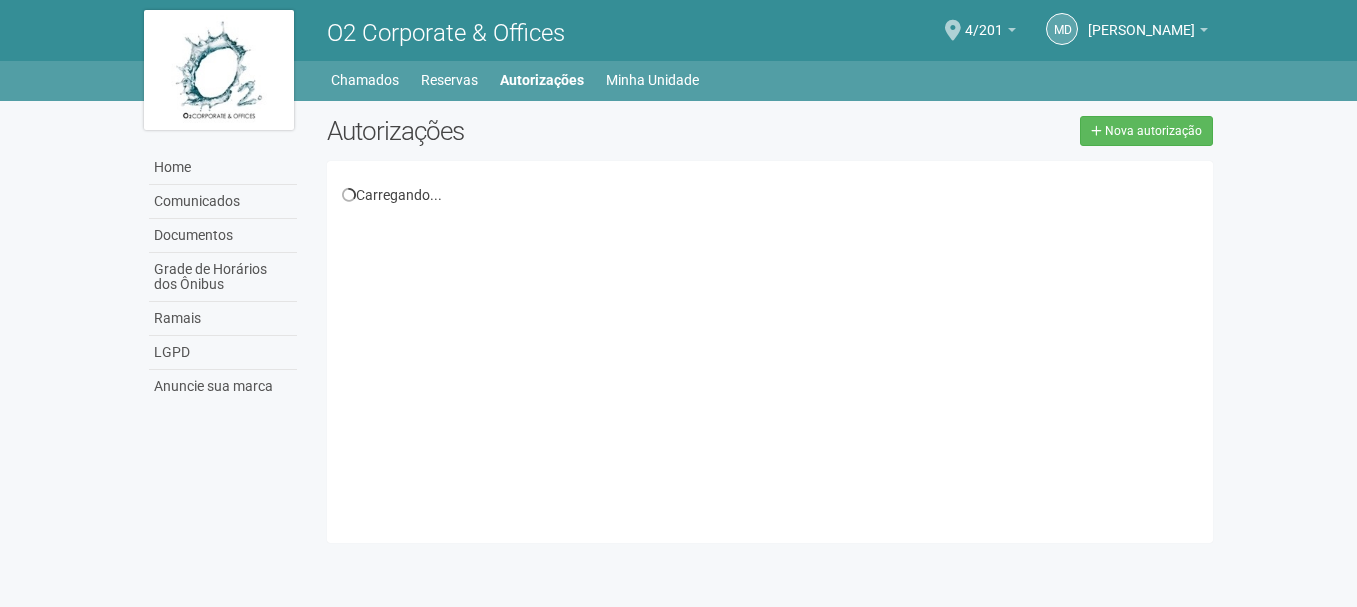 scroll, scrollTop: 0, scrollLeft: 0, axis: both 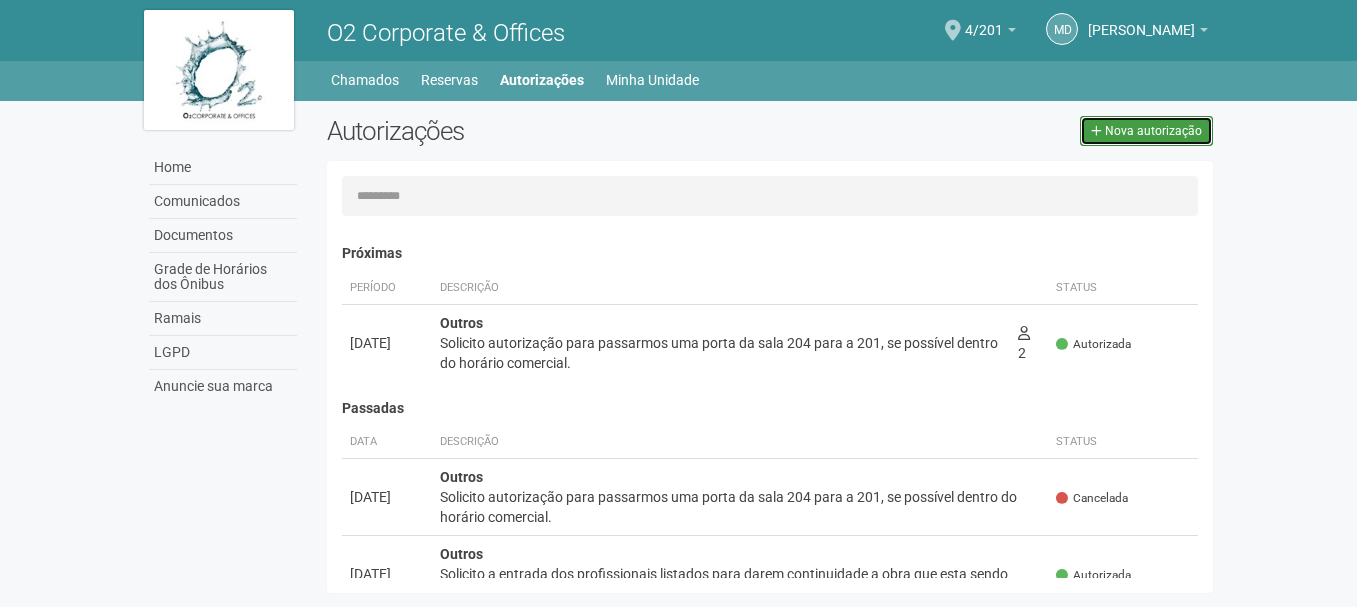 click on "Nova autorização" at bounding box center [1153, 131] 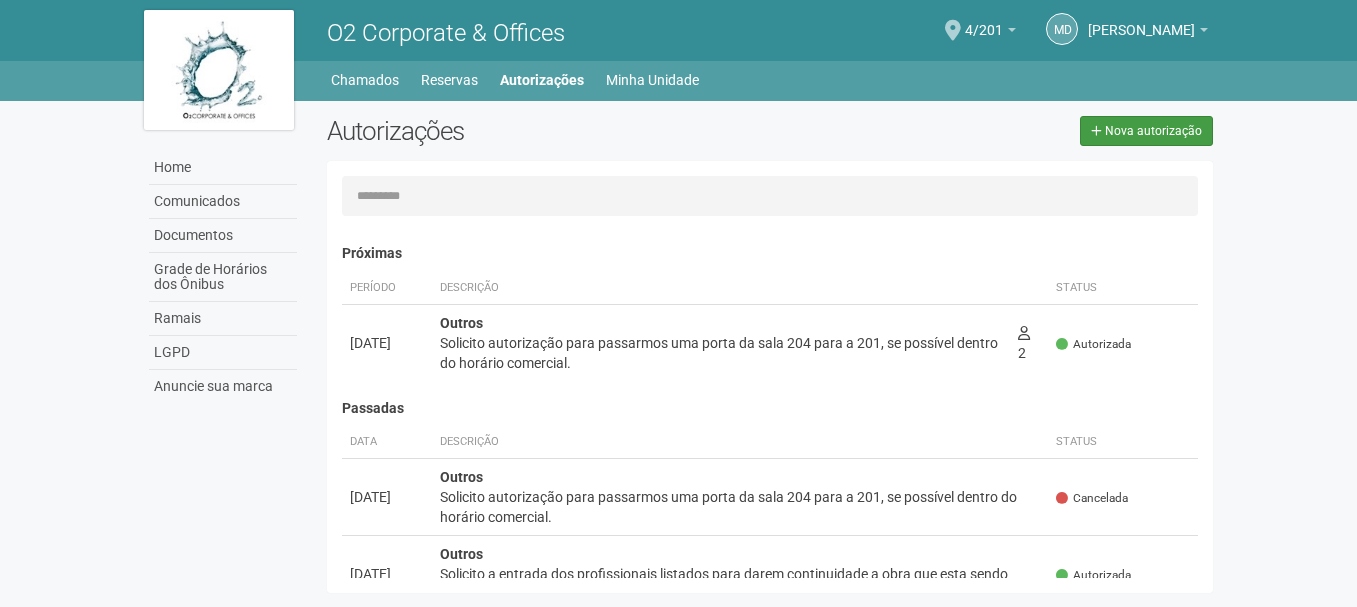 select on "**" 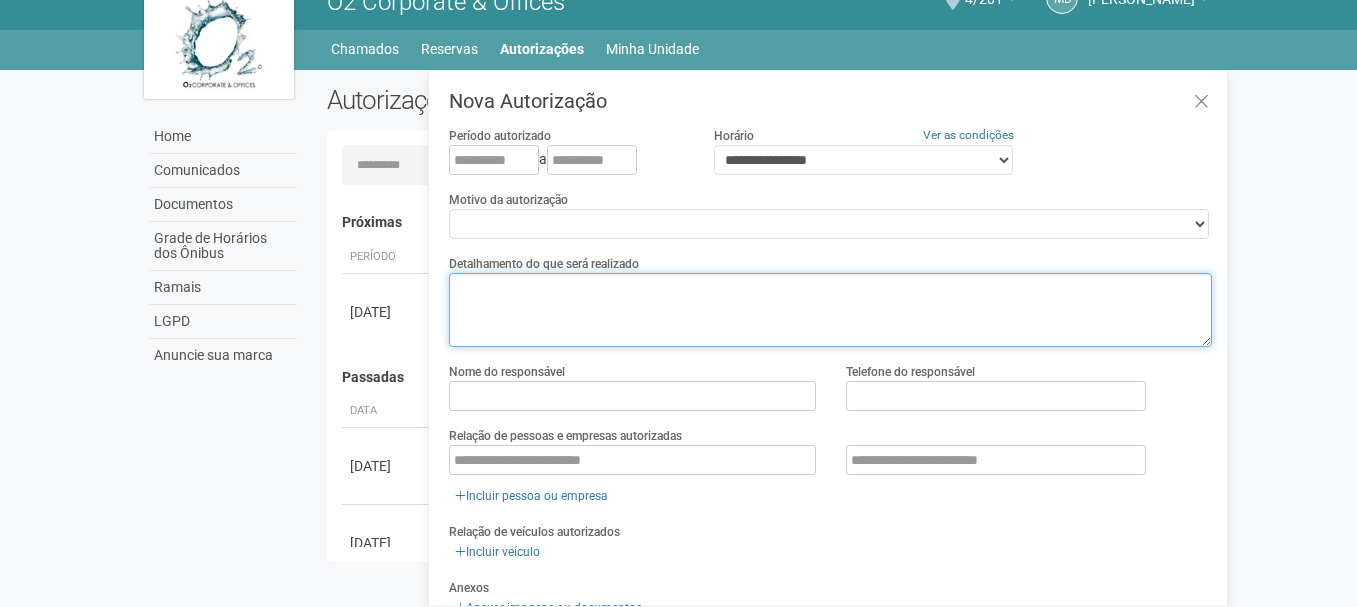 click at bounding box center [830, 310] 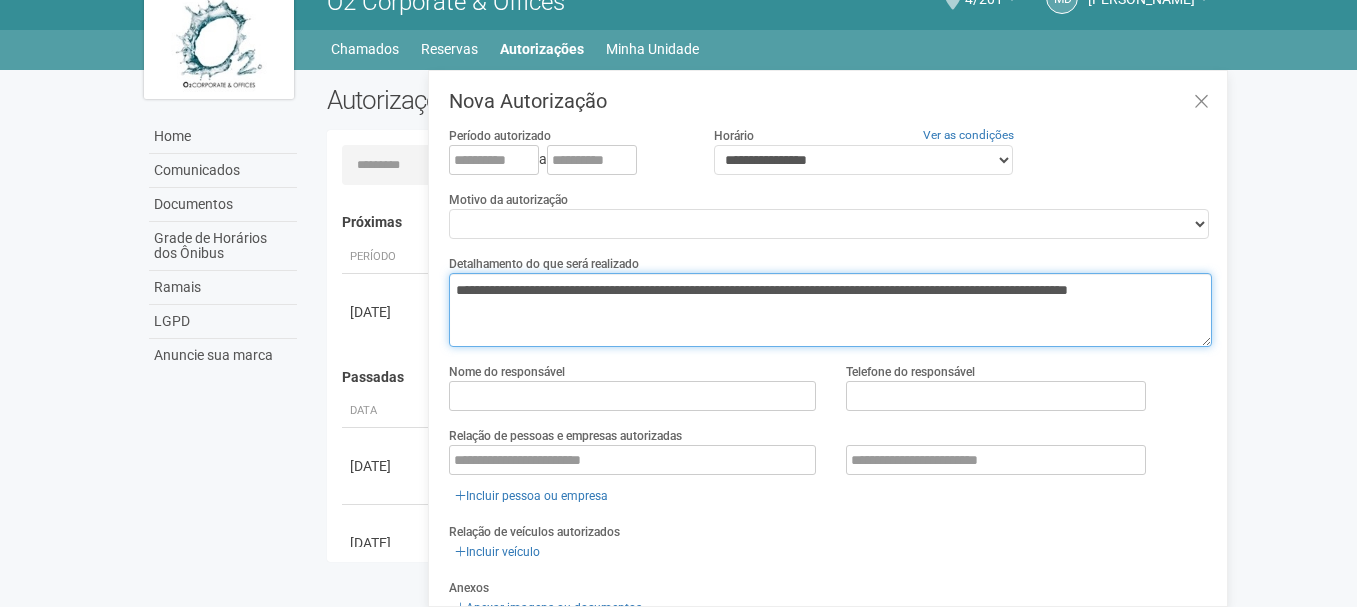 type on "**********" 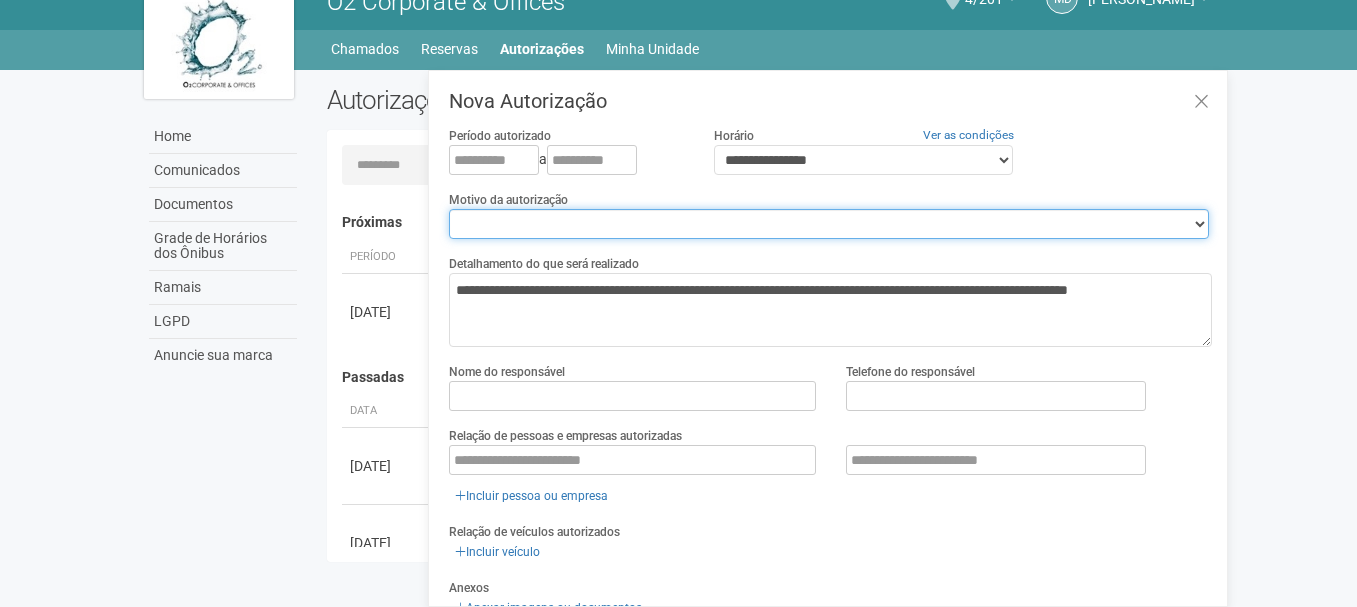 click on "**********" at bounding box center [829, 224] 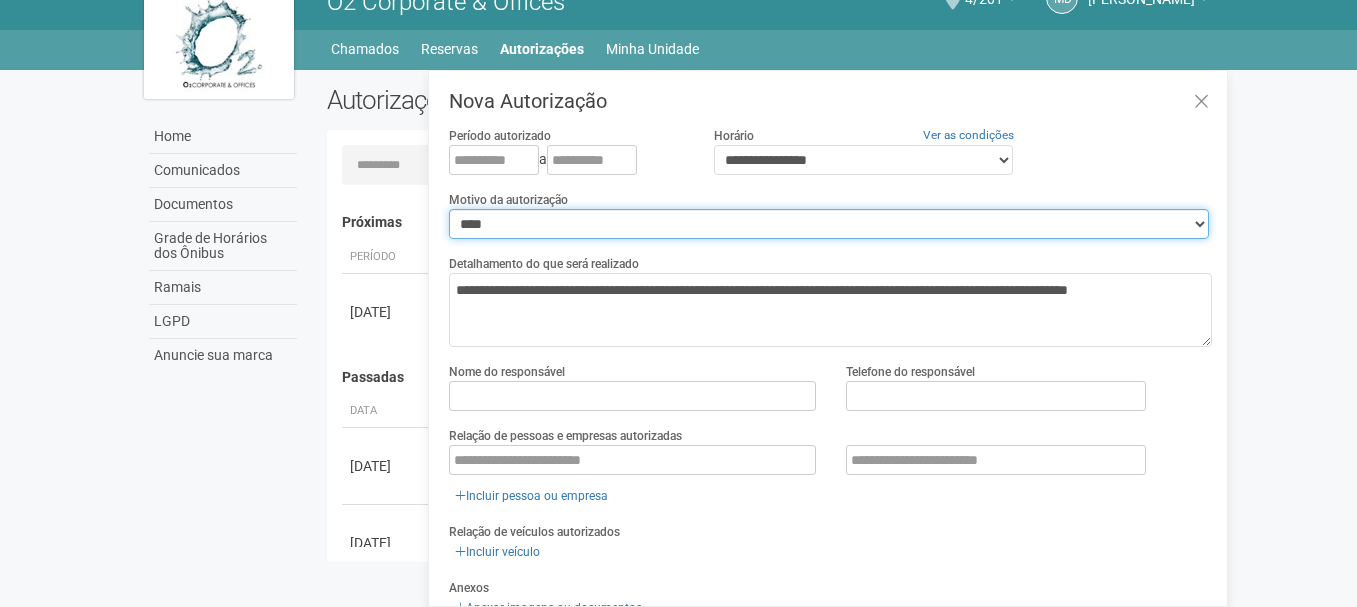click on "**********" at bounding box center (829, 224) 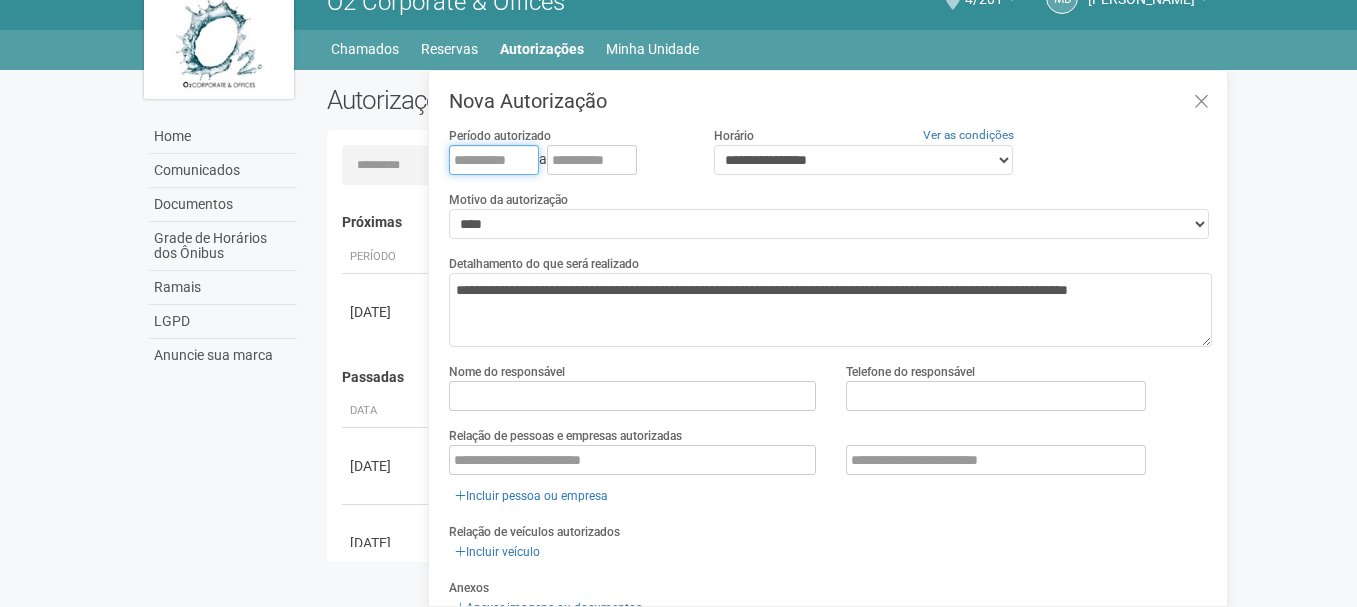 click at bounding box center (494, 160) 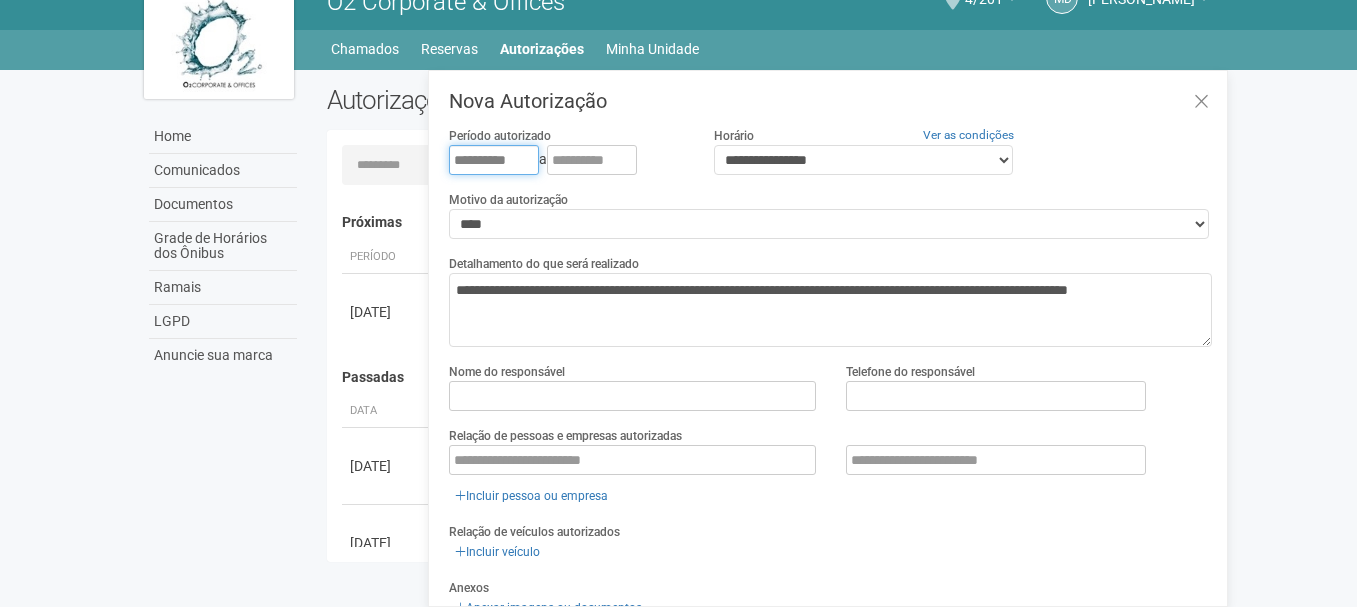 type on "**********" 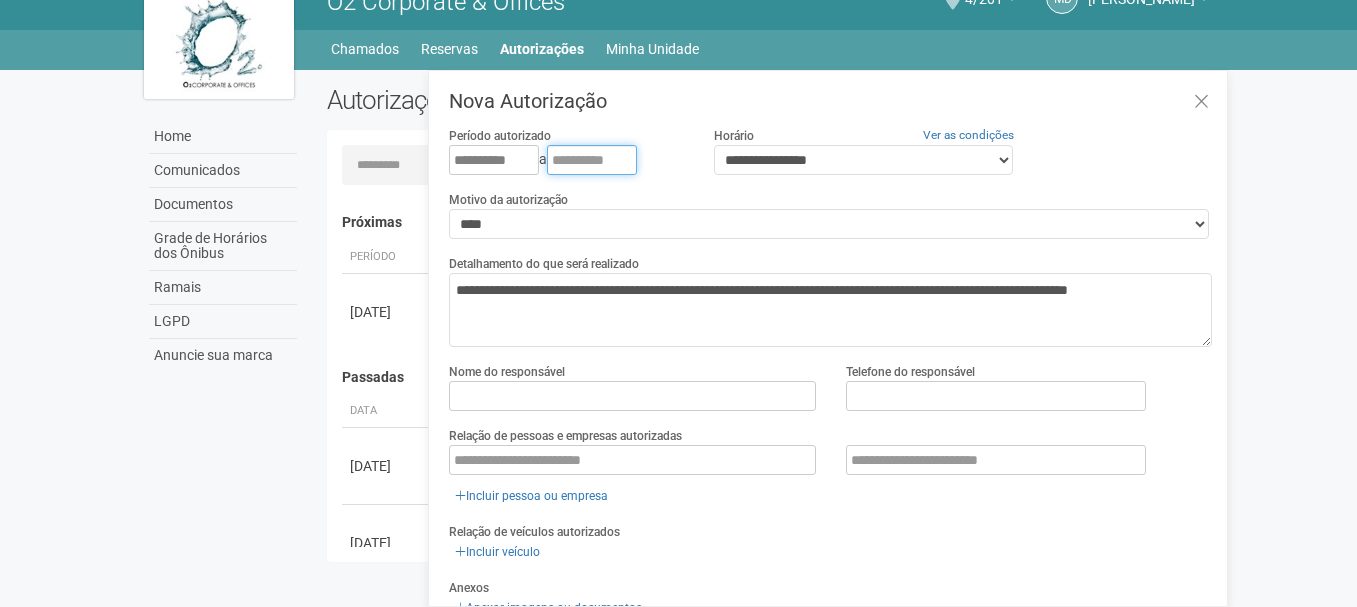 click at bounding box center (592, 160) 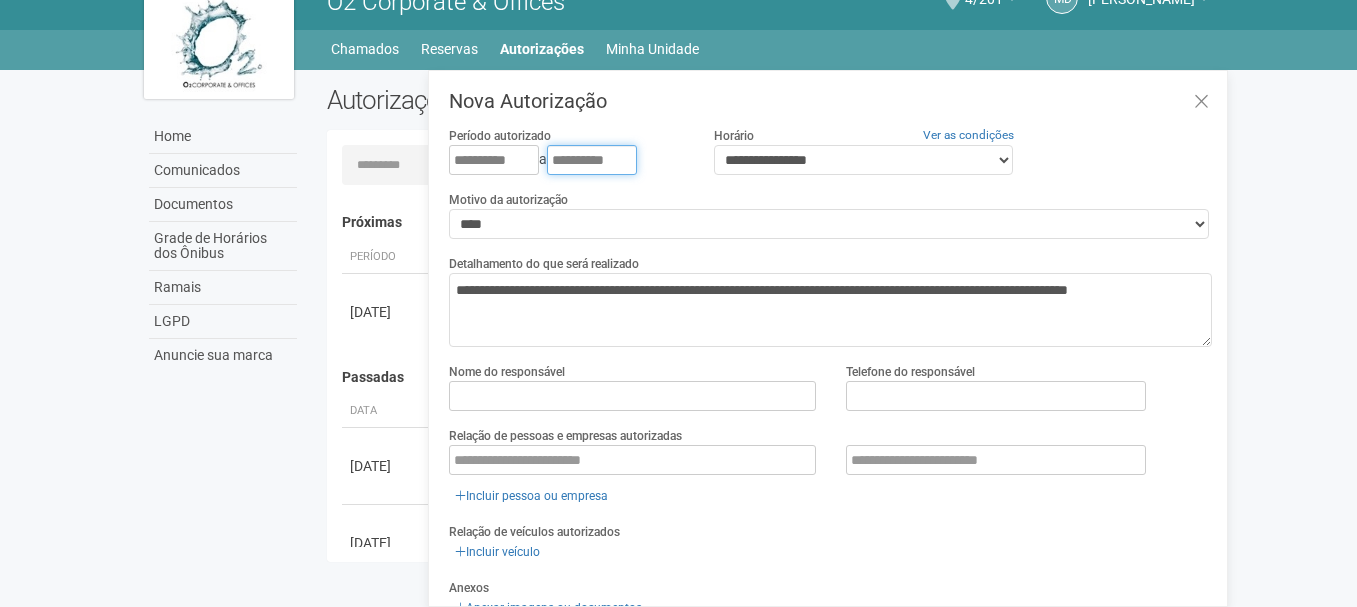 type on "**********" 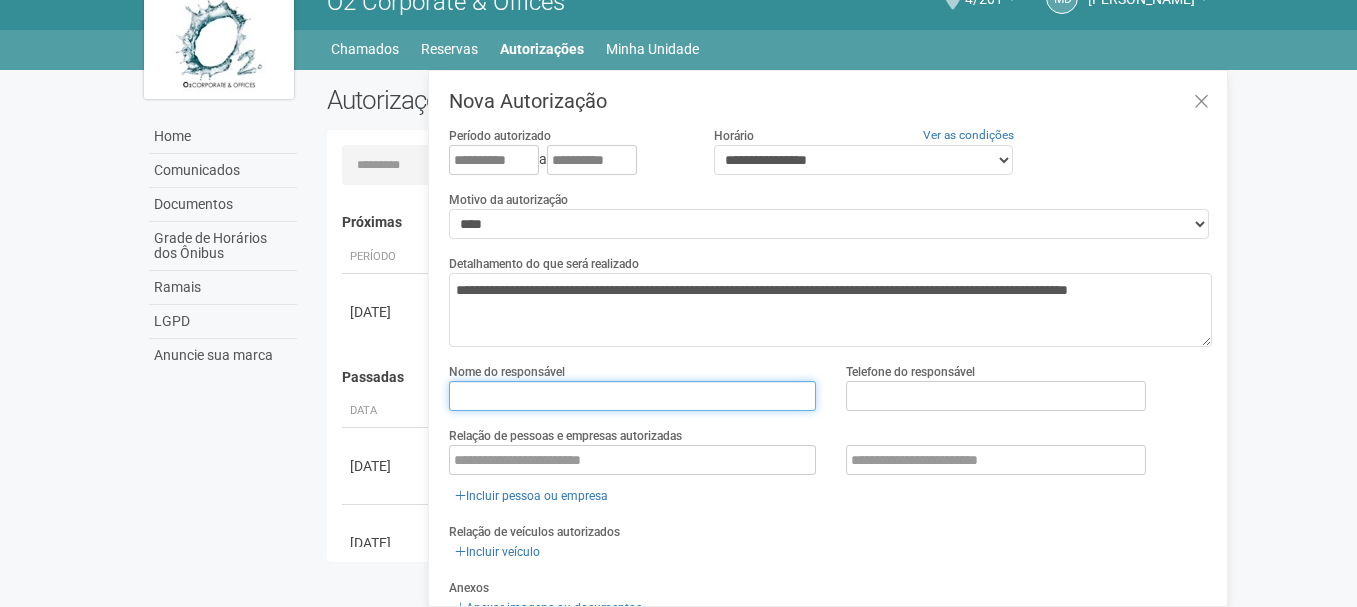click at bounding box center (632, 396) 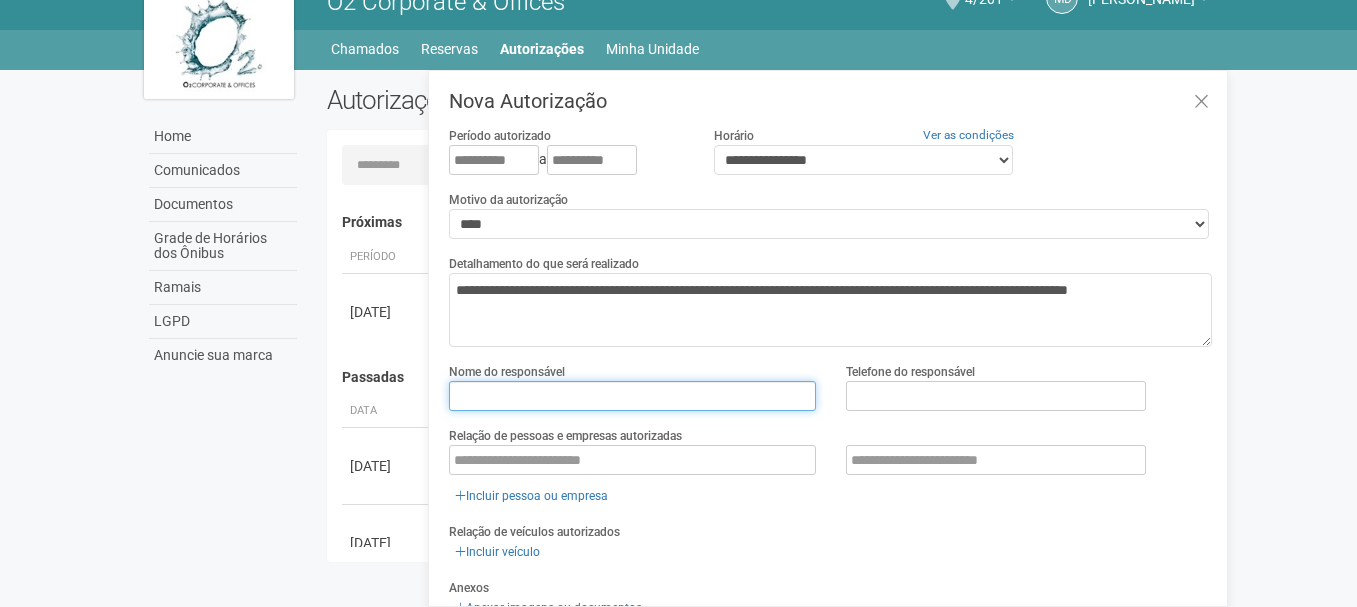 paste on "**********" 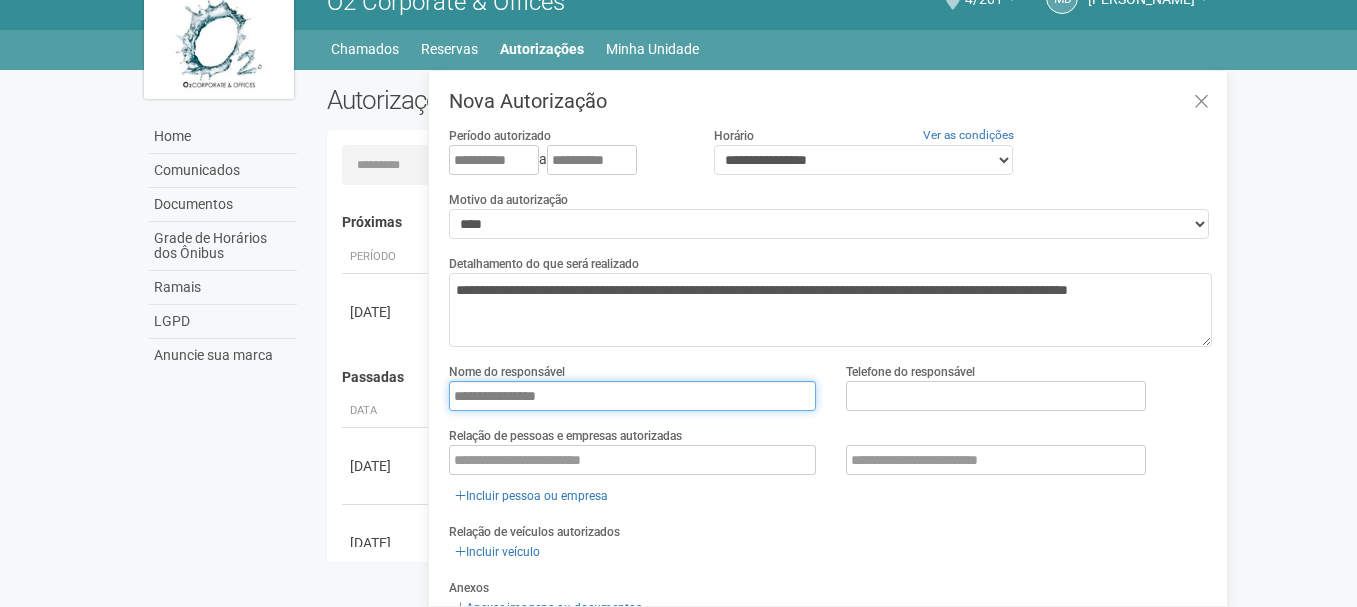 type on "**********" 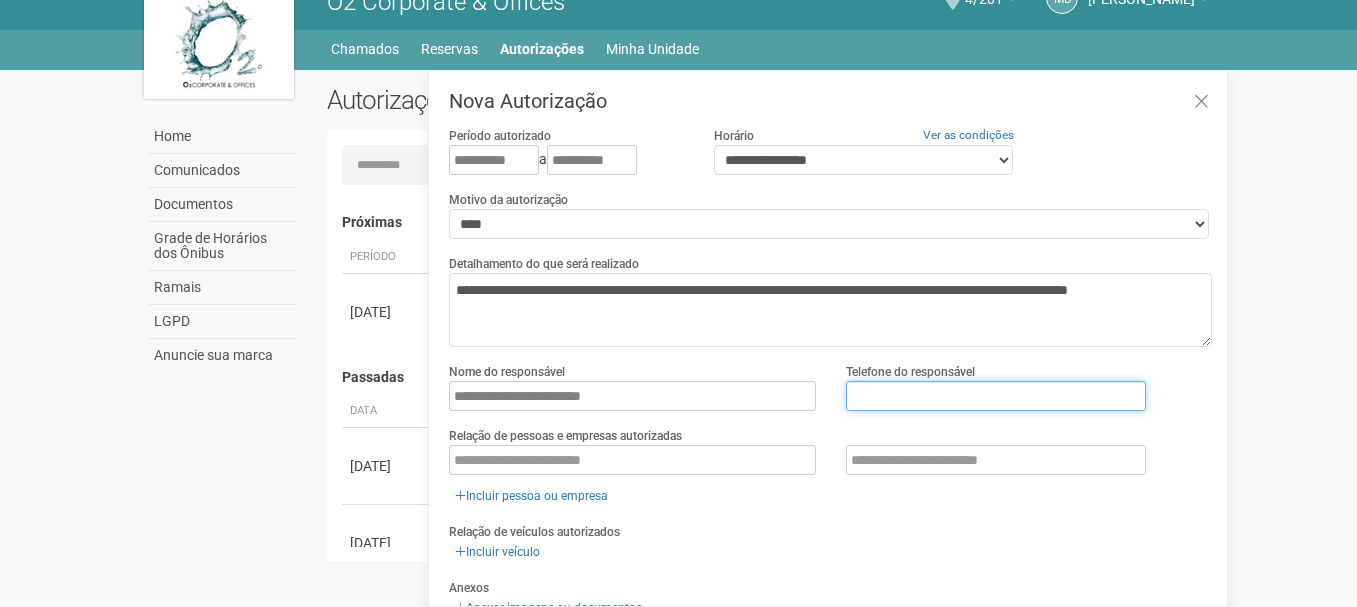 click at bounding box center [996, 396] 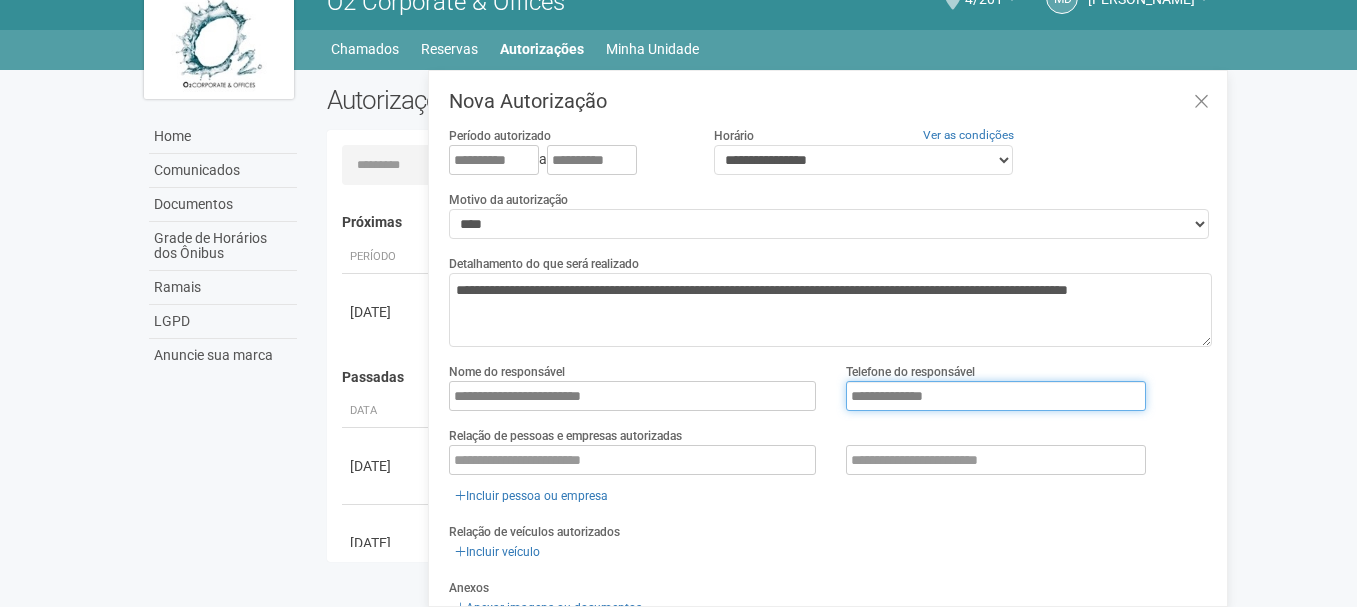 type on "**********" 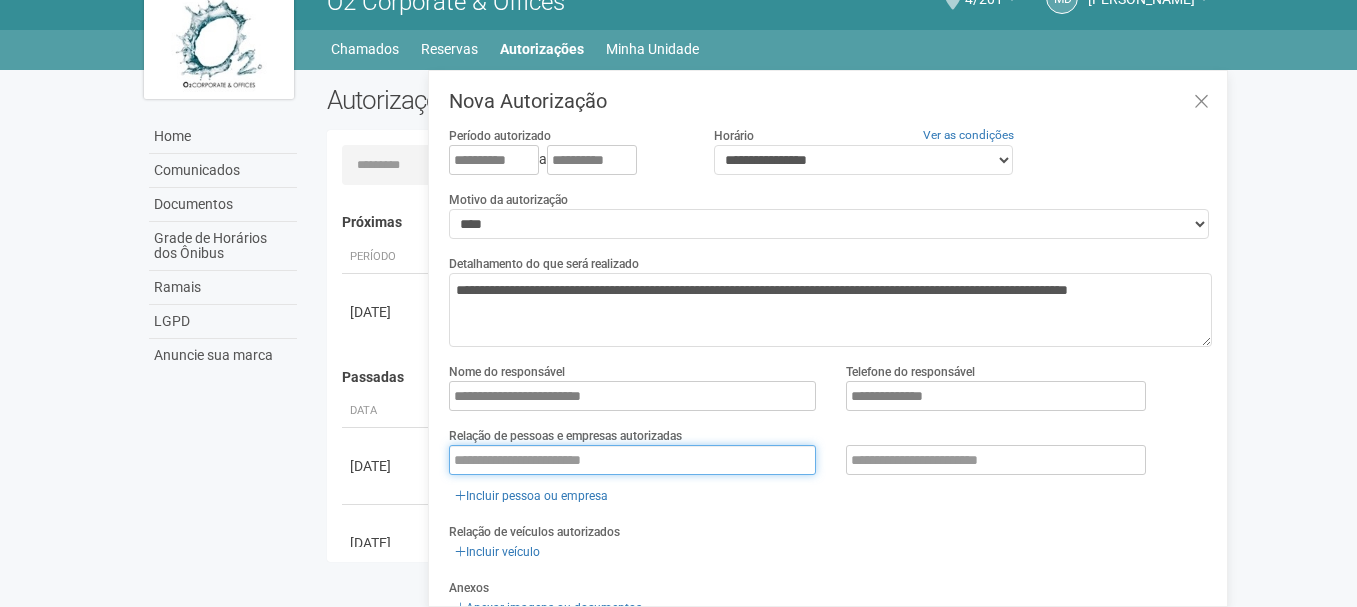 click at bounding box center (632, 460) 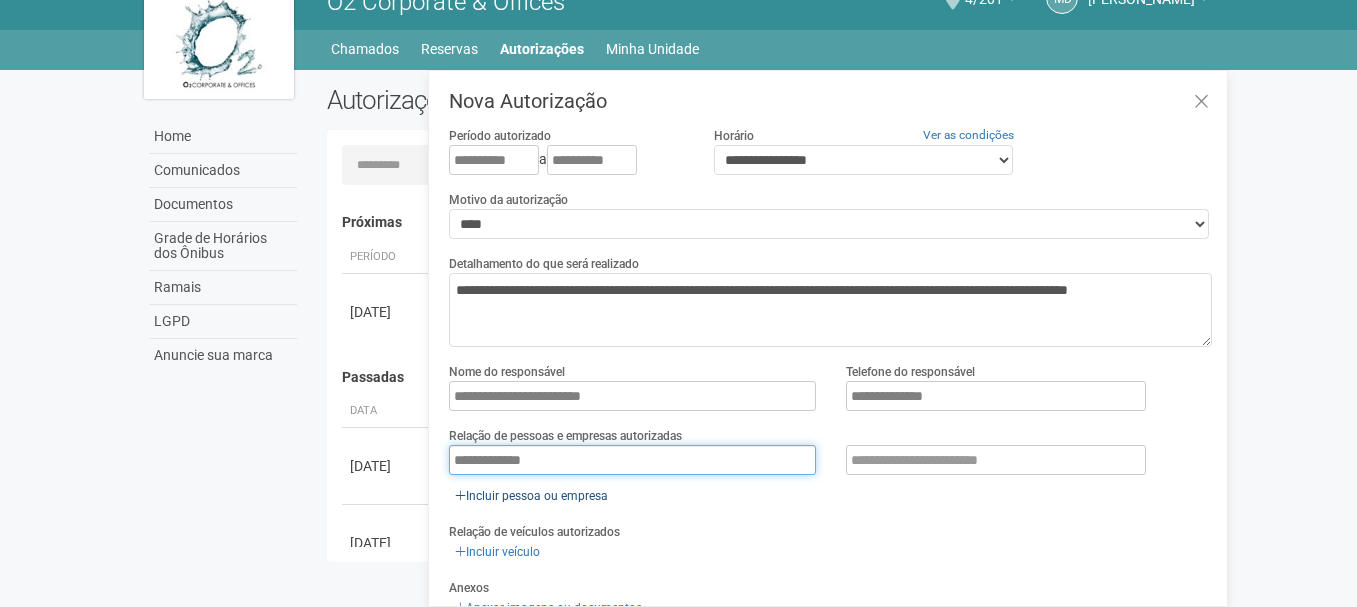 type on "**********" 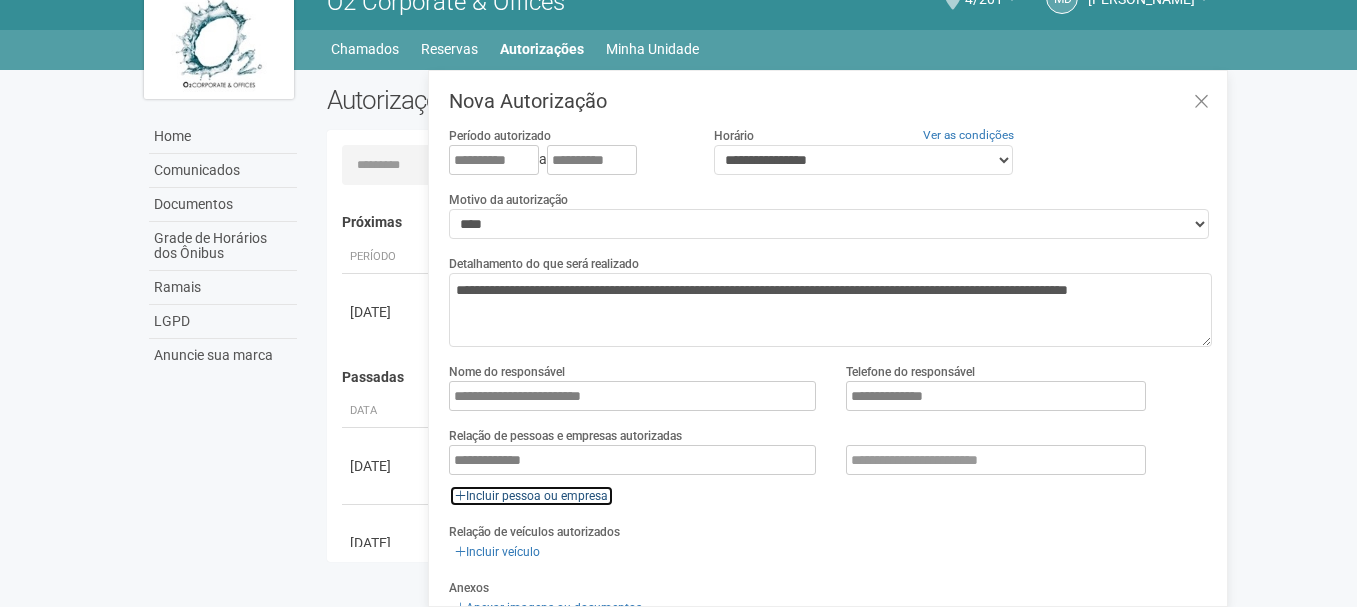 click on "Incluir pessoa ou empresa" at bounding box center (531, 496) 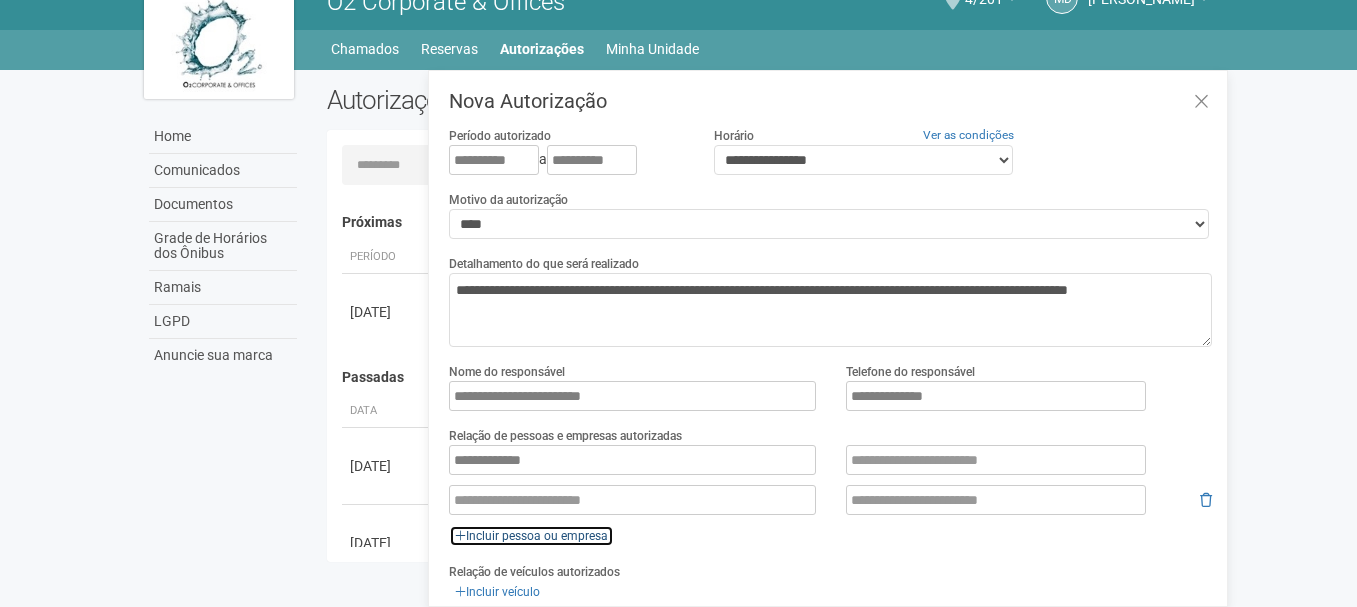 click on "Incluir pessoa ou empresa" at bounding box center [531, 536] 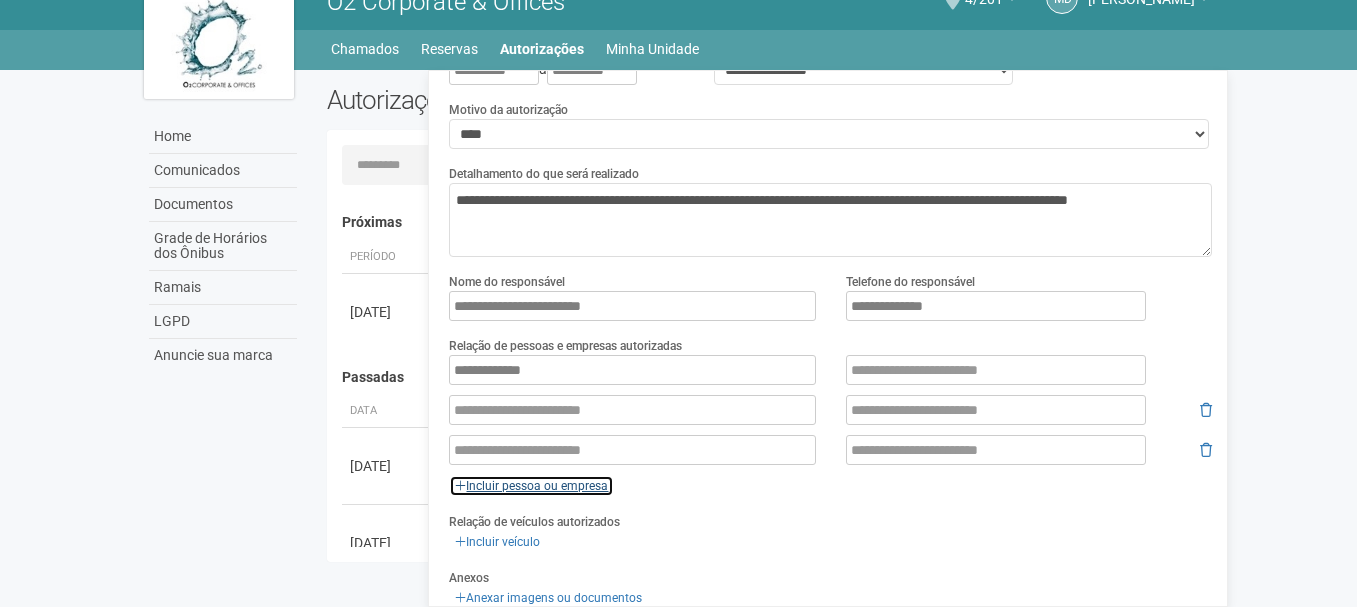scroll, scrollTop: 200, scrollLeft: 0, axis: vertical 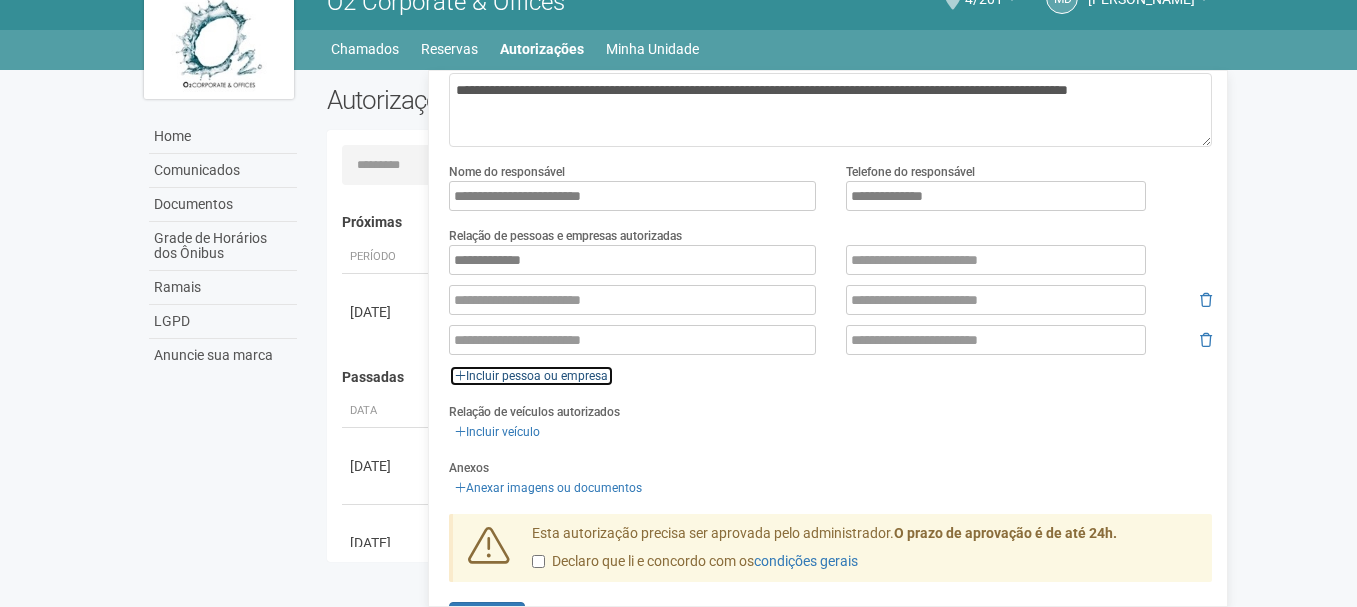 click on "Incluir pessoa ou empresa" at bounding box center (531, 376) 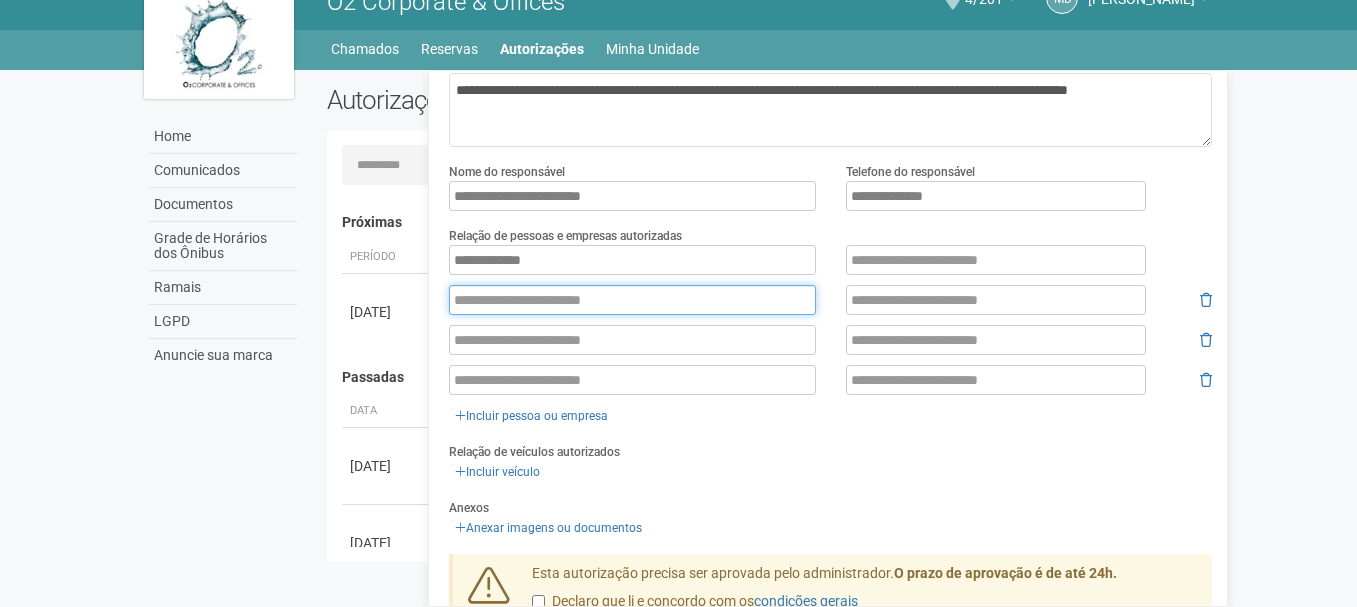 click at bounding box center [632, 300] 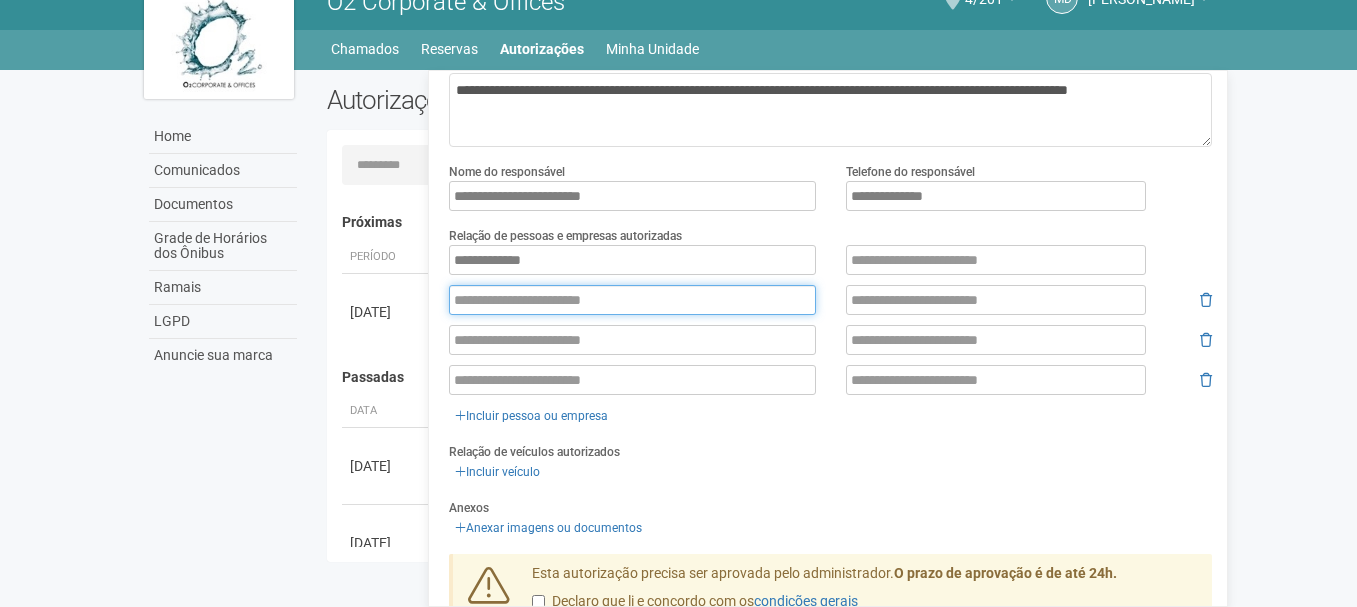 paste on "**********" 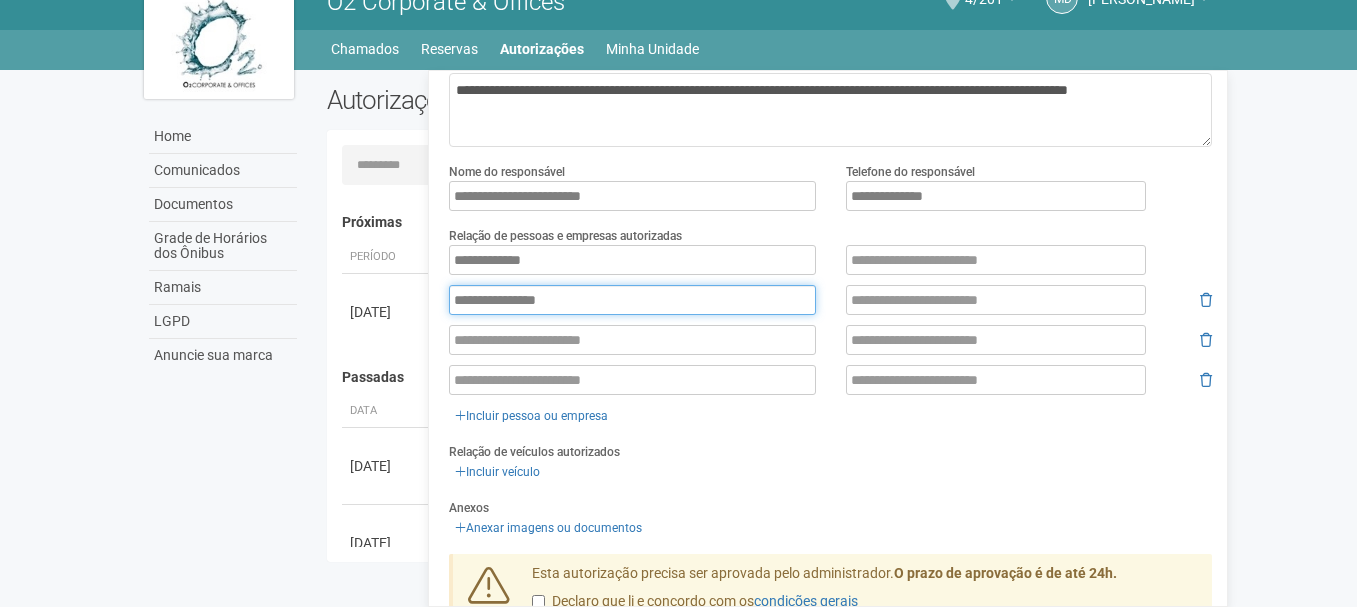 type on "**********" 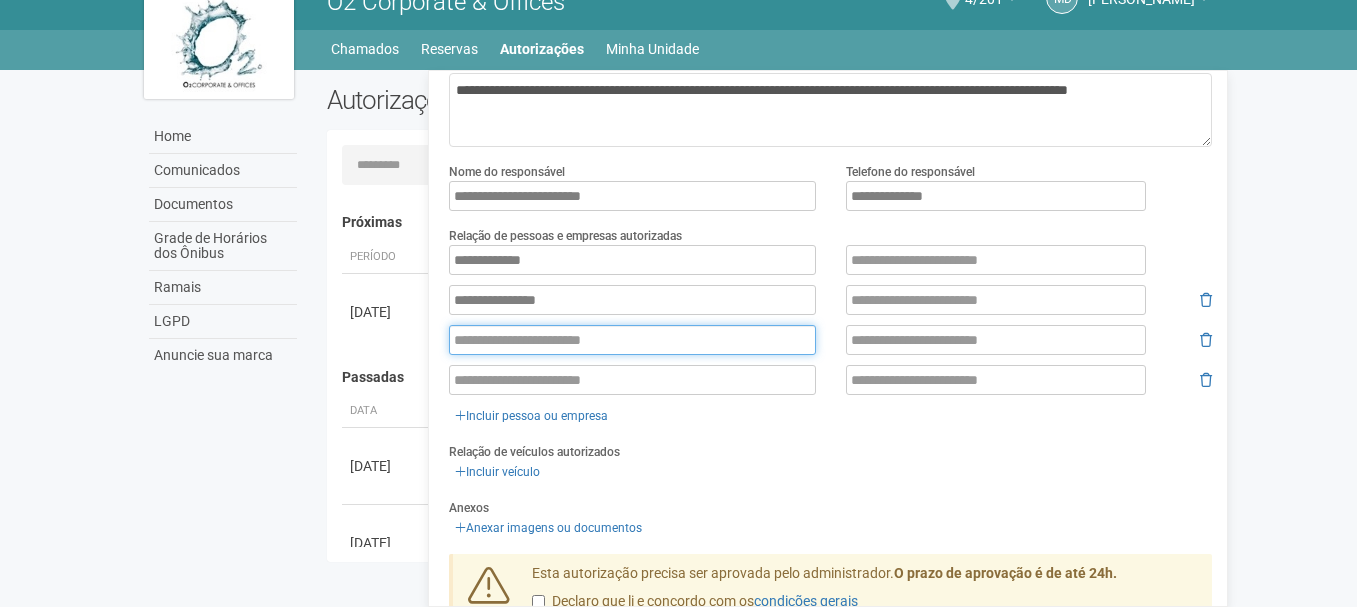 click at bounding box center [632, 340] 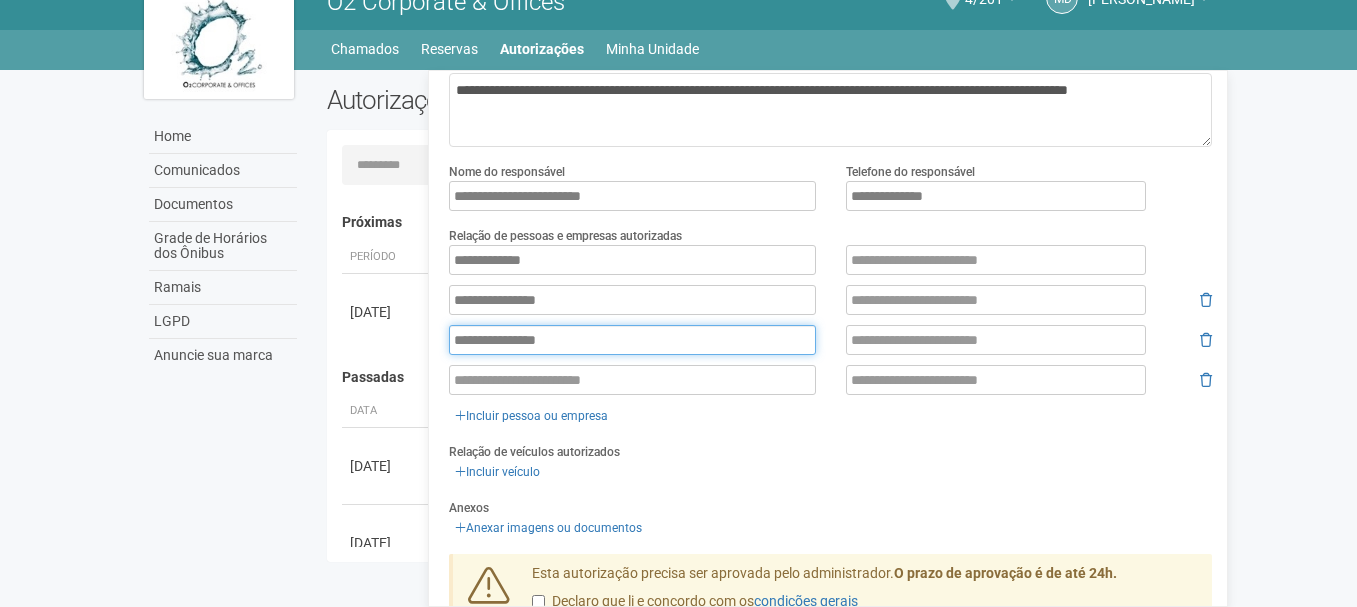 type on "**********" 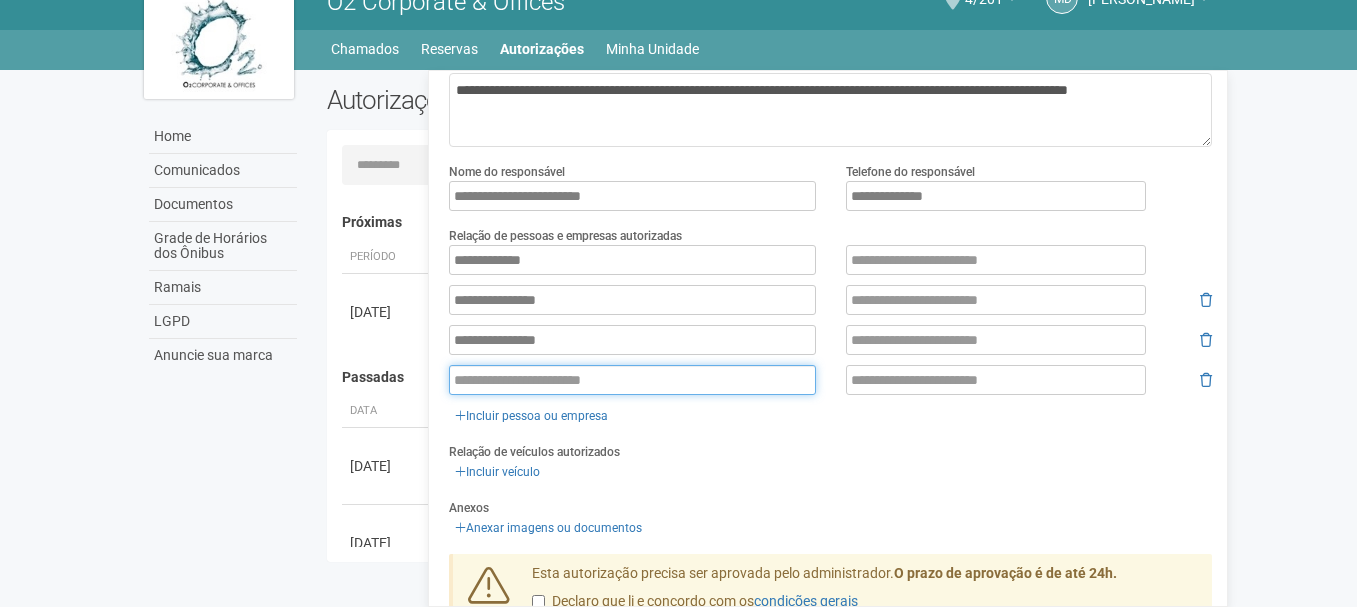 click at bounding box center [632, 380] 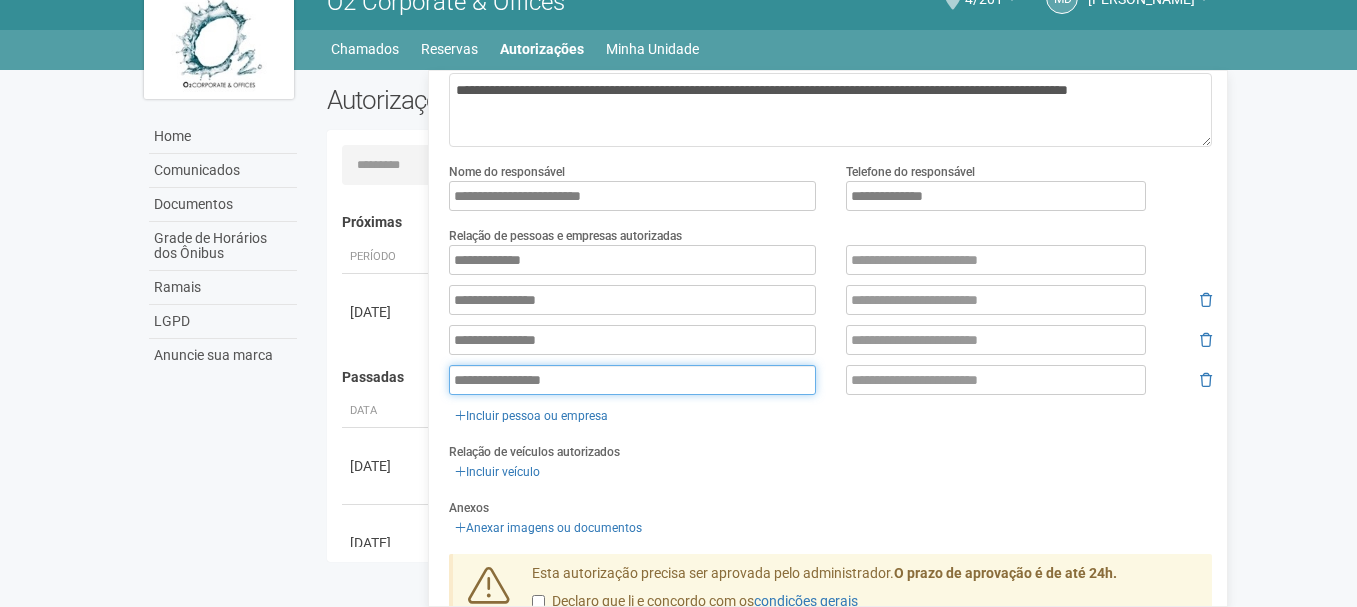 type on "**********" 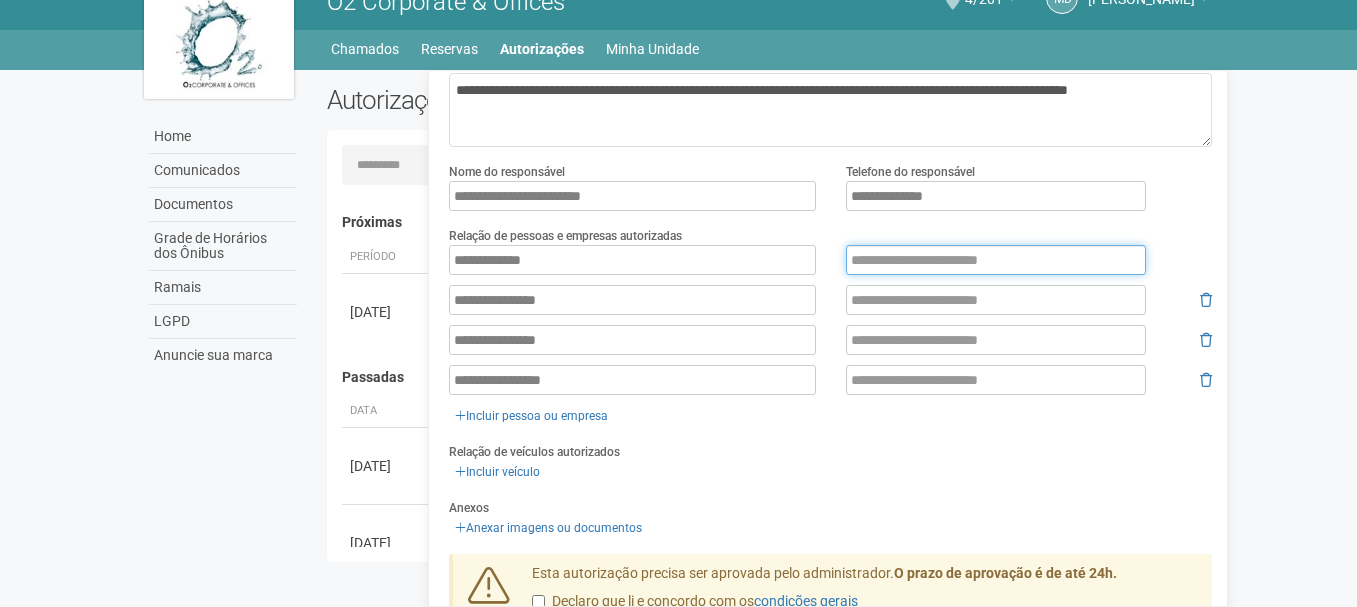 click at bounding box center (996, 260) 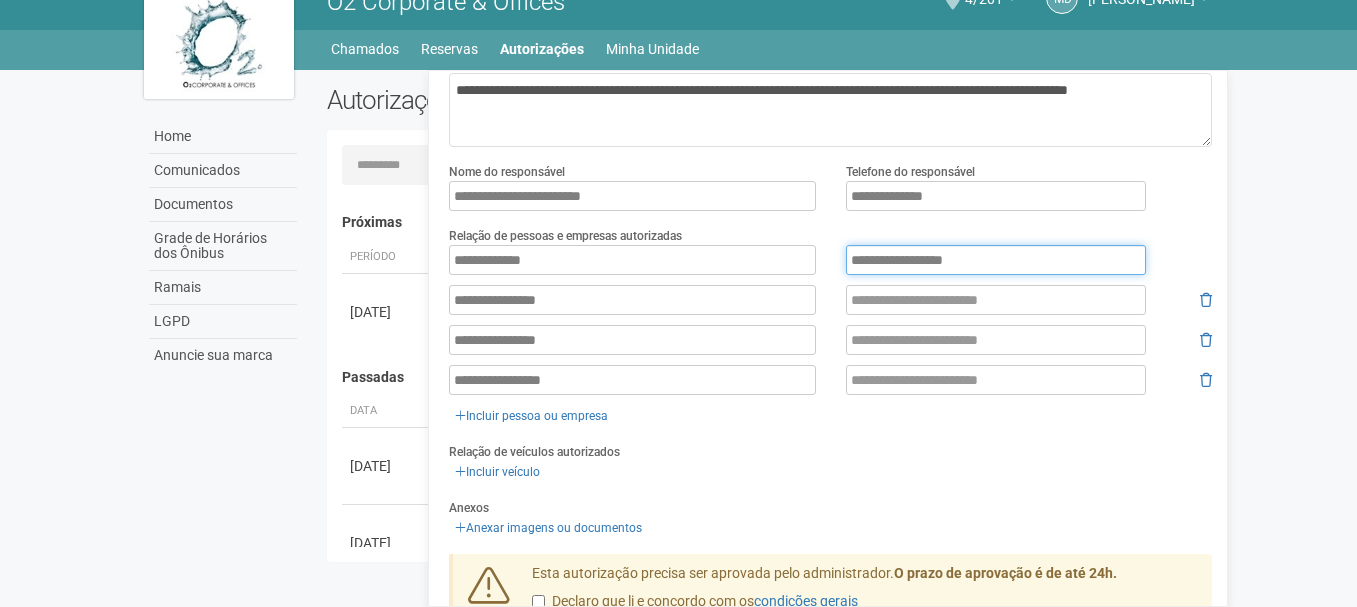 type on "**********" 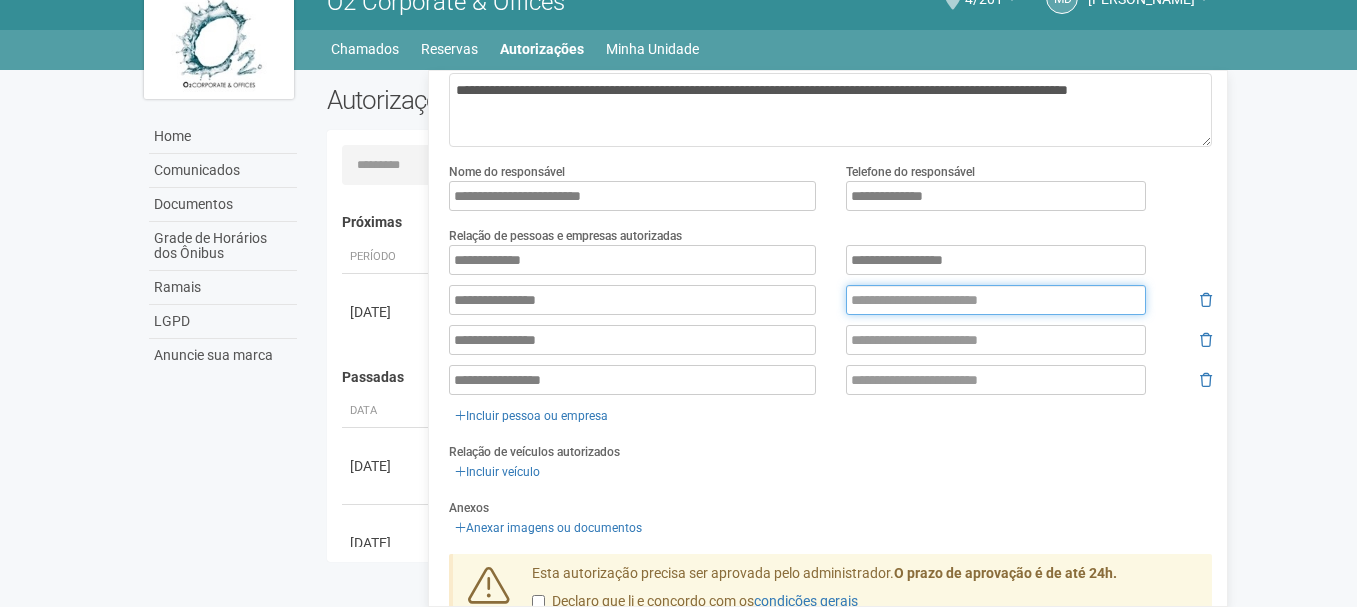 click at bounding box center (996, 300) 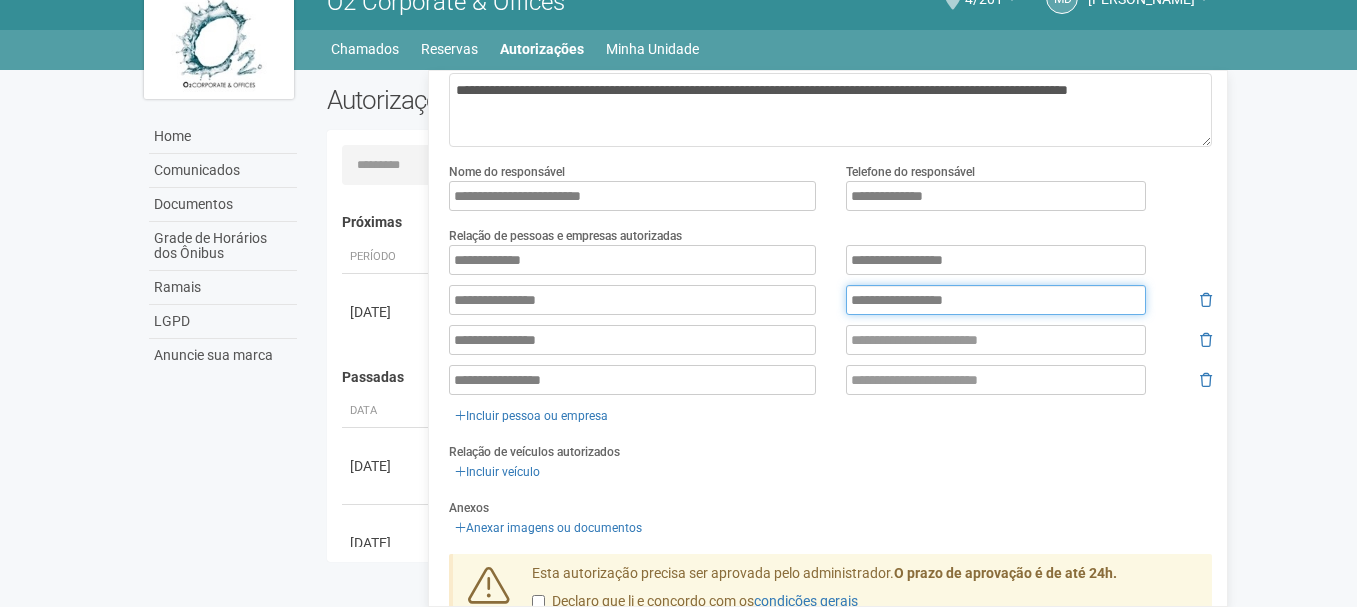 type on "**********" 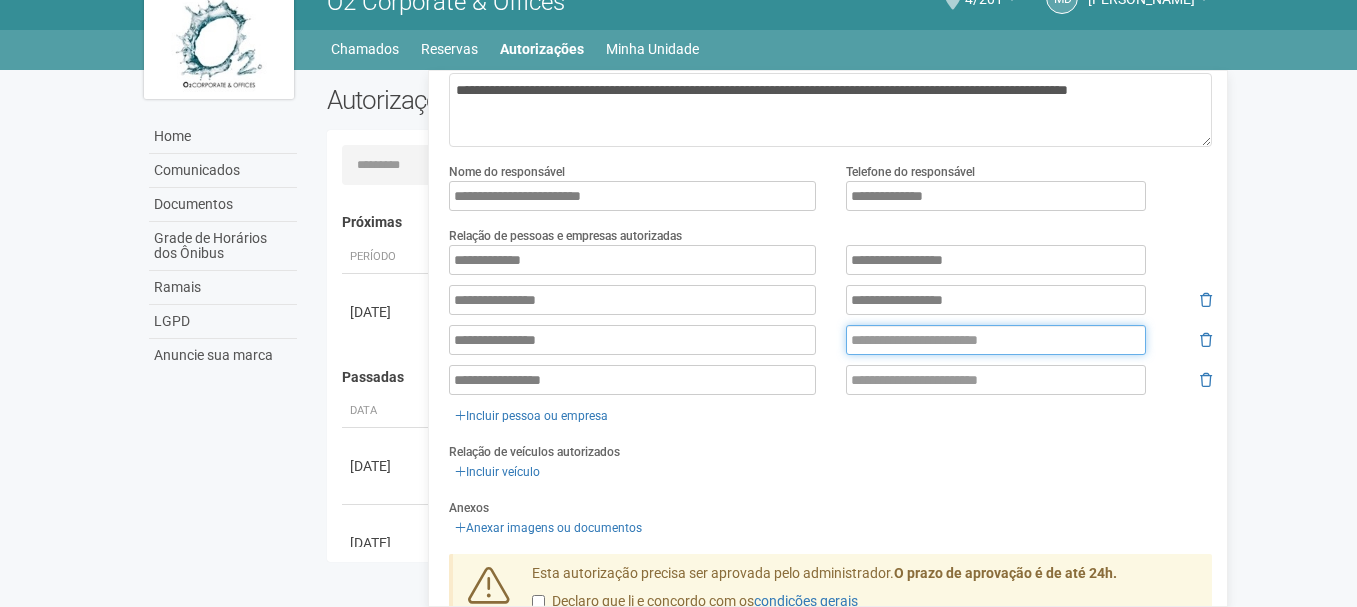 click at bounding box center [996, 340] 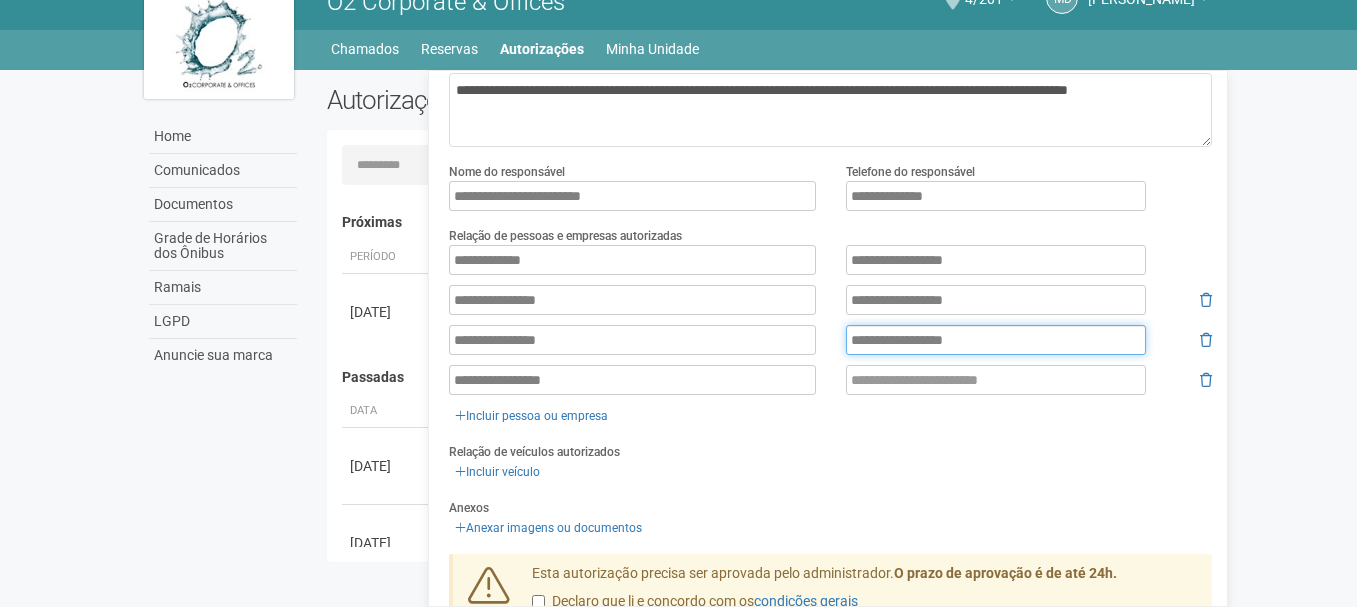 type on "**********" 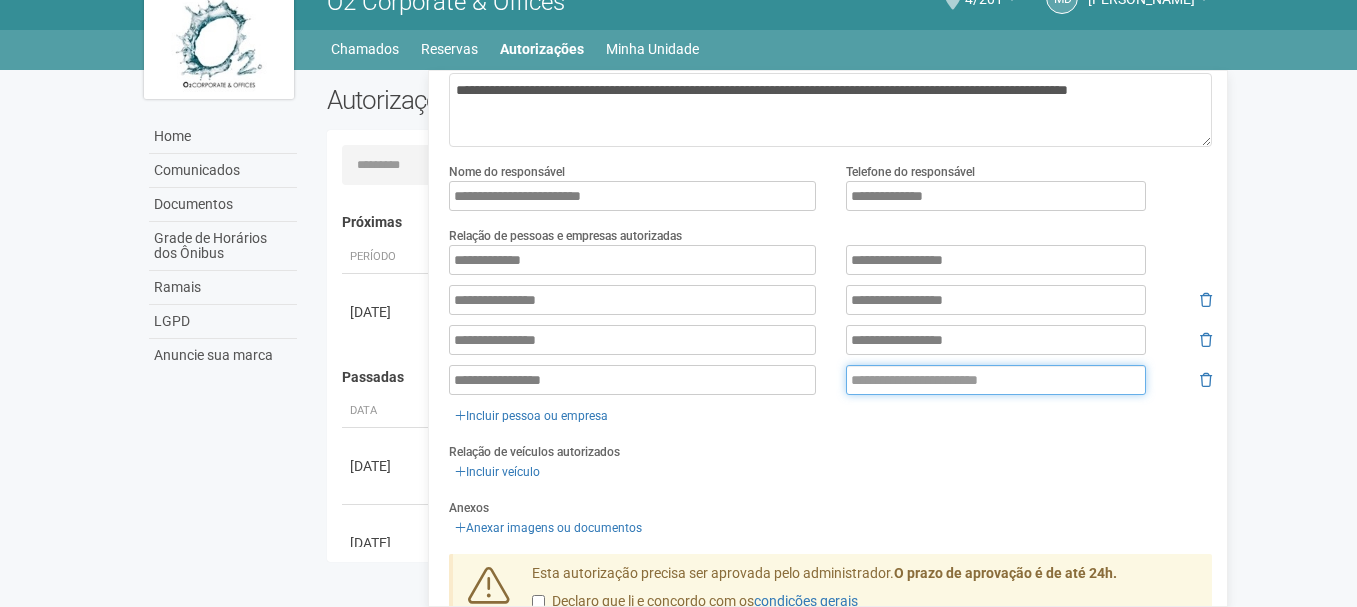 click at bounding box center (996, 380) 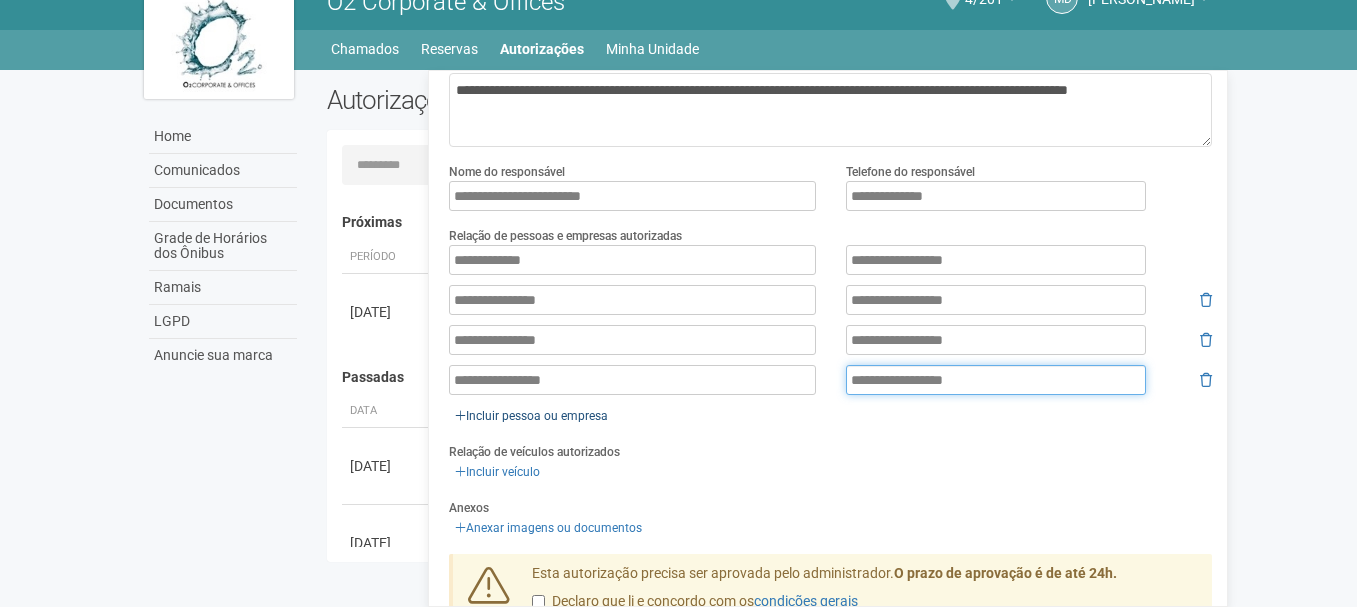type on "**********" 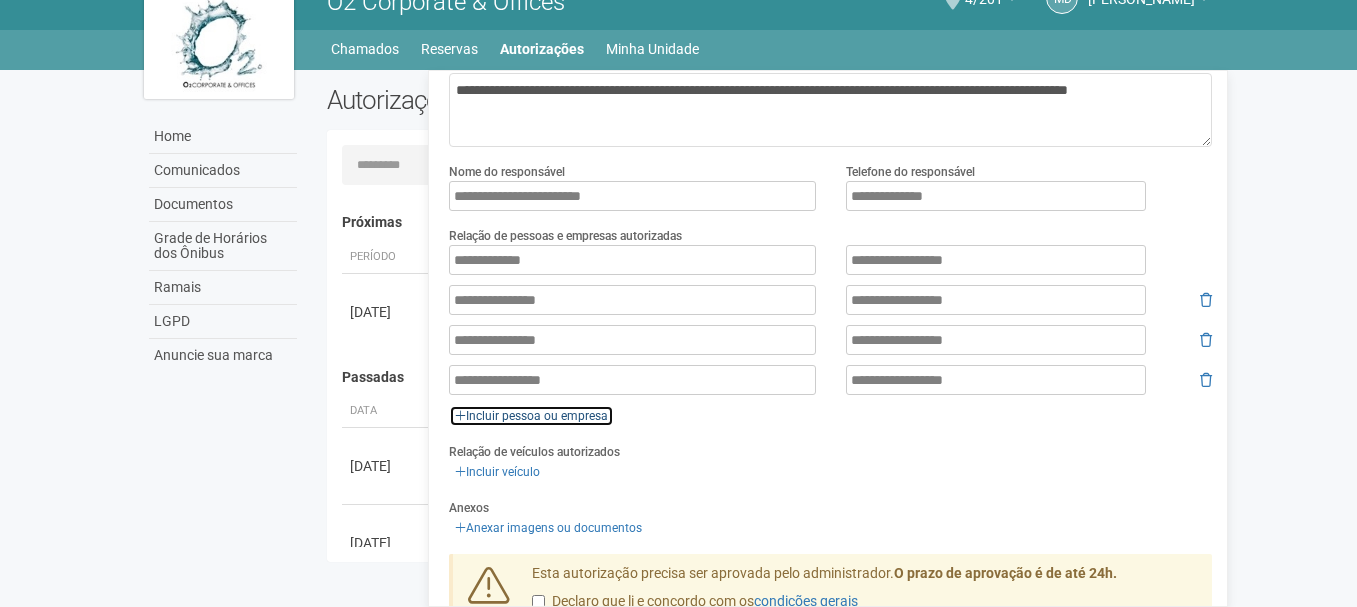 click on "Incluir pessoa ou empresa" at bounding box center (531, 416) 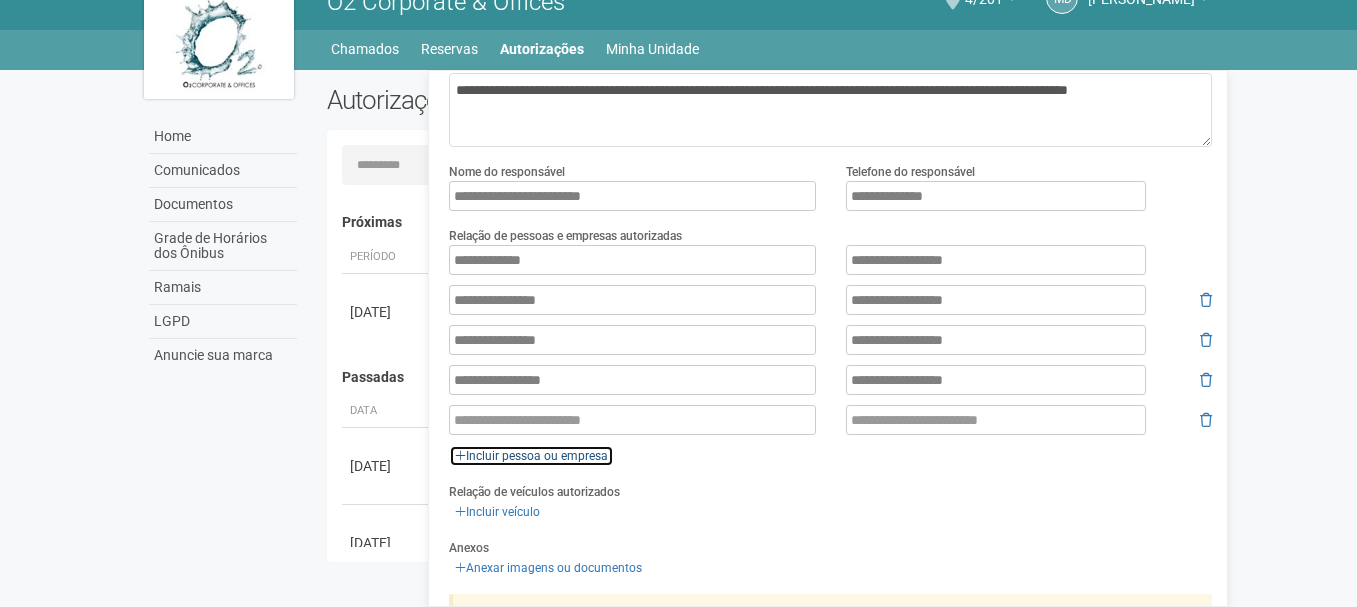 click on "Incluir pessoa ou empresa" at bounding box center [531, 456] 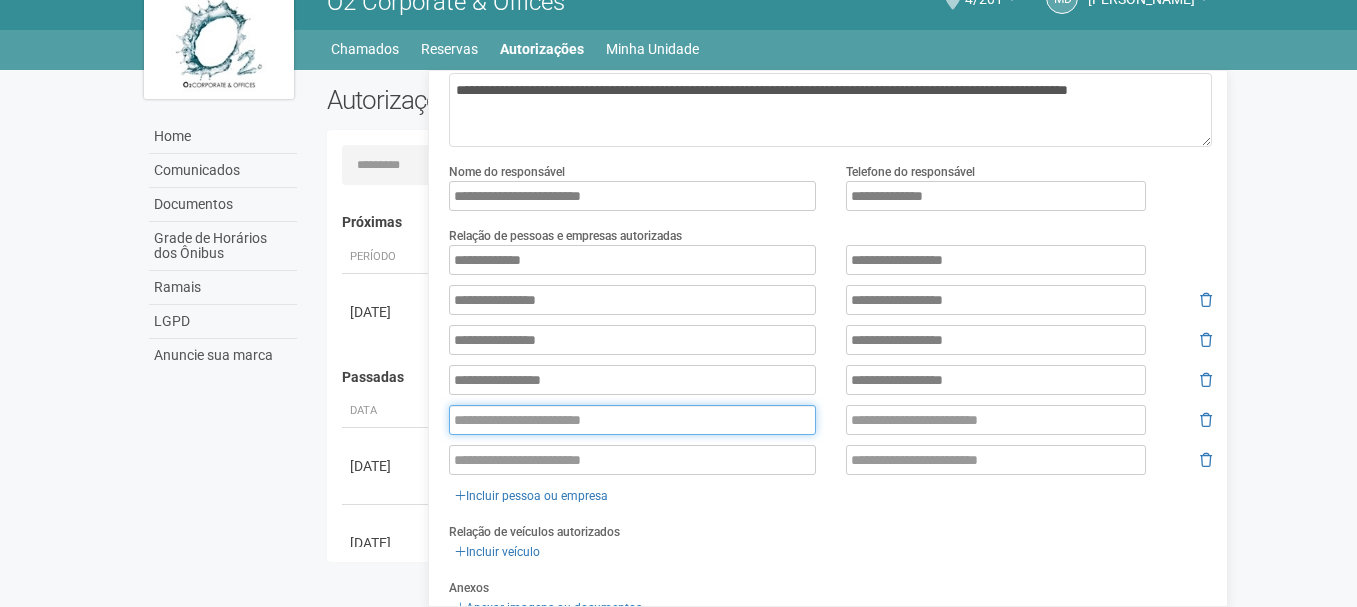 click at bounding box center (632, 420) 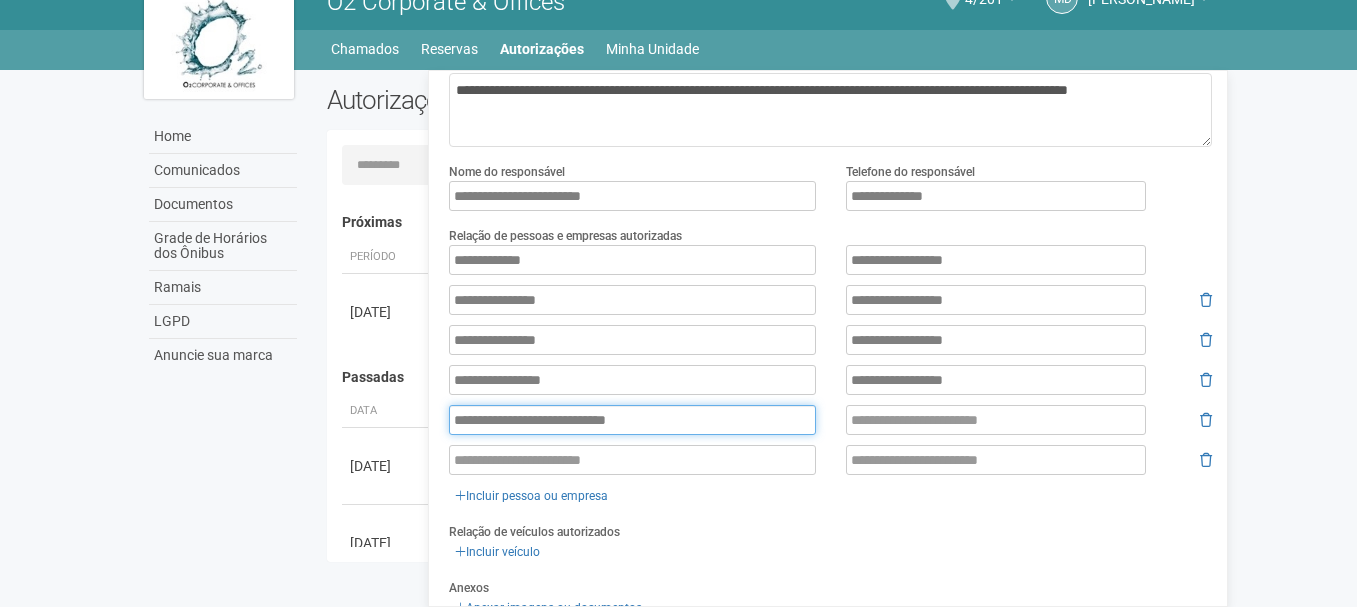 type on "**********" 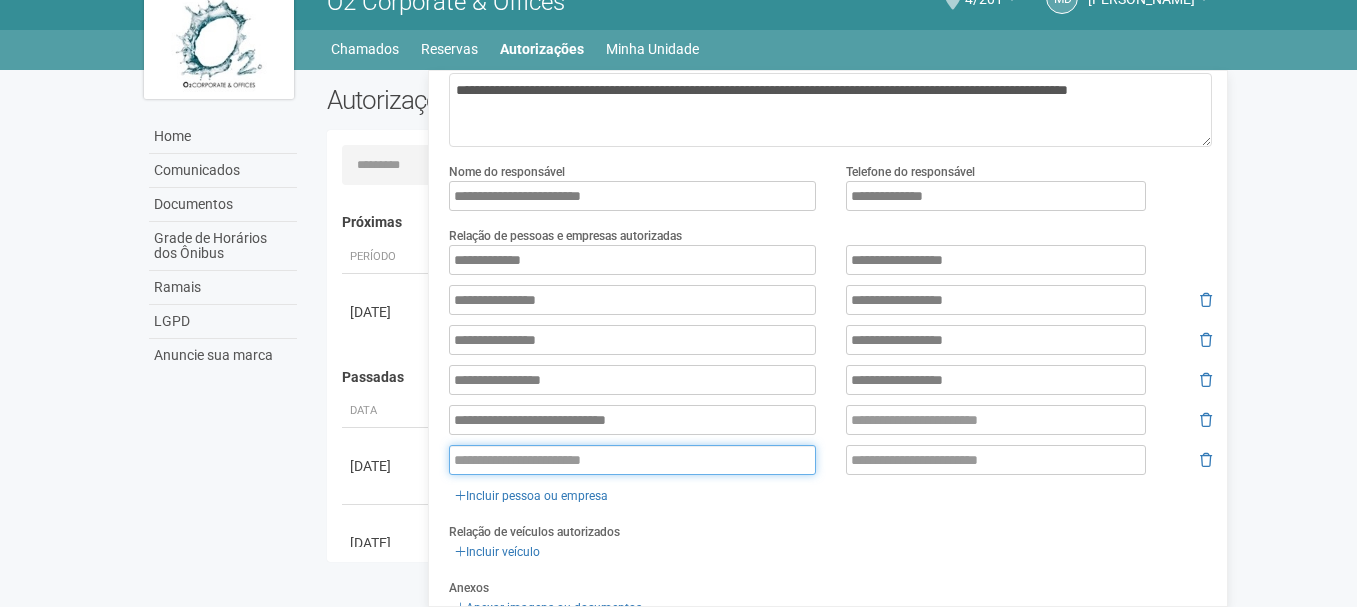 click at bounding box center (632, 460) 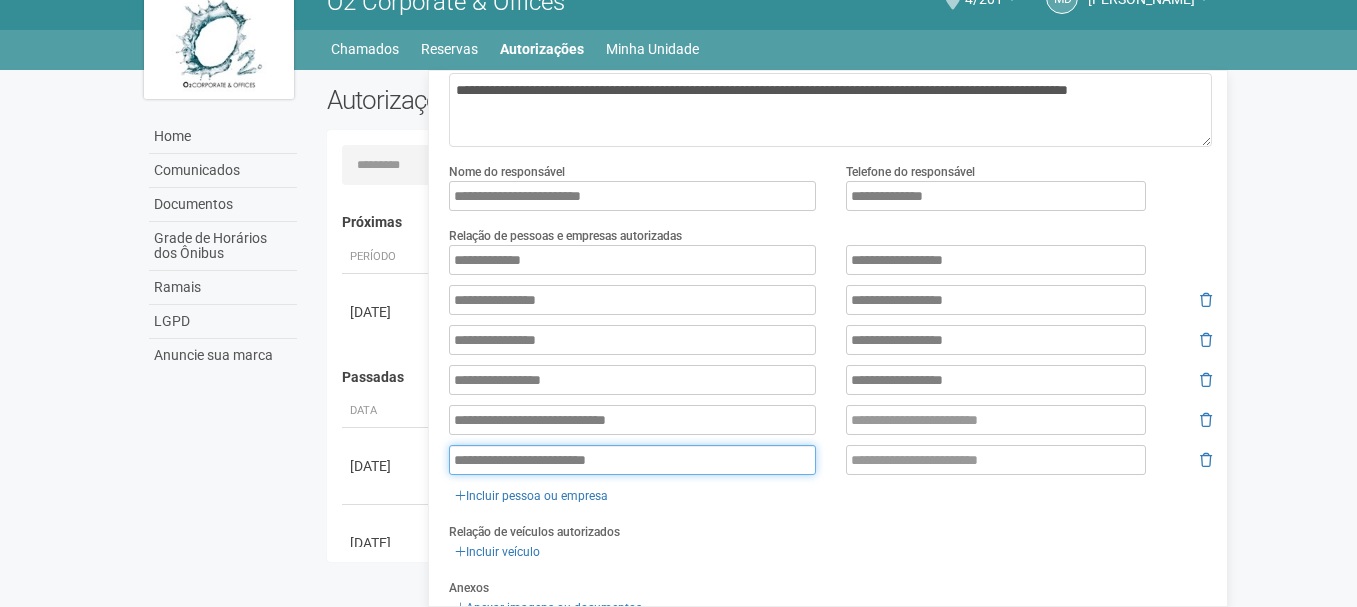 type on "**********" 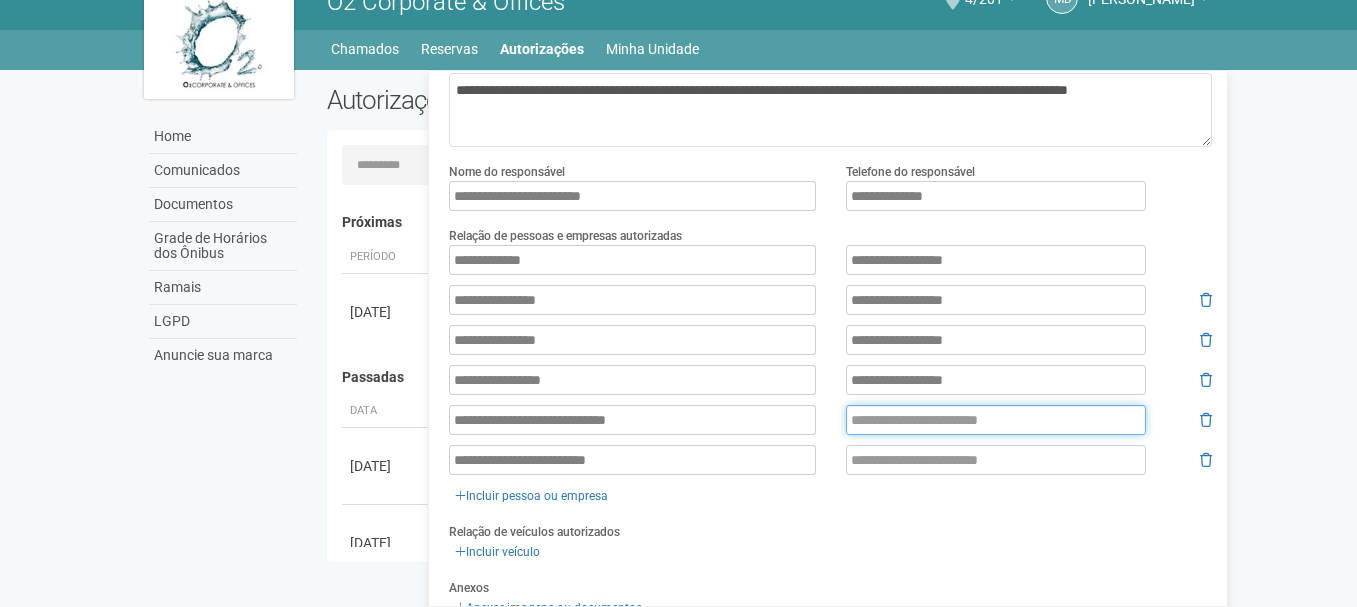 click at bounding box center [996, 420] 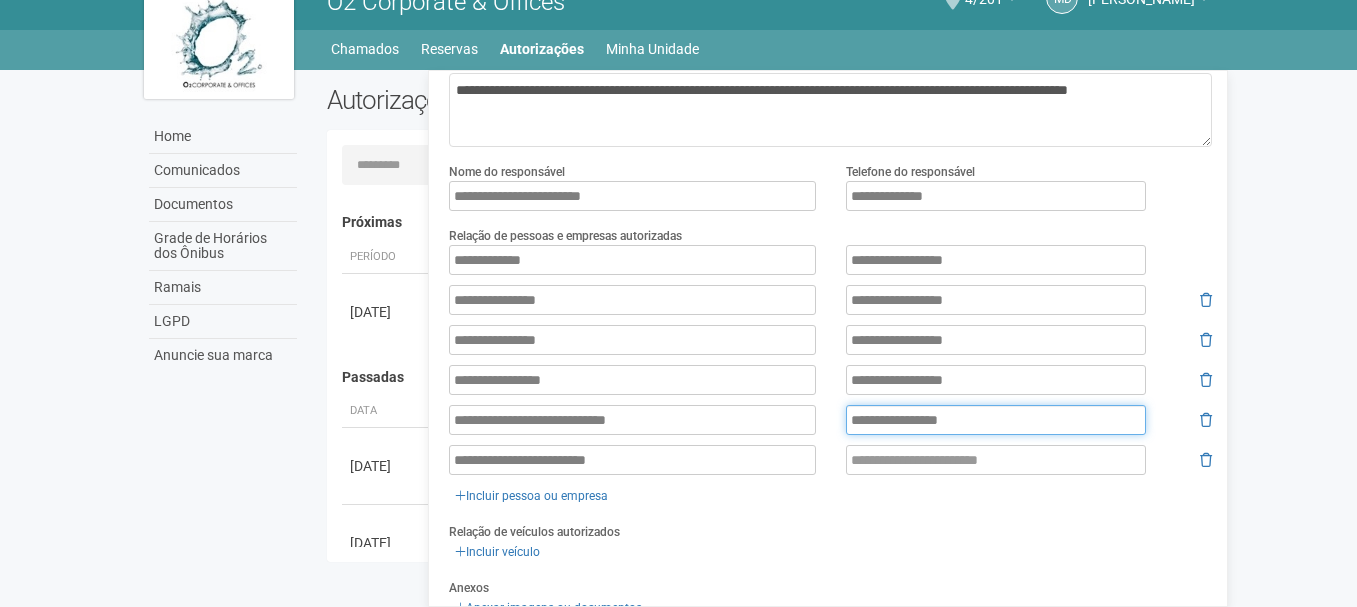 type on "**********" 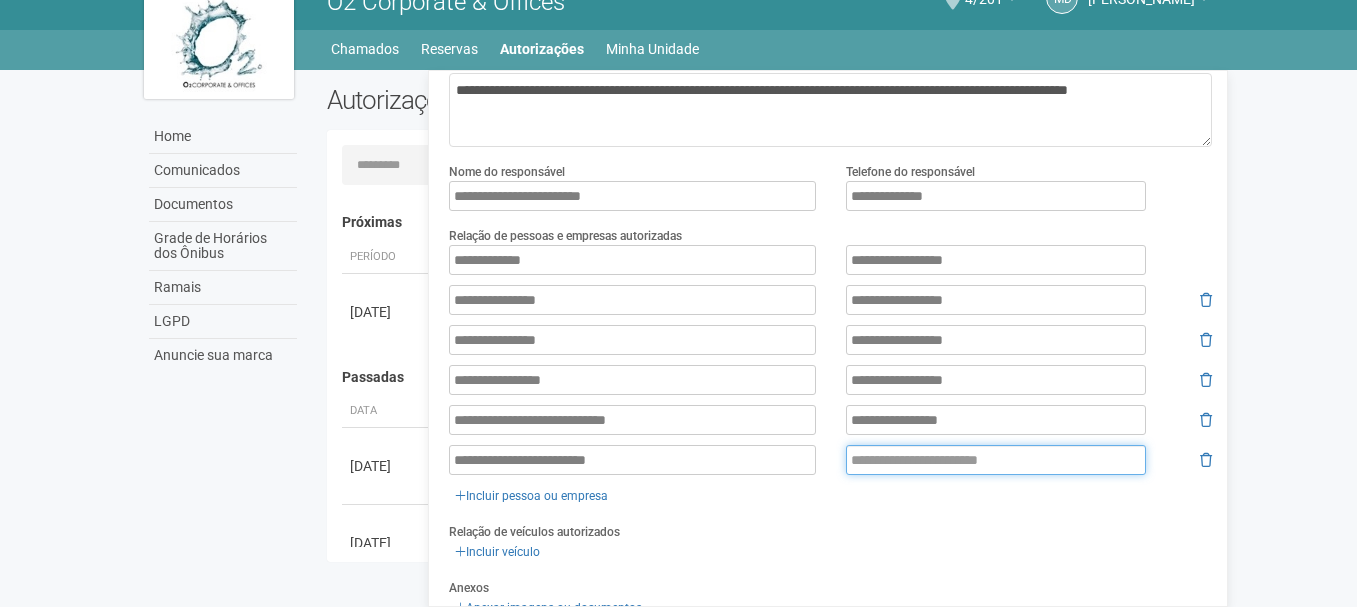 click at bounding box center (996, 460) 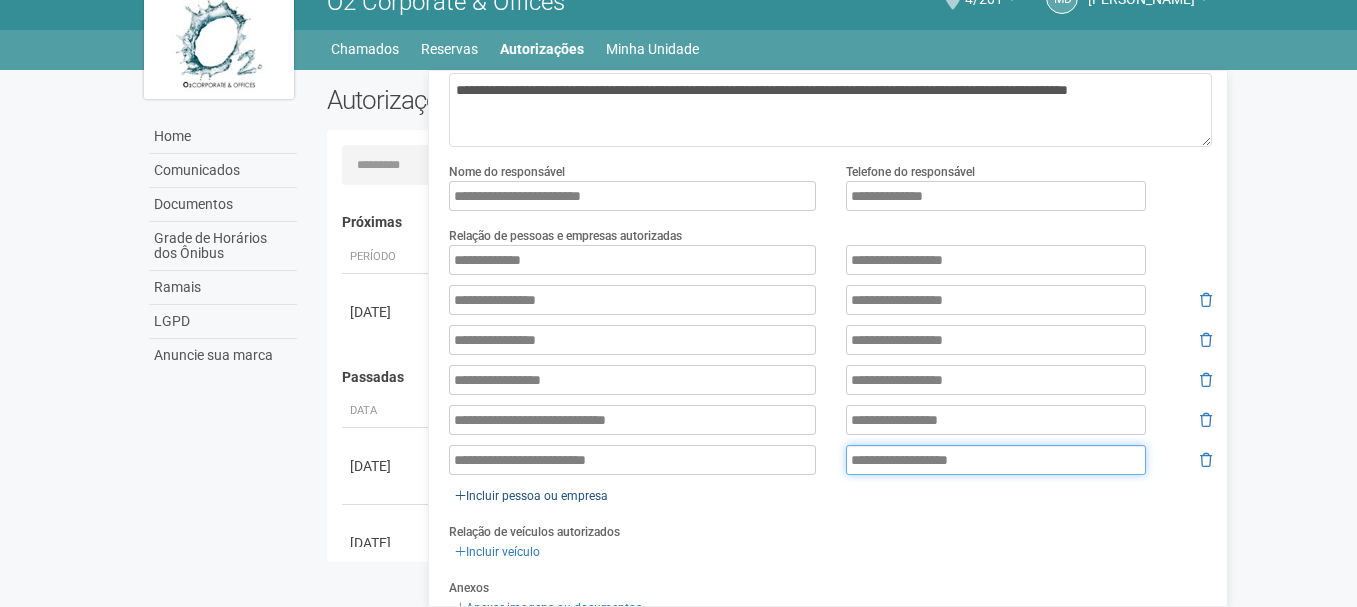 type on "**********" 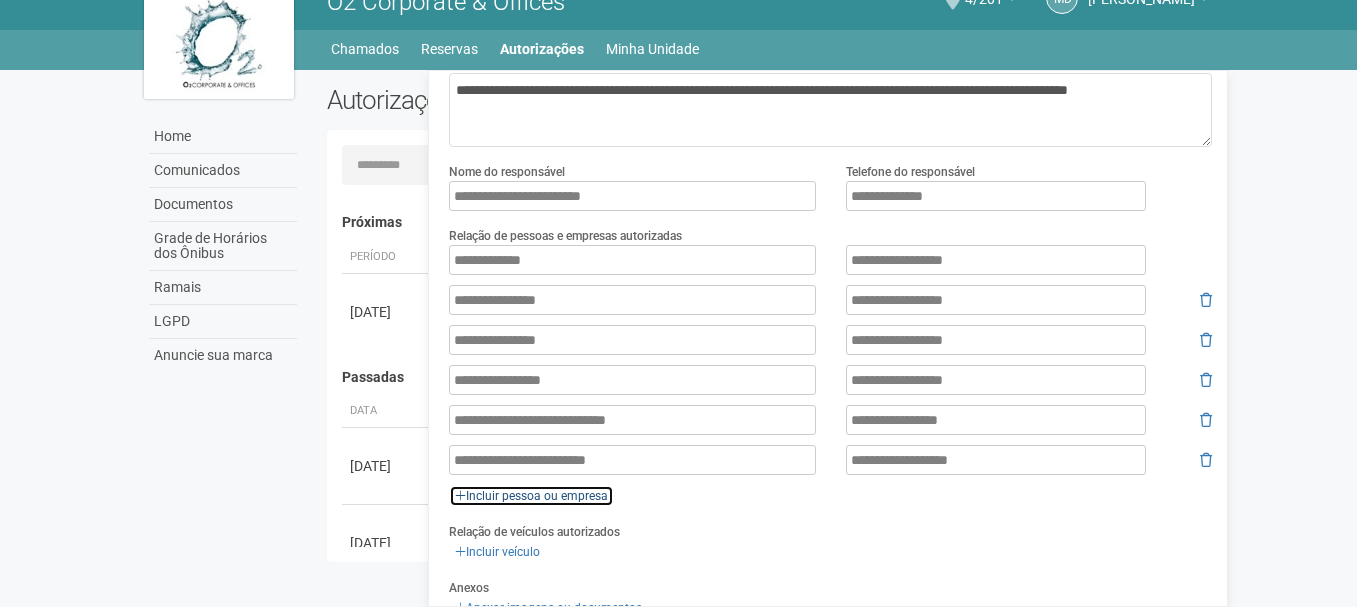 click on "Incluir pessoa ou empresa" at bounding box center (531, 496) 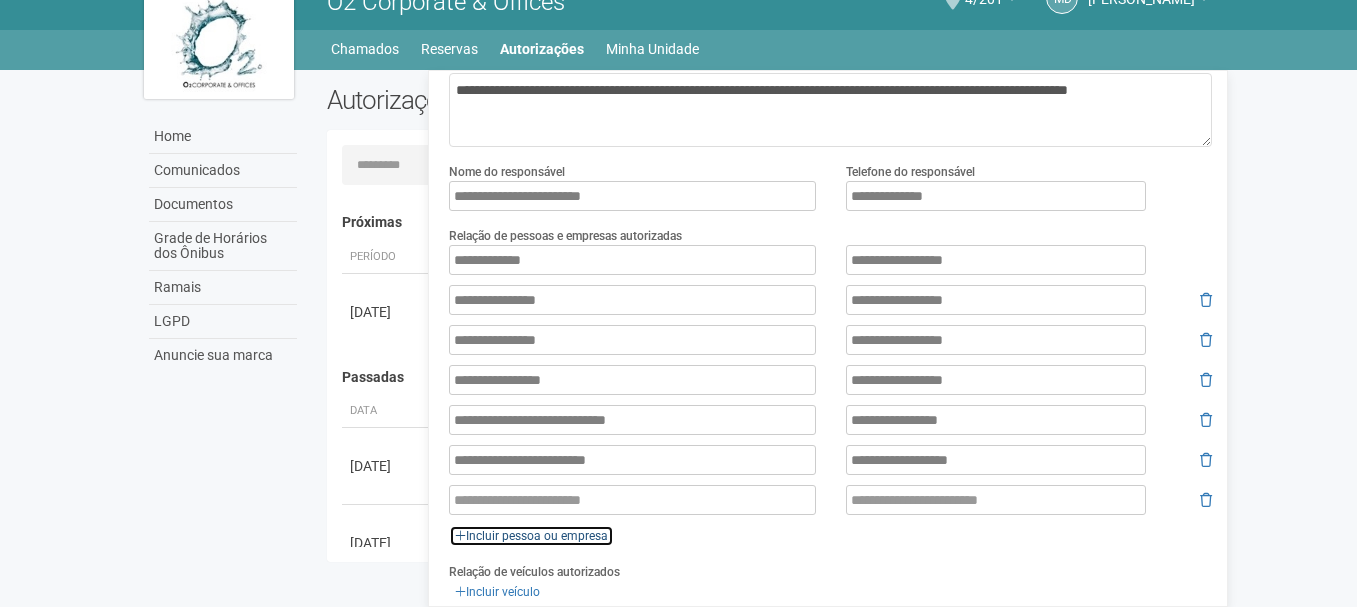 click on "Incluir pessoa ou empresa" at bounding box center (531, 536) 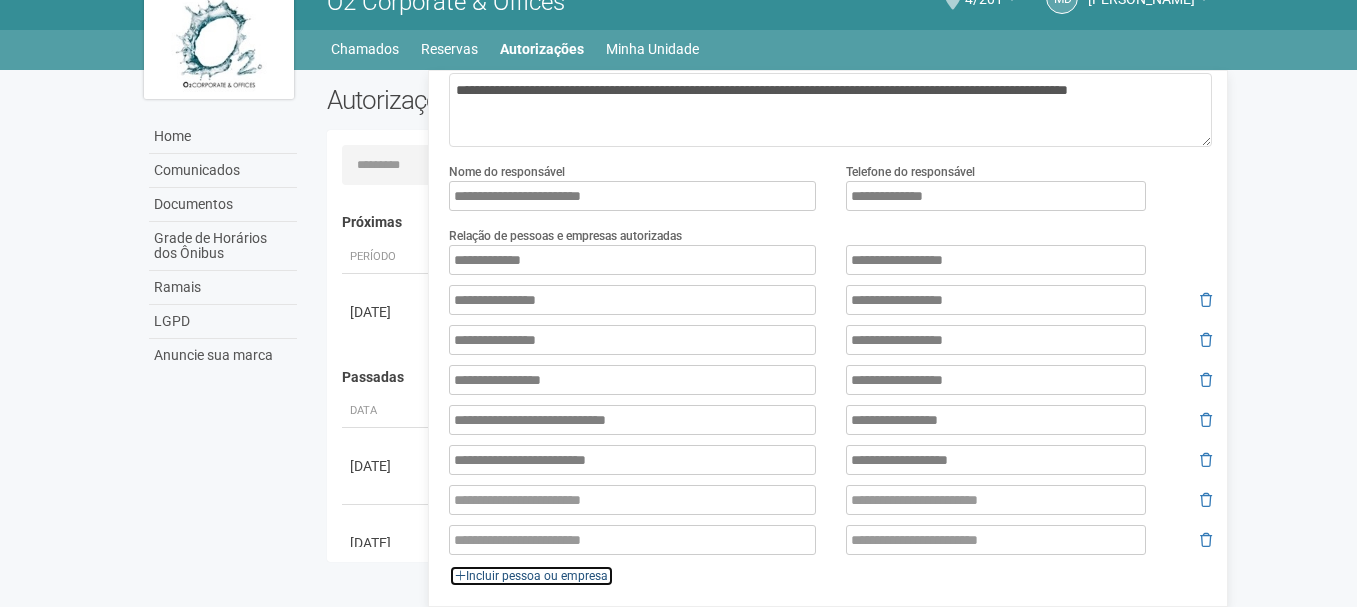 click on "Incluir pessoa ou empresa" at bounding box center (531, 576) 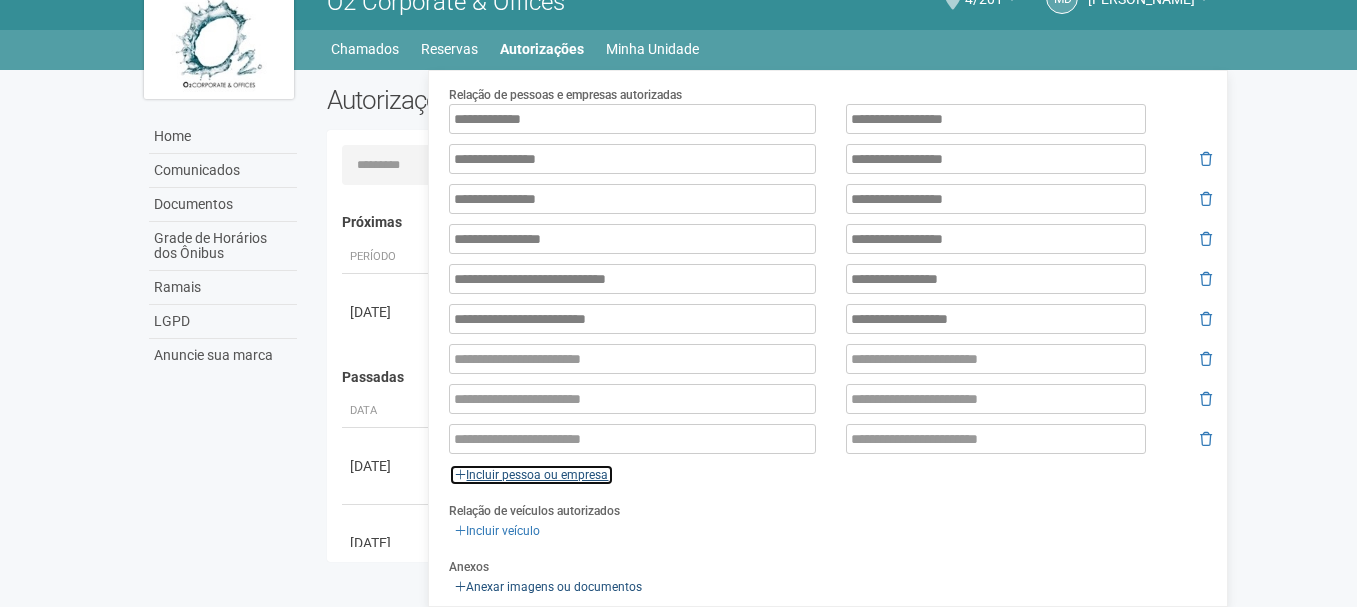 scroll, scrollTop: 400, scrollLeft: 0, axis: vertical 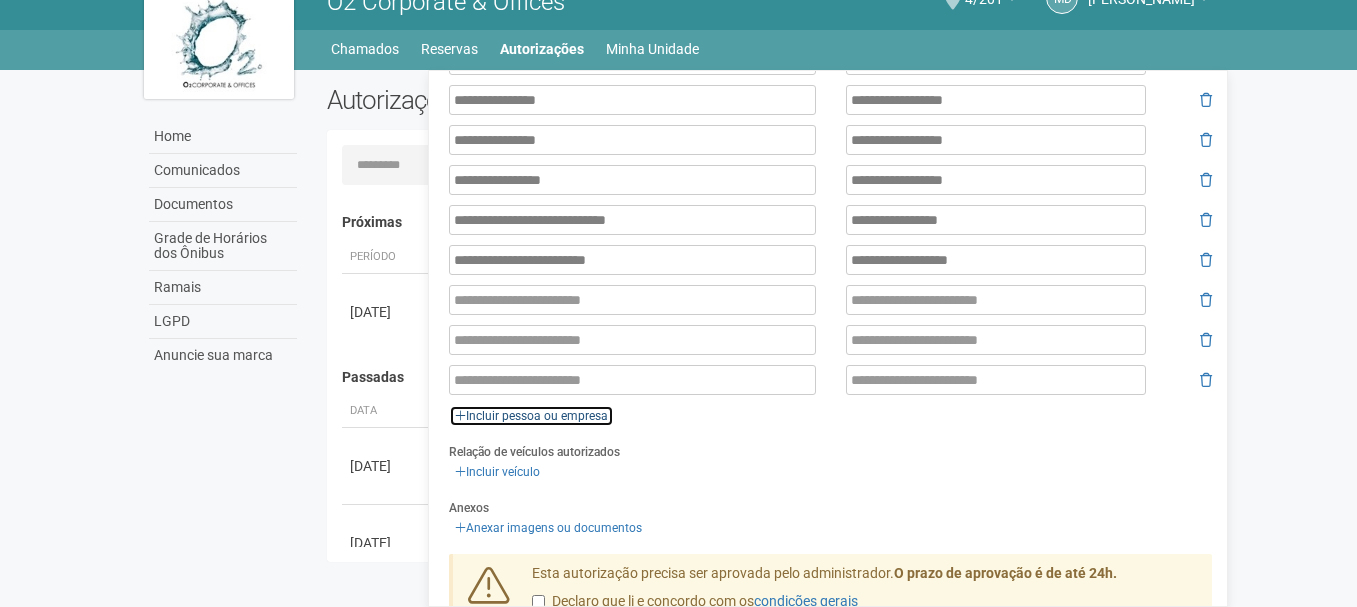 click on "Incluir pessoa ou empresa" at bounding box center (531, 416) 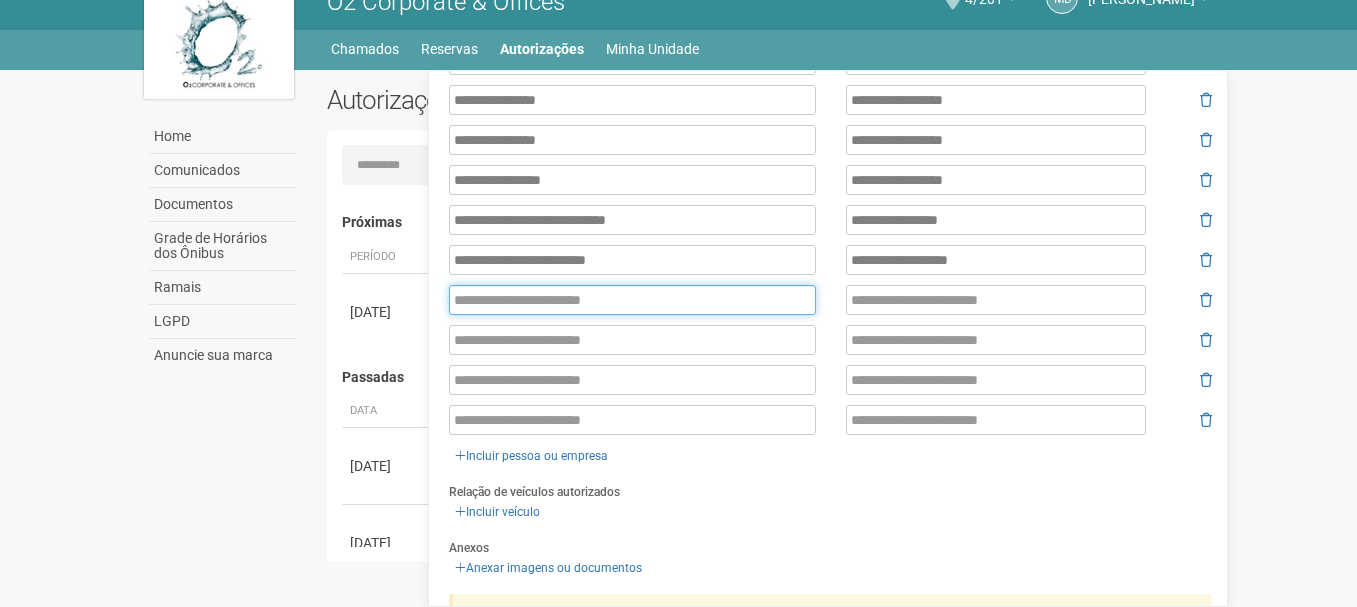 click at bounding box center (632, 300) 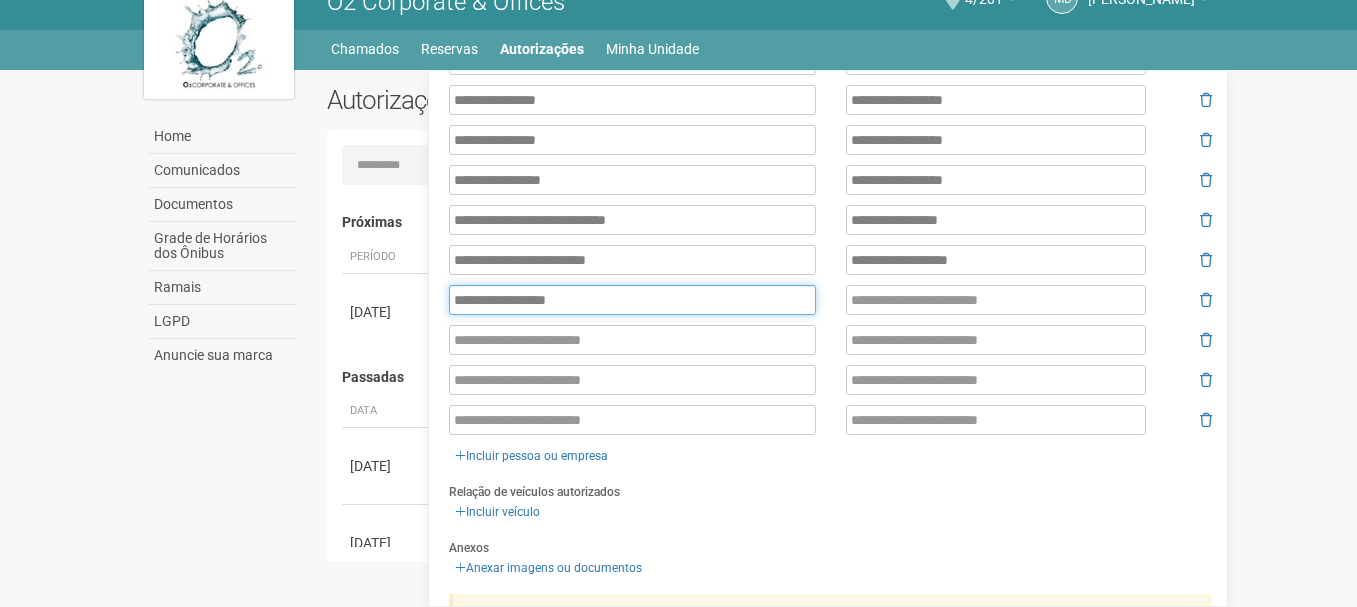 type on "**********" 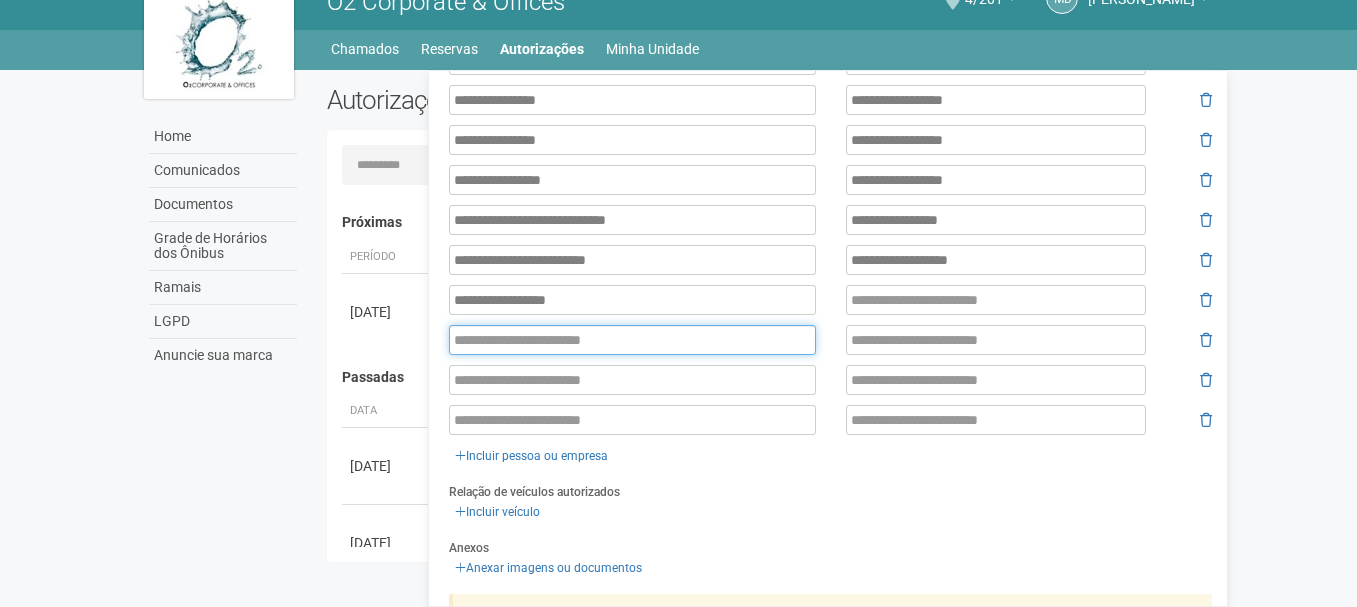 click at bounding box center [632, 340] 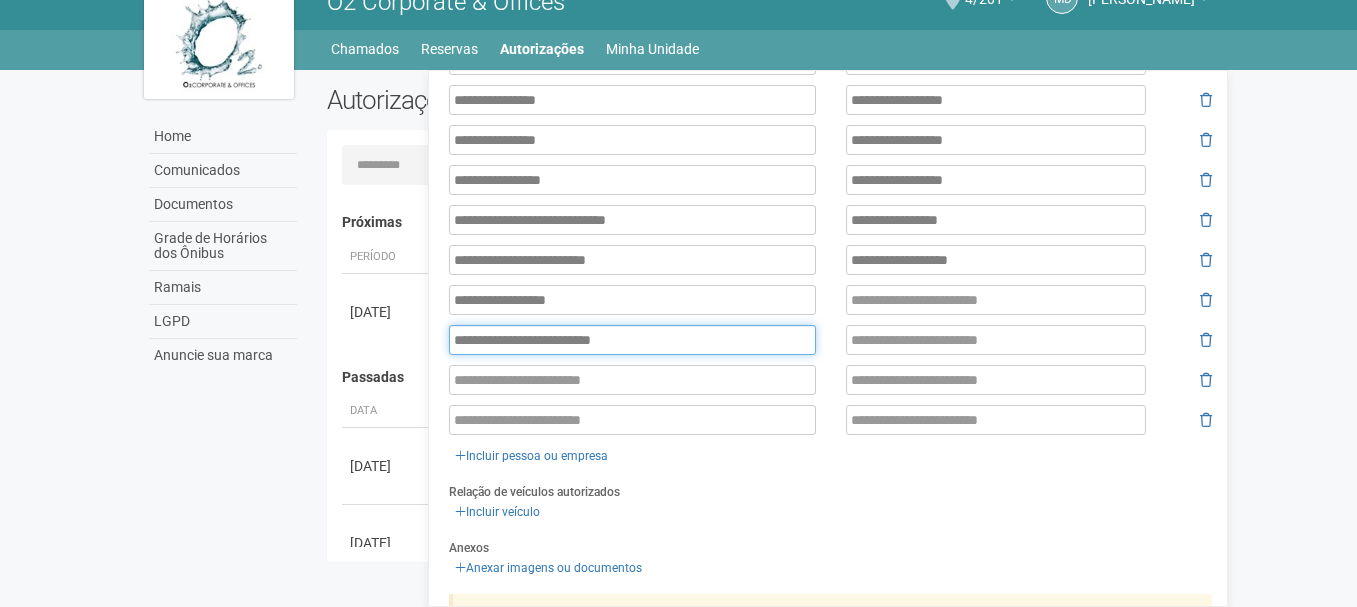 type on "**********" 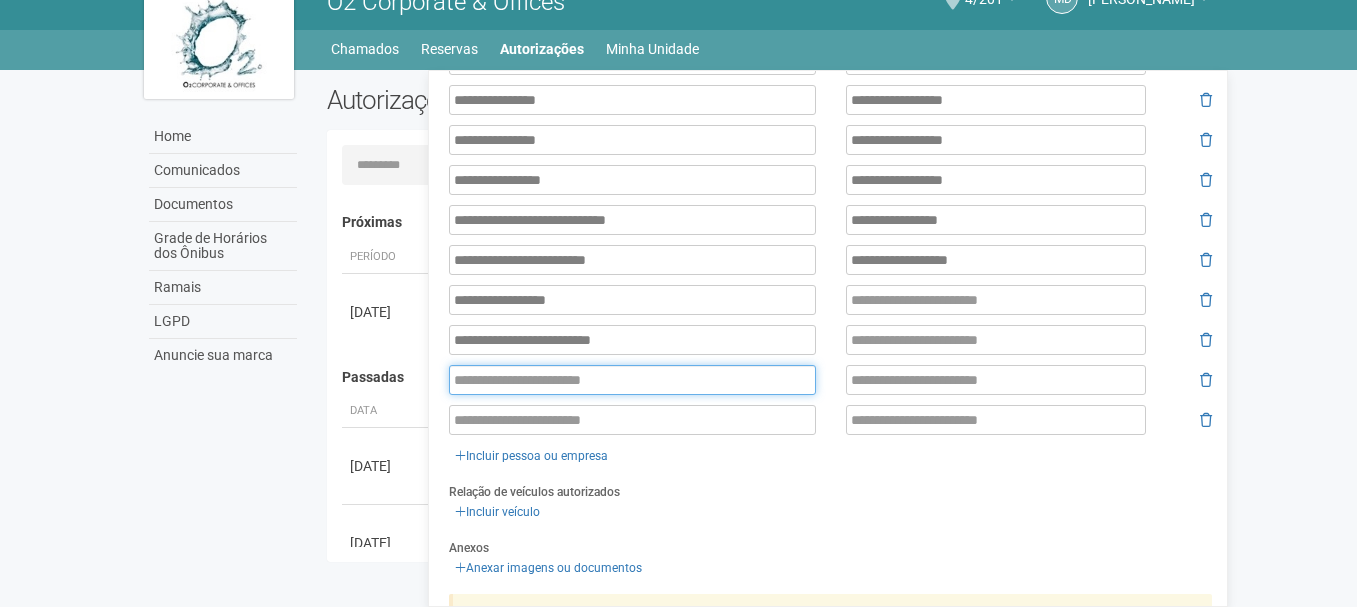 click at bounding box center [632, 380] 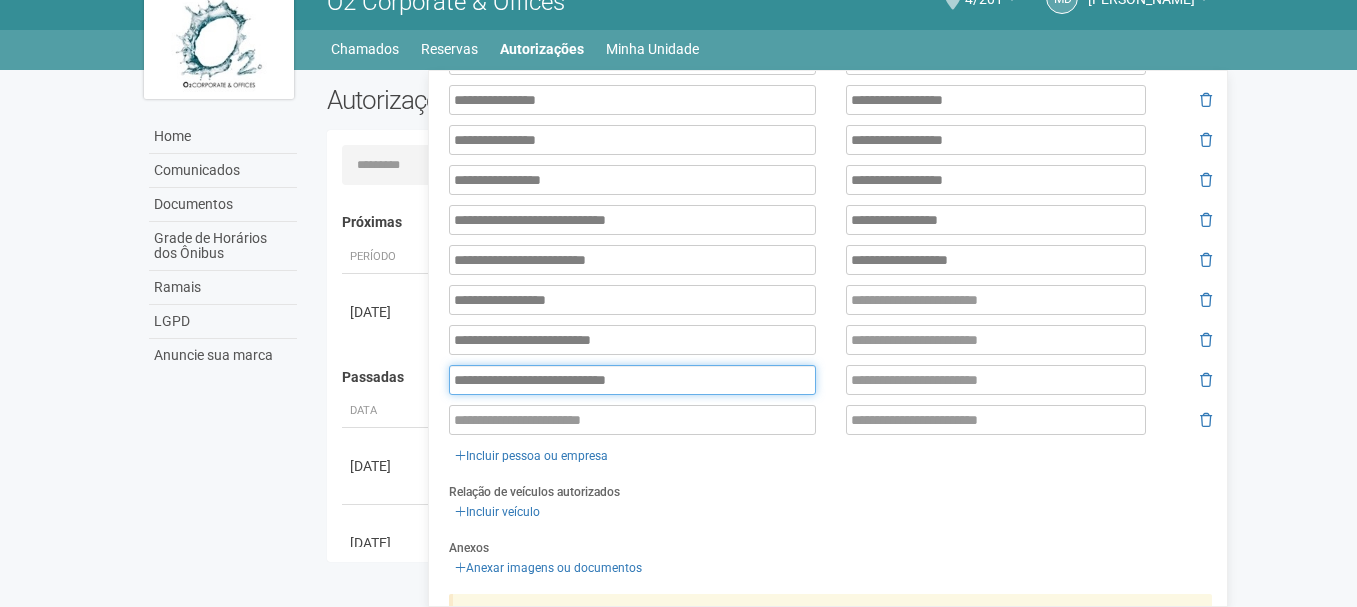 type on "**********" 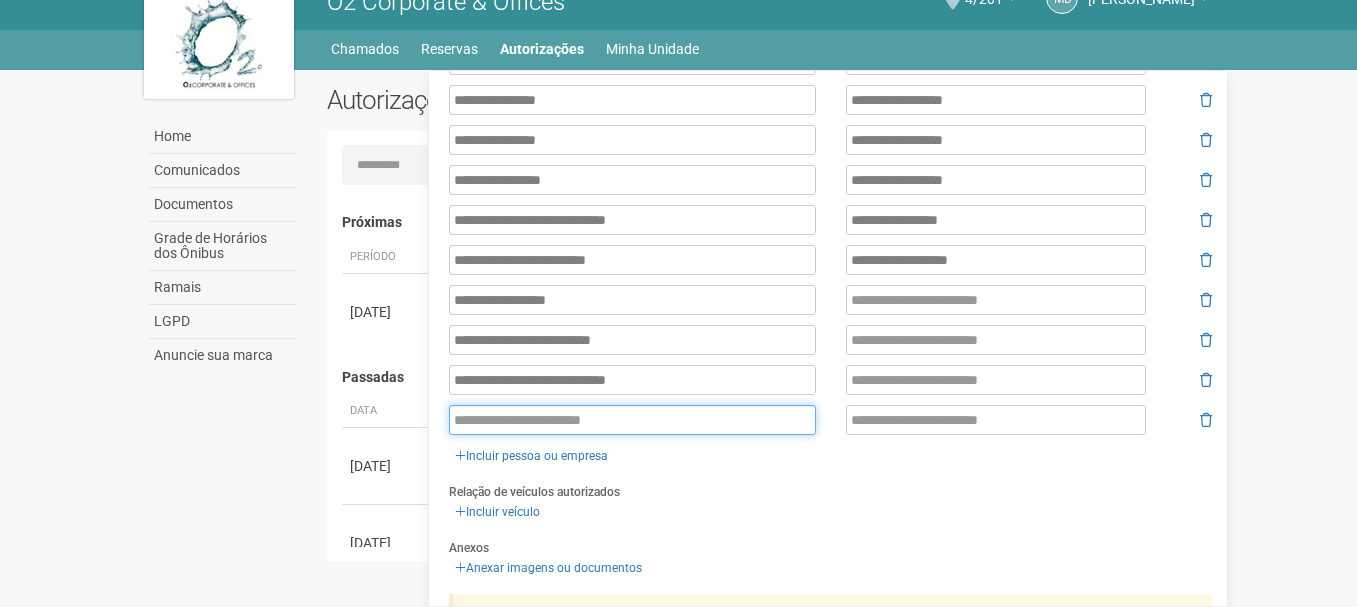 click at bounding box center (632, 420) 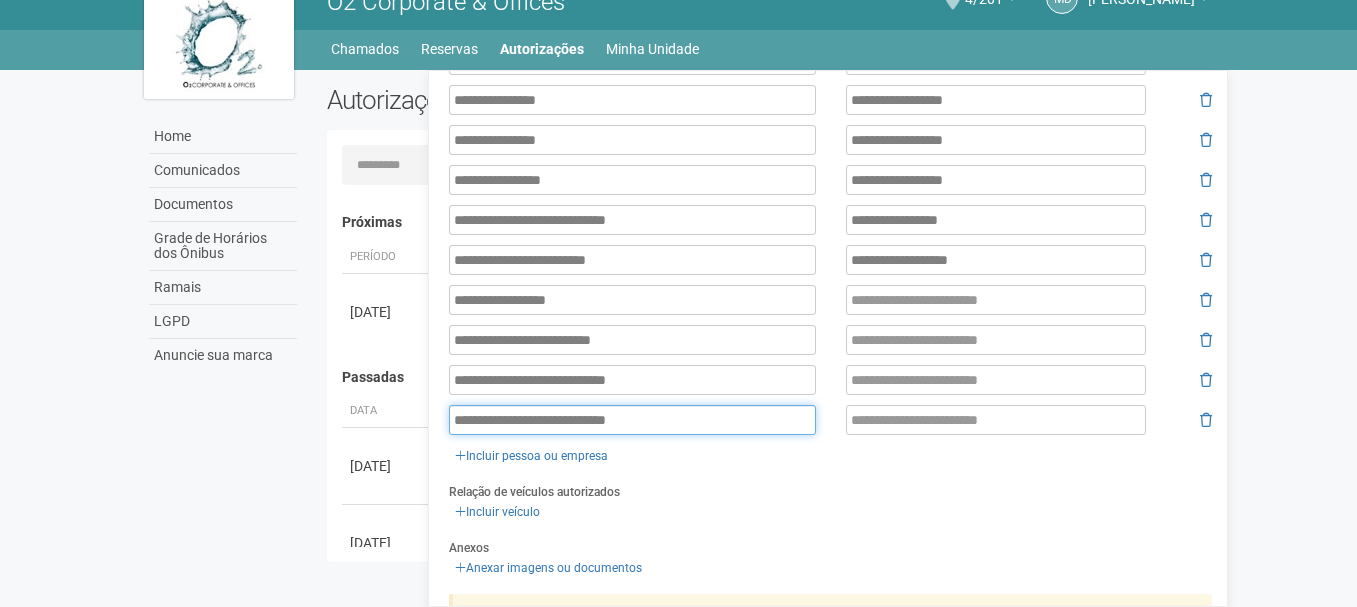 type on "**********" 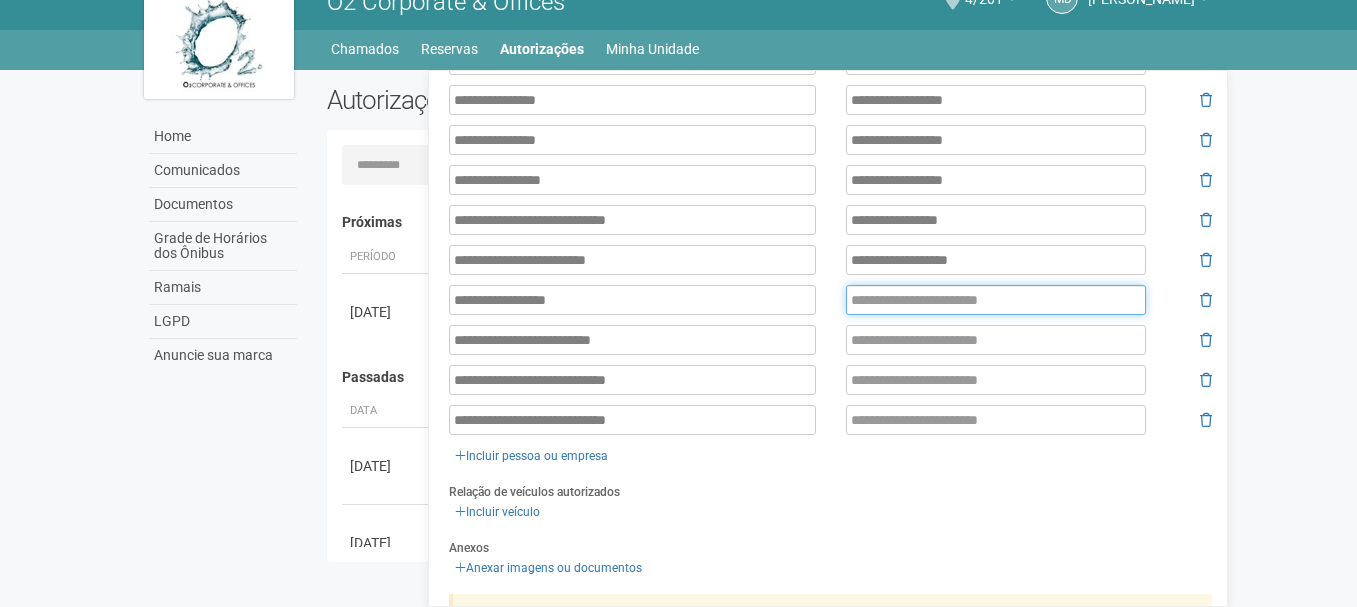click at bounding box center (996, 300) 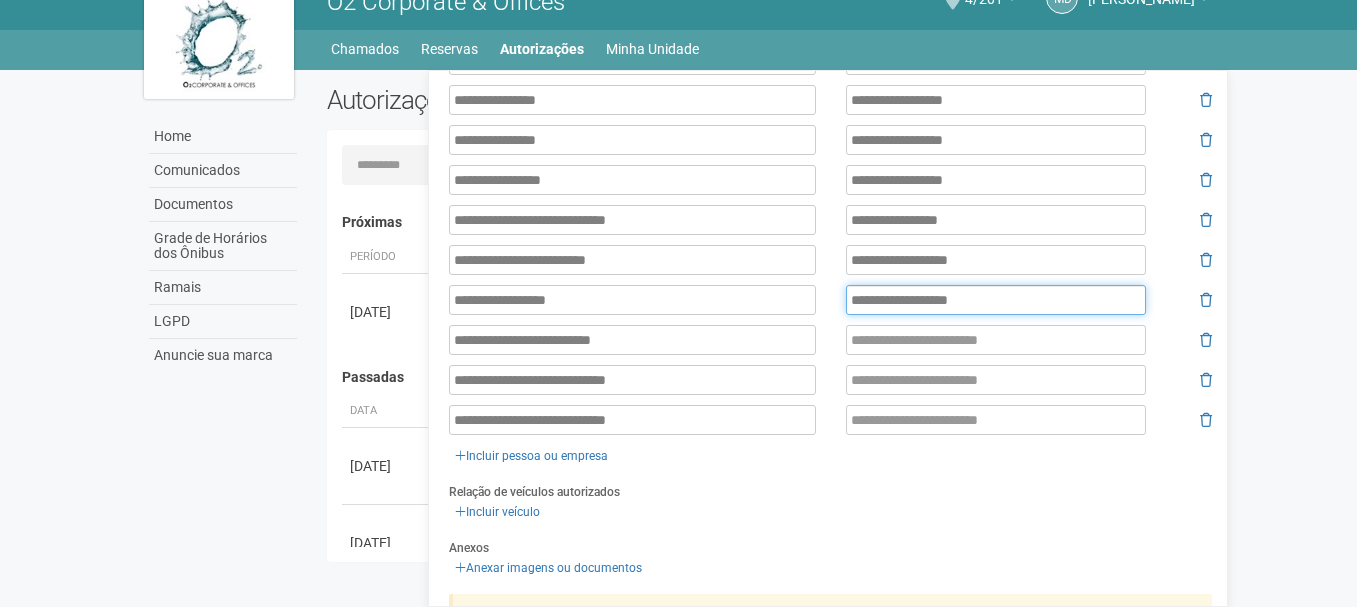 type on "**********" 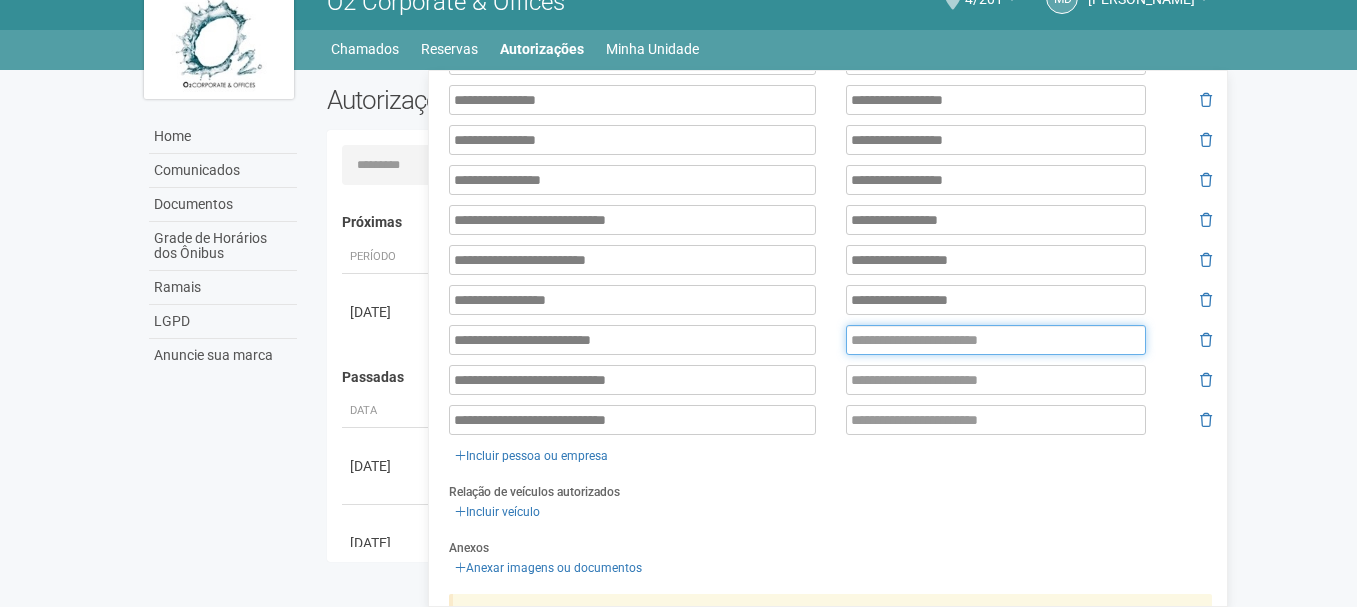 click at bounding box center (996, 340) 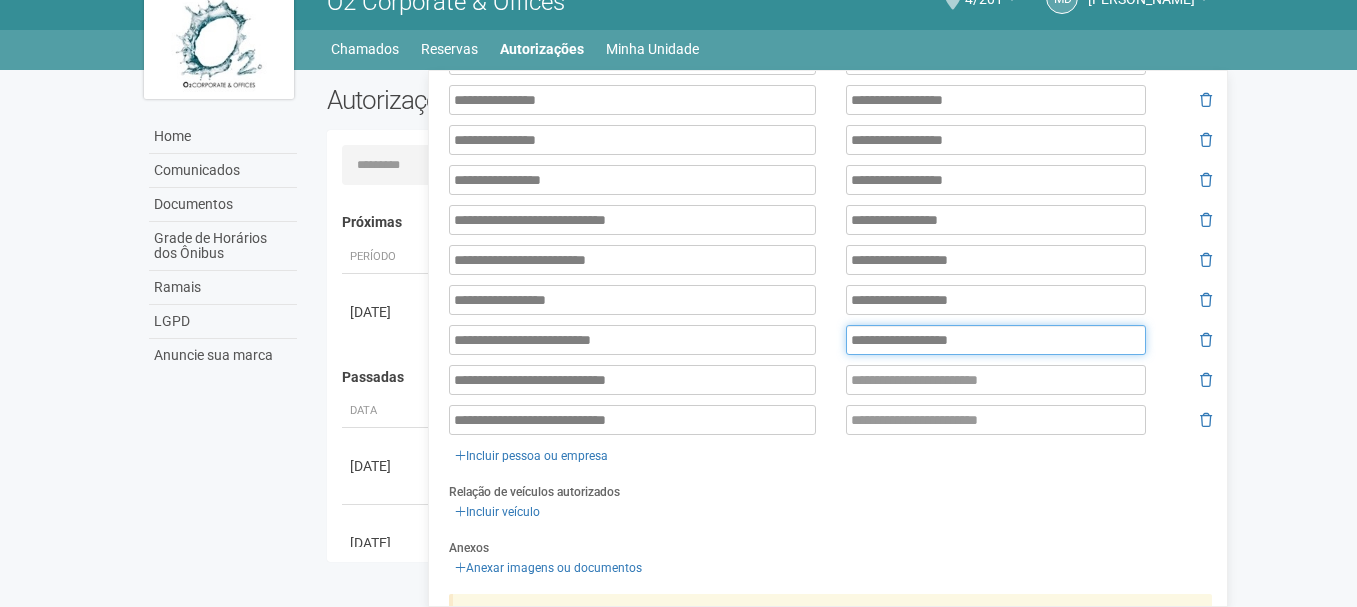 type on "**********" 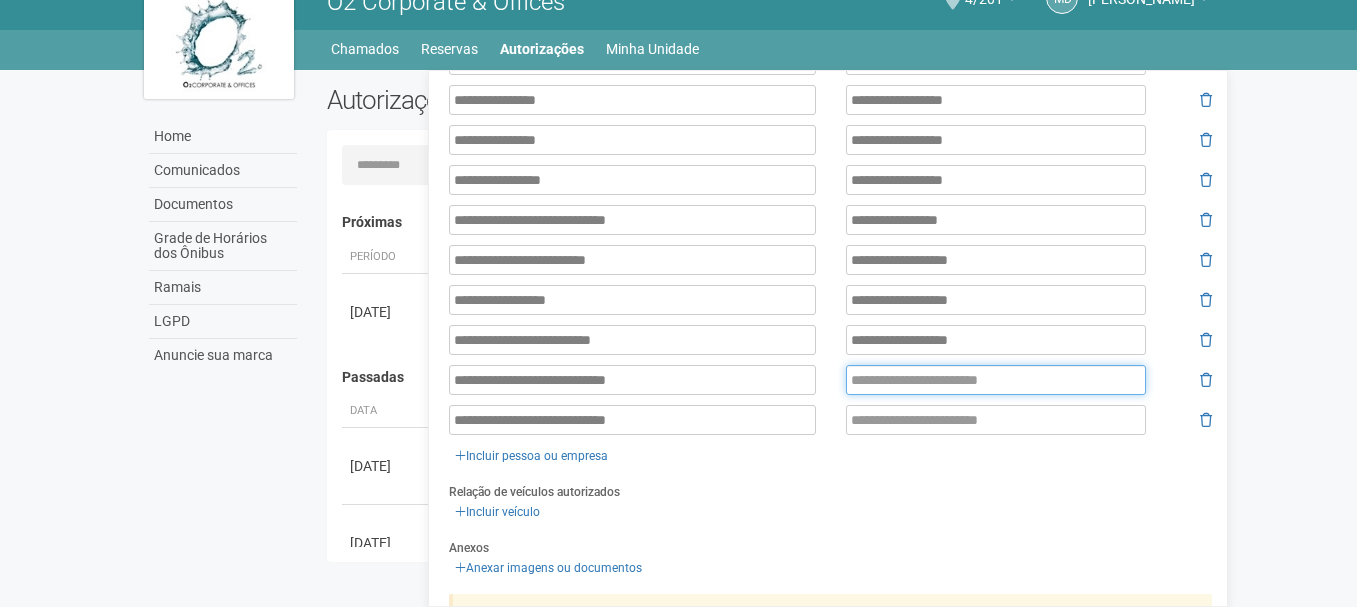 click at bounding box center (996, 380) 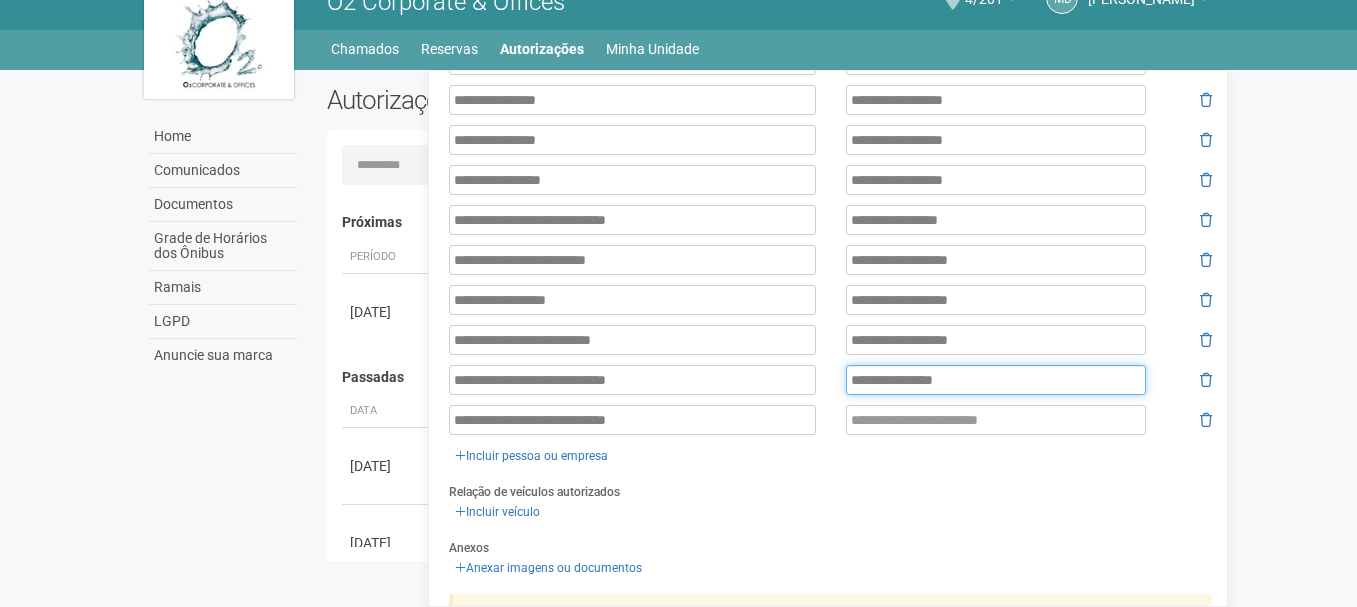 type on "**********" 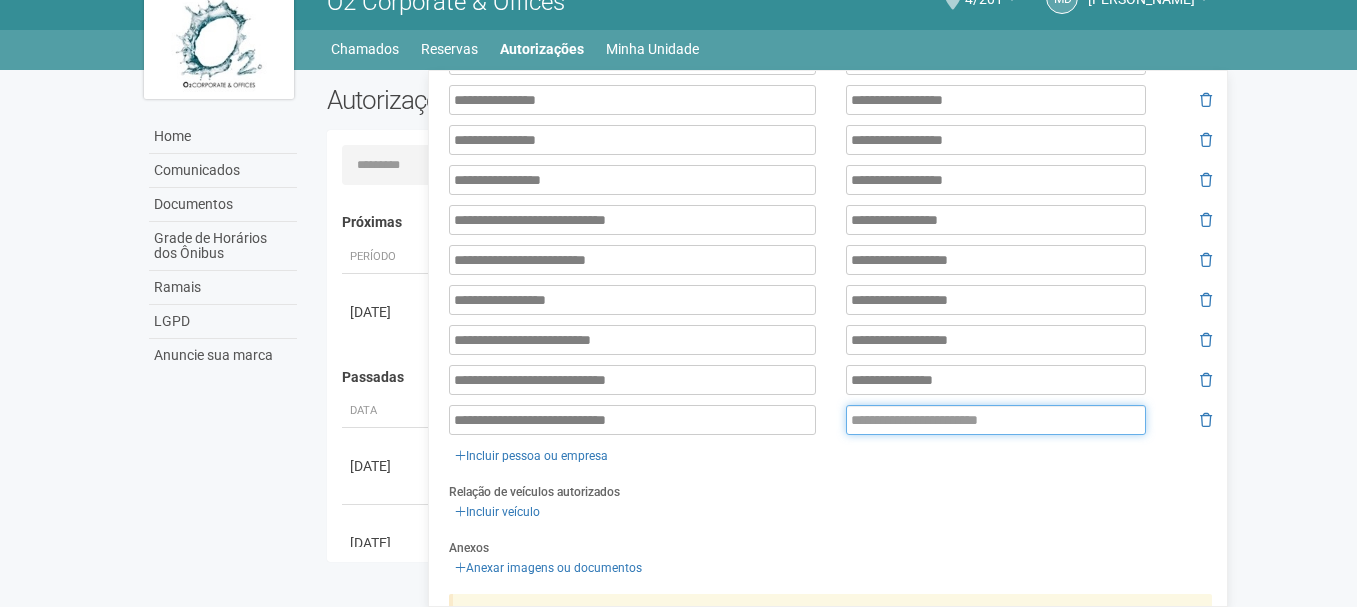 click at bounding box center (996, 420) 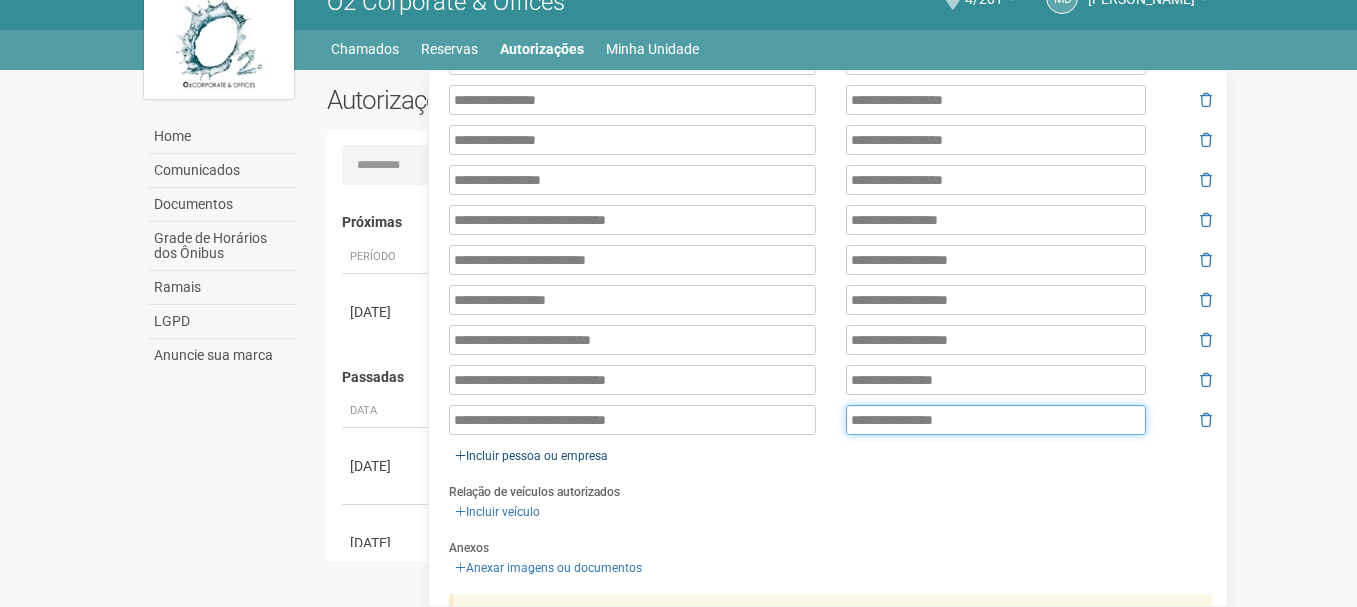 type on "**********" 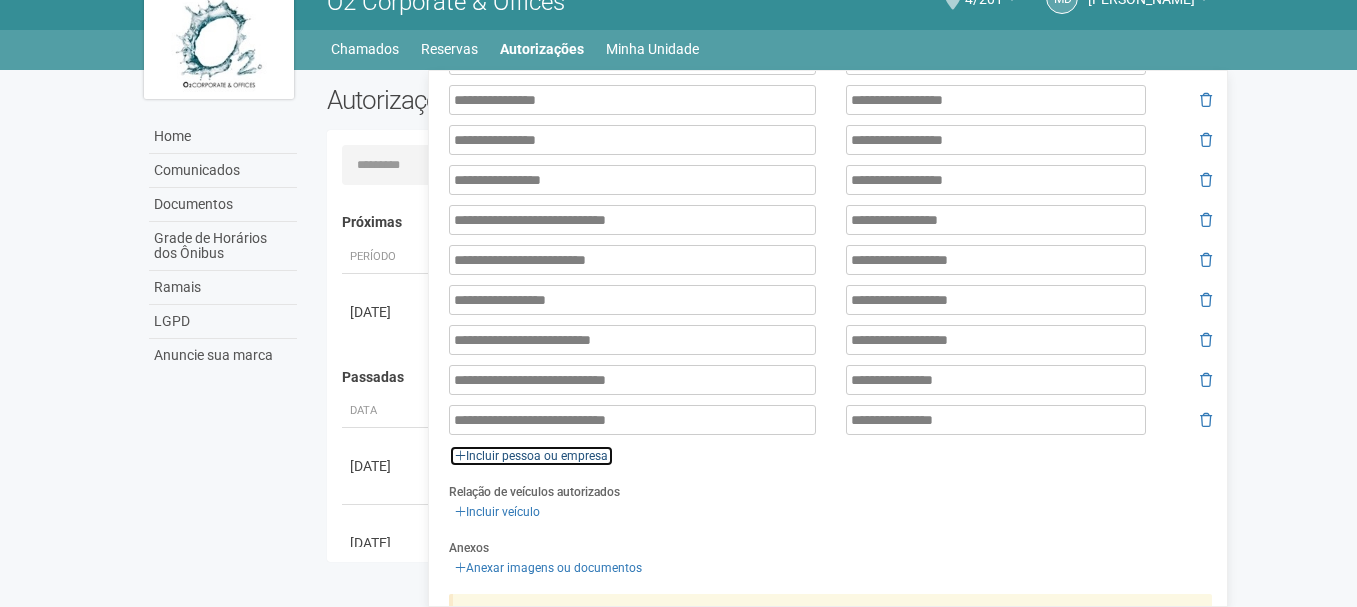 click on "Incluir pessoa ou empresa" at bounding box center (531, 456) 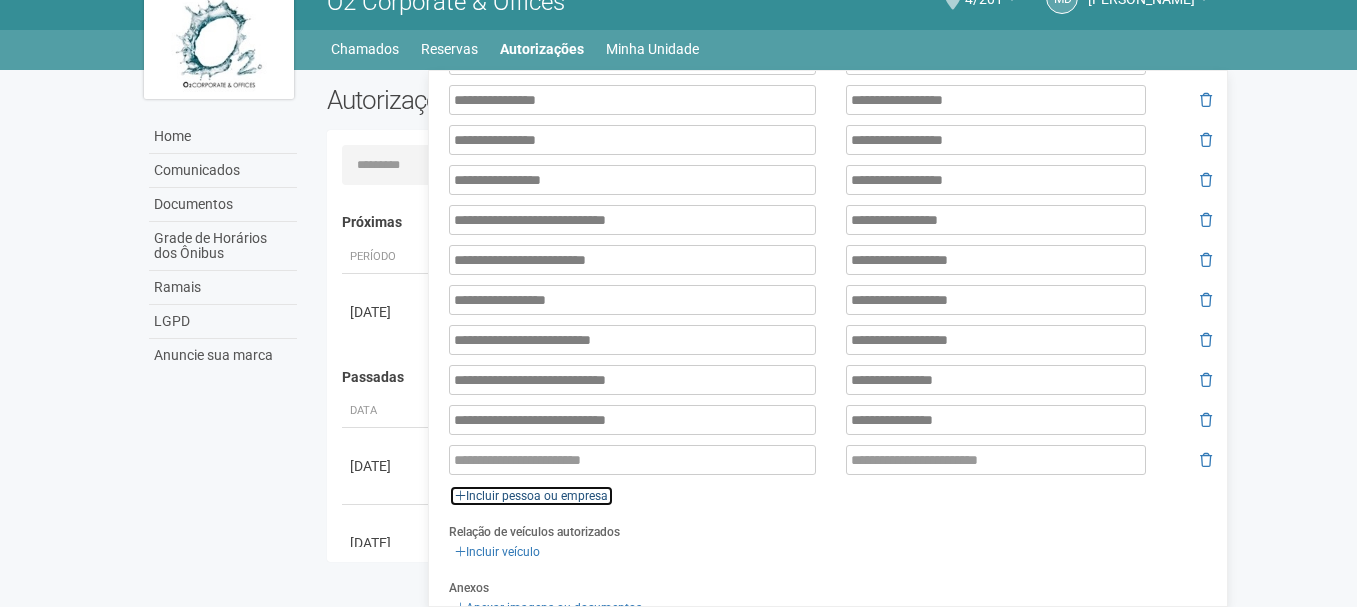 click on "Incluir pessoa ou empresa" at bounding box center (531, 496) 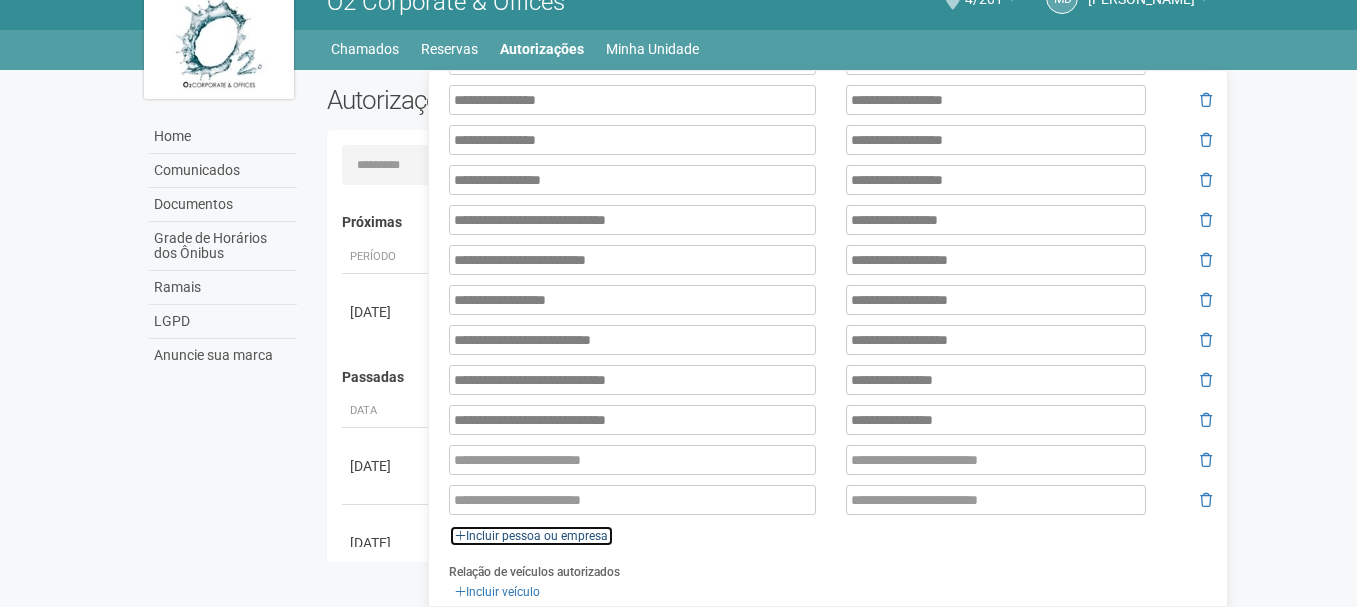 click on "Incluir pessoa ou empresa" at bounding box center (531, 536) 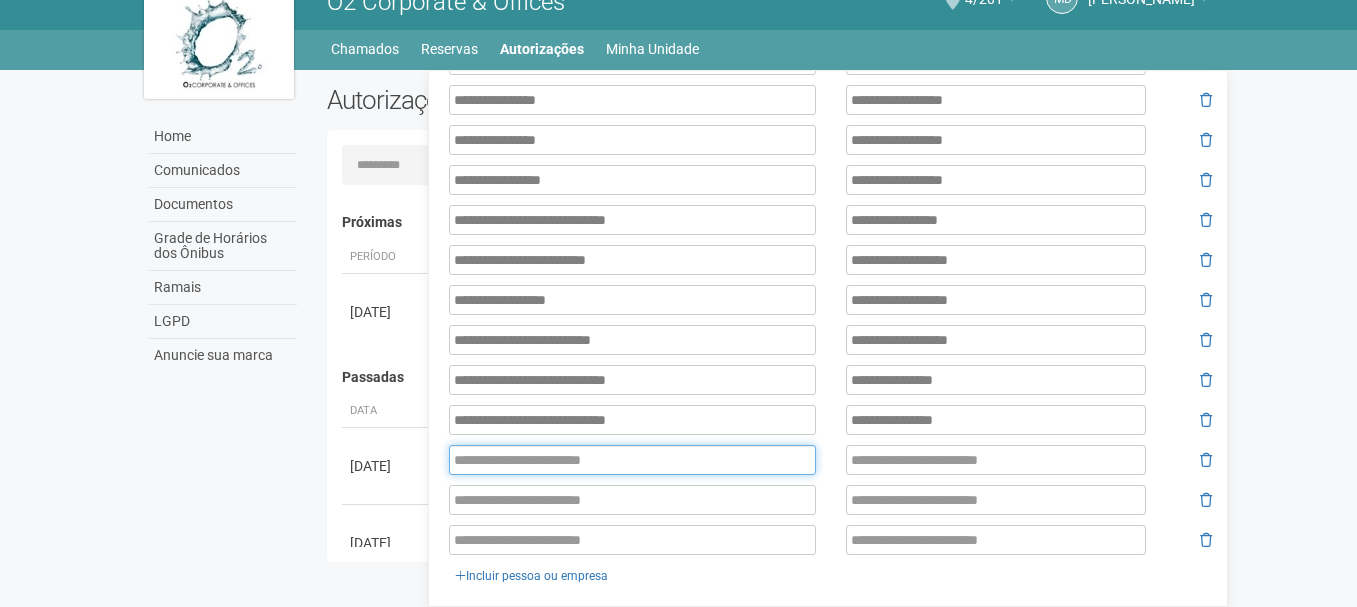 click at bounding box center [632, 460] 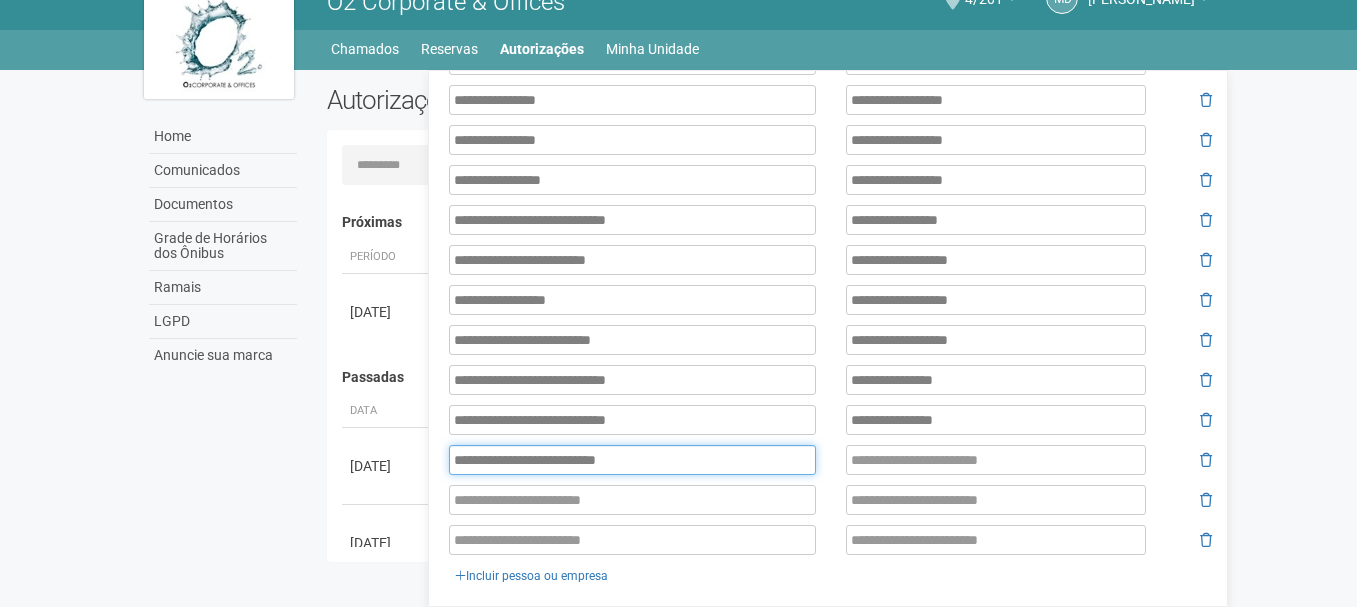 type on "**********" 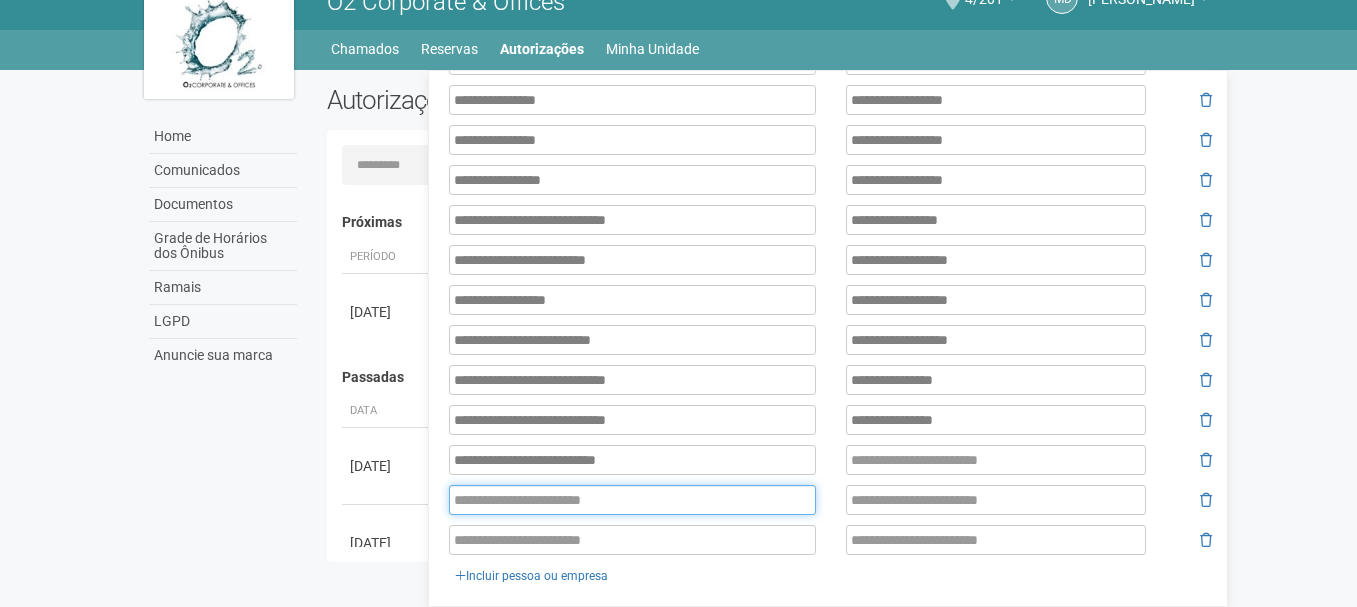 click at bounding box center (632, 500) 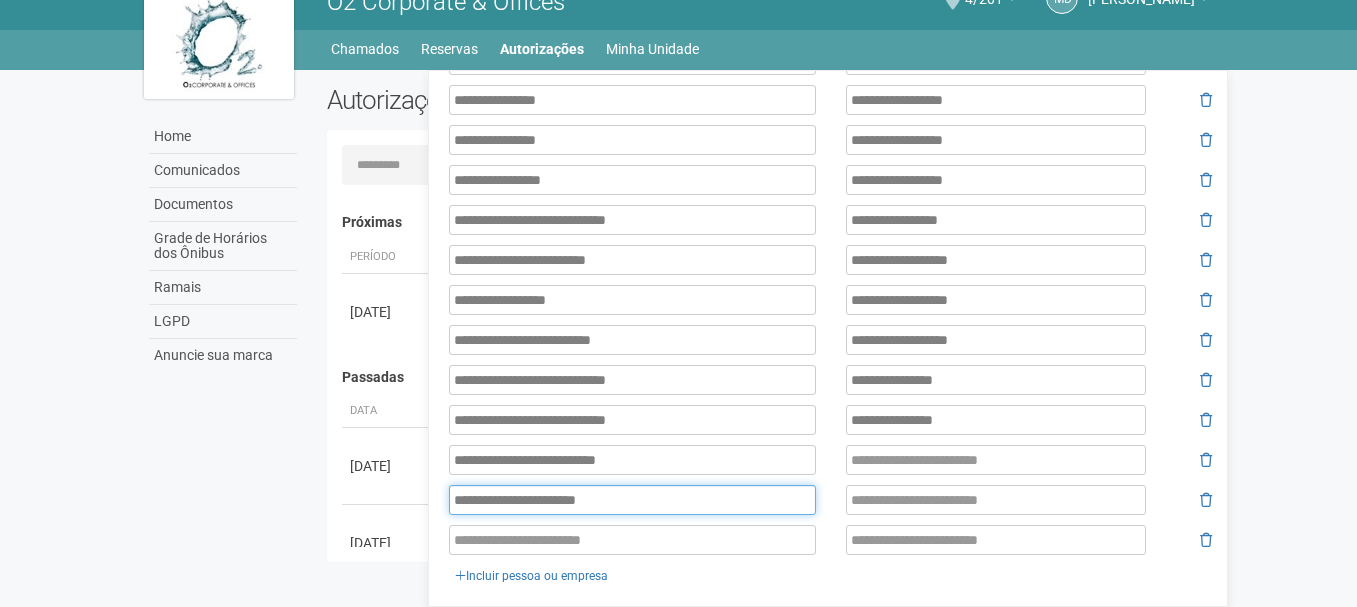 type on "**********" 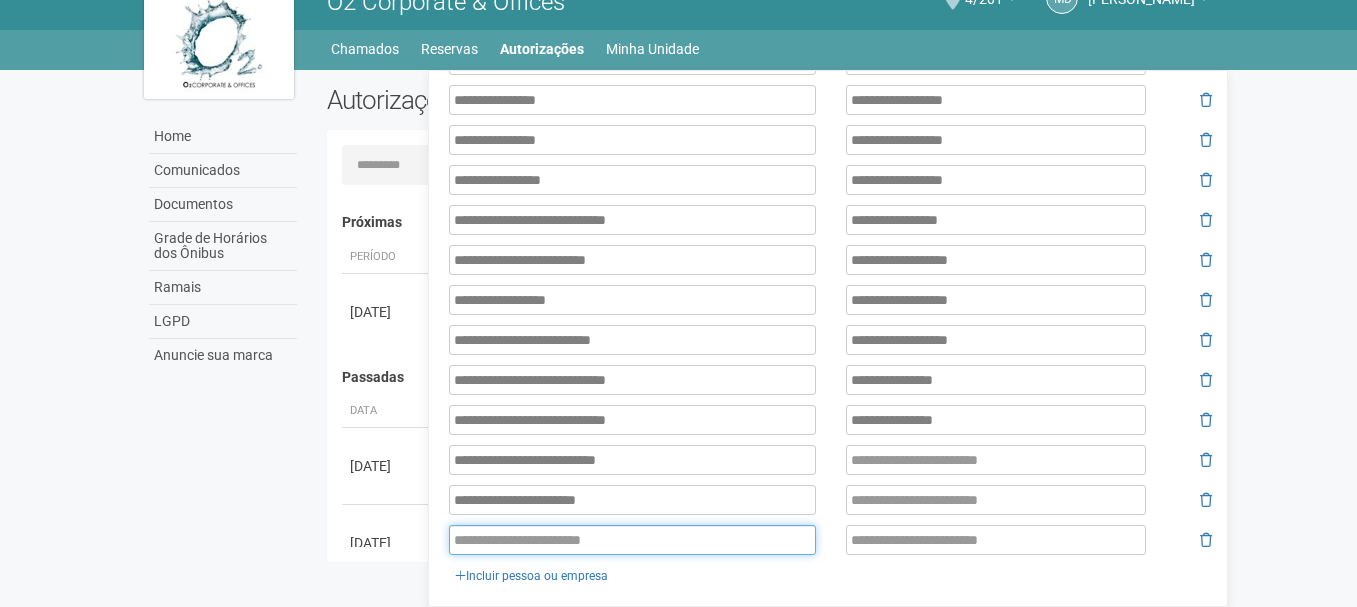 click at bounding box center [632, 540] 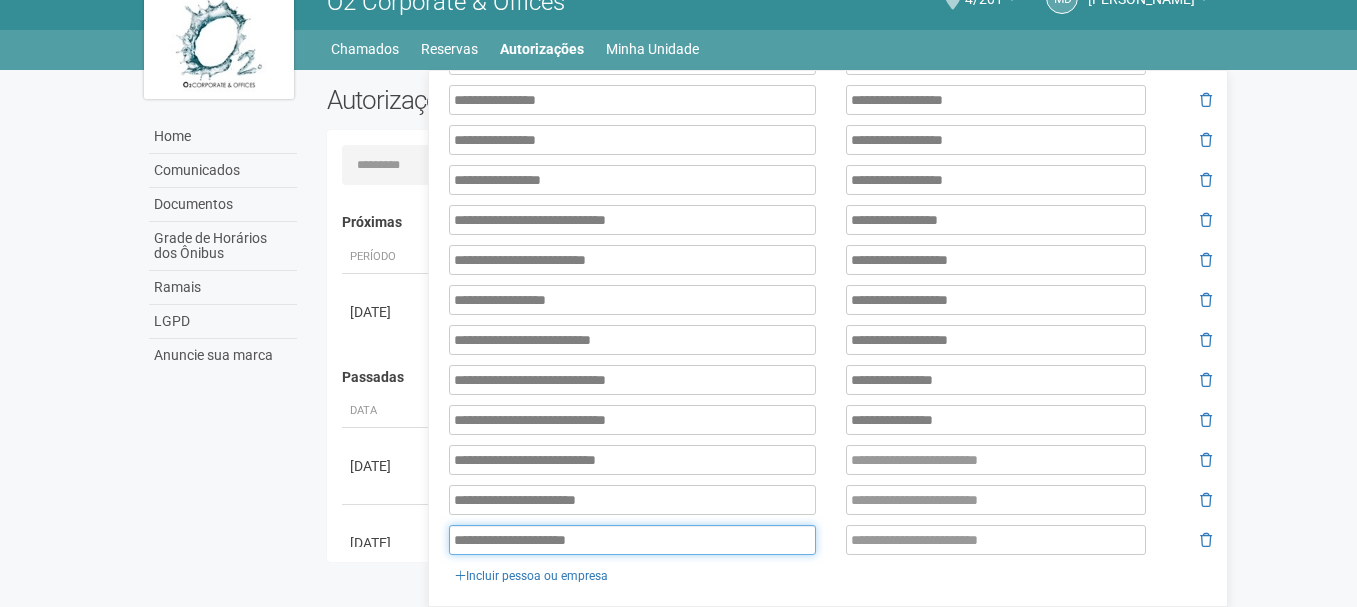 type on "**********" 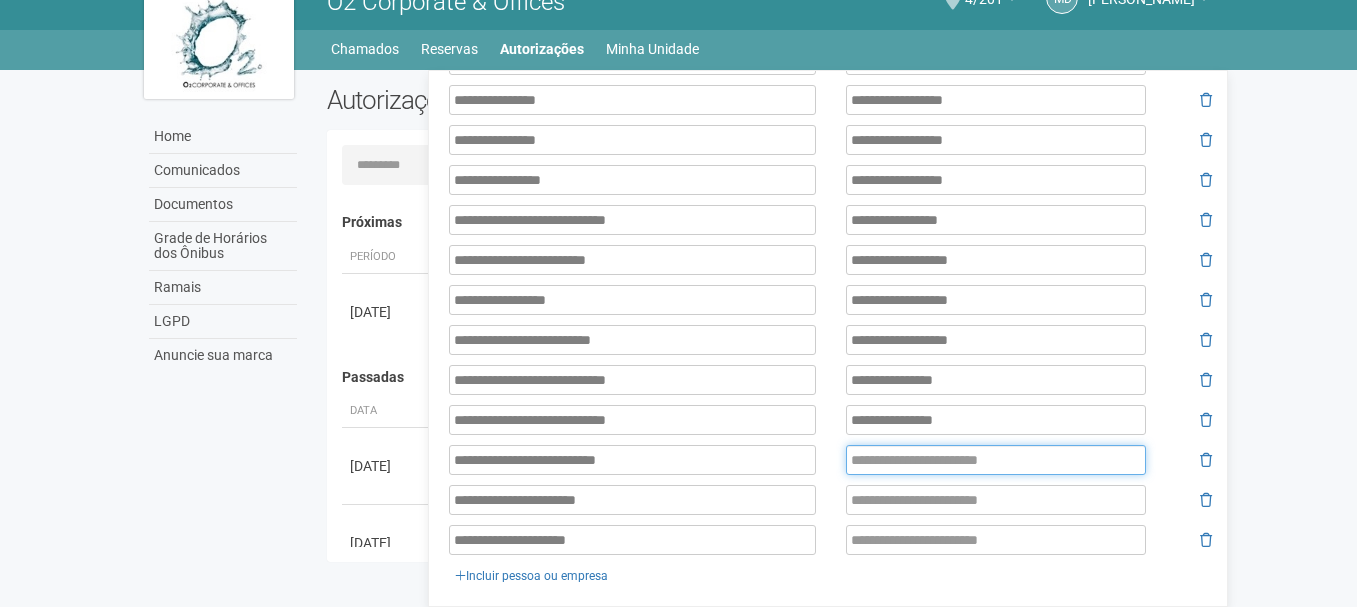 click at bounding box center [996, 460] 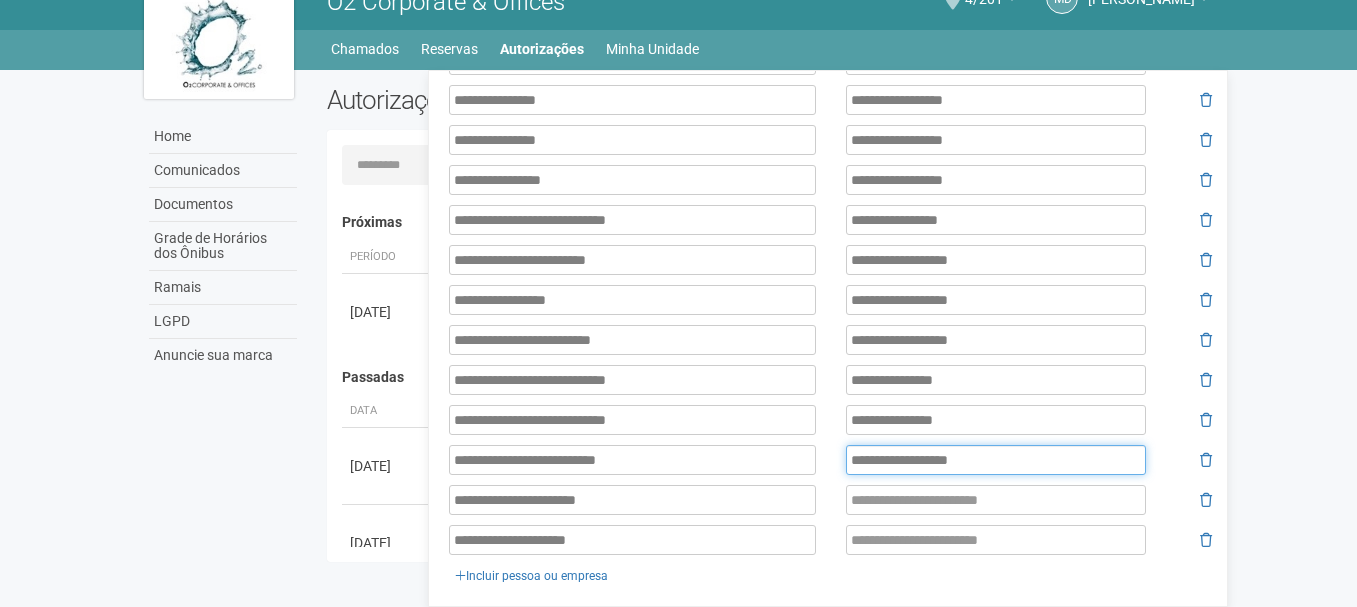 type on "**********" 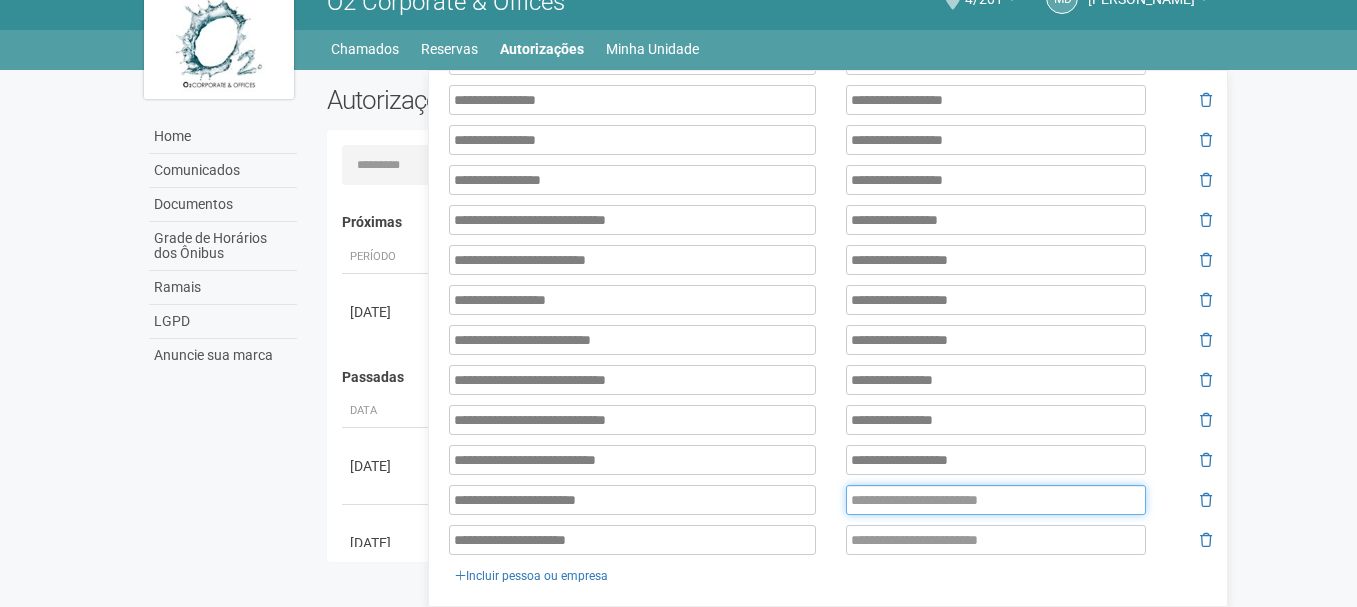 click at bounding box center [996, 500] 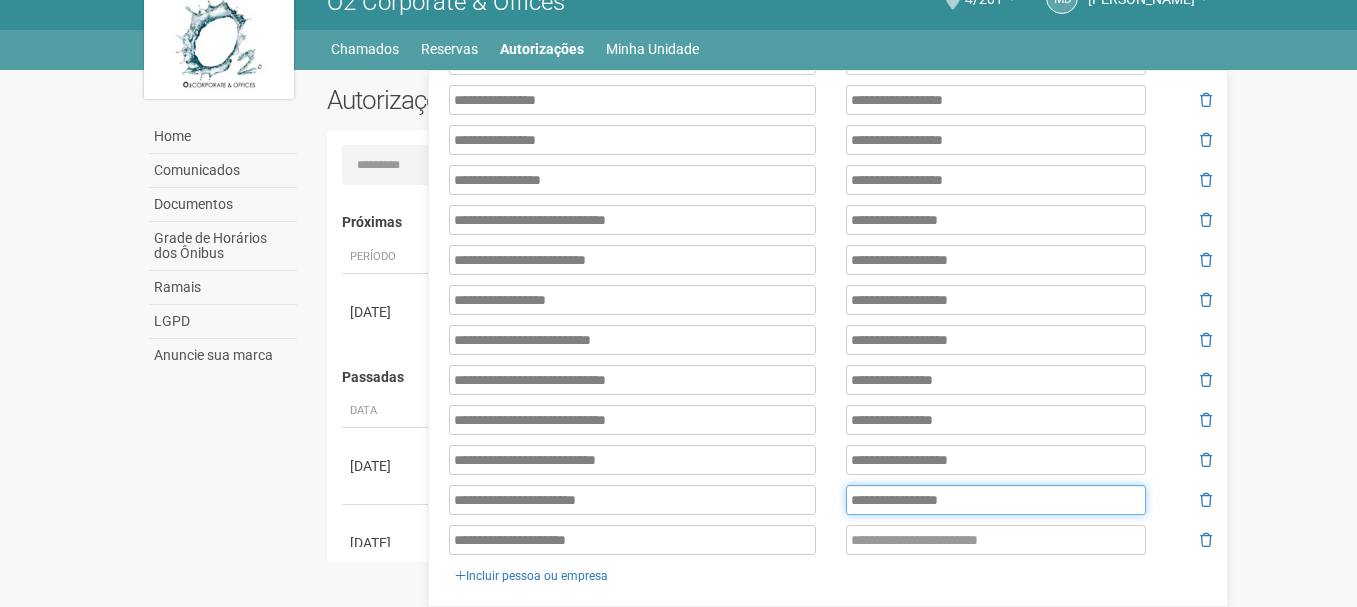 type on "**********" 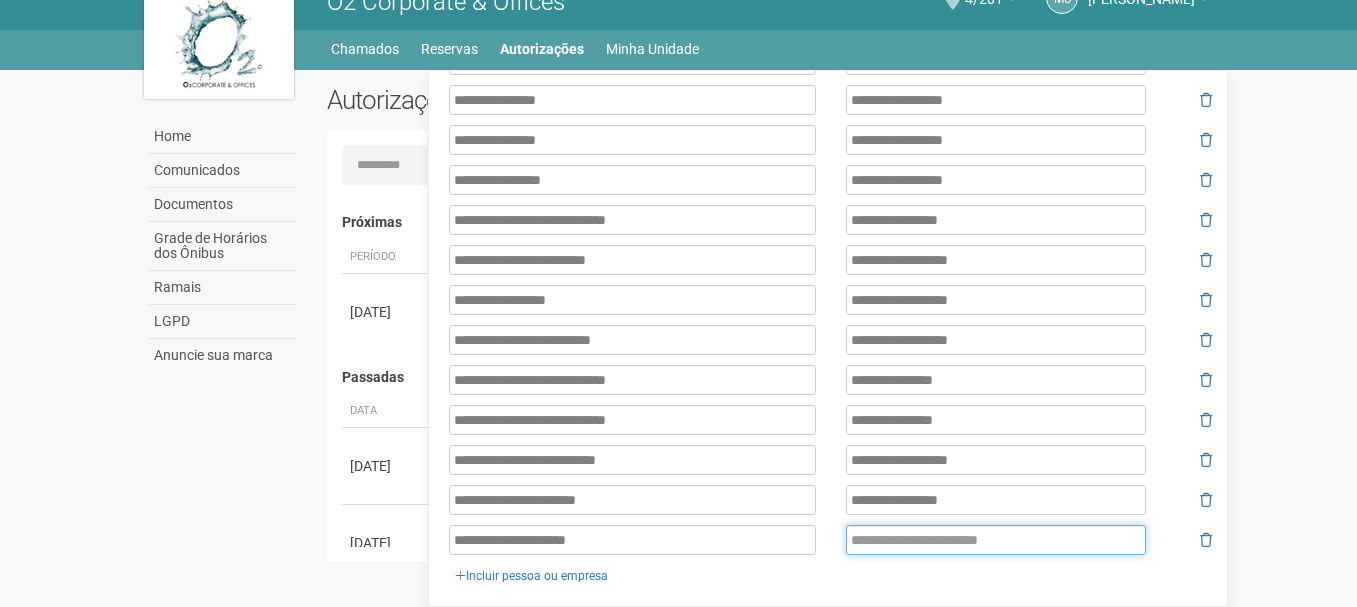 click at bounding box center [996, 540] 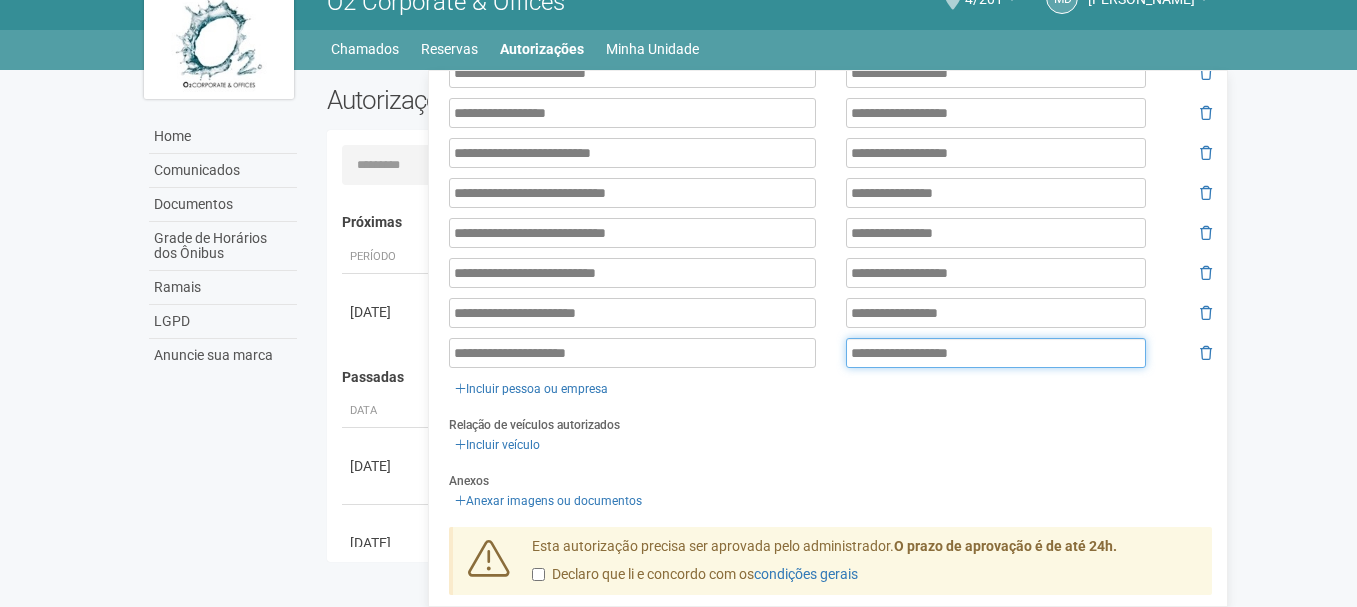 scroll, scrollTop: 656, scrollLeft: 0, axis: vertical 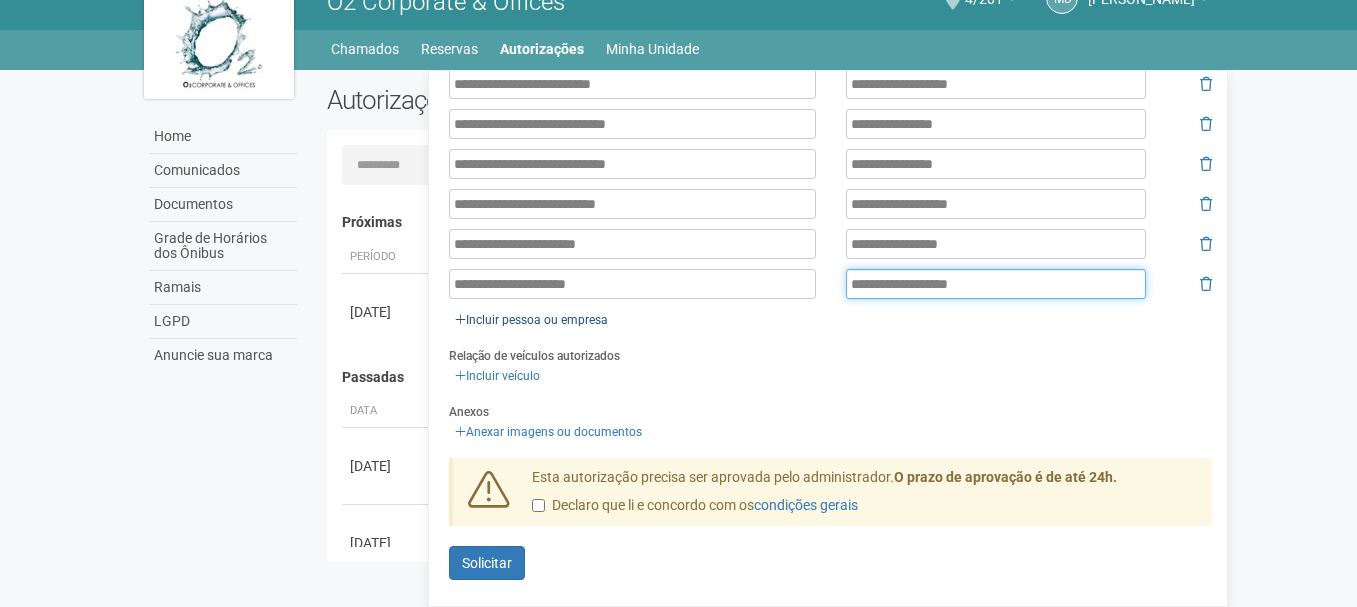 type on "**********" 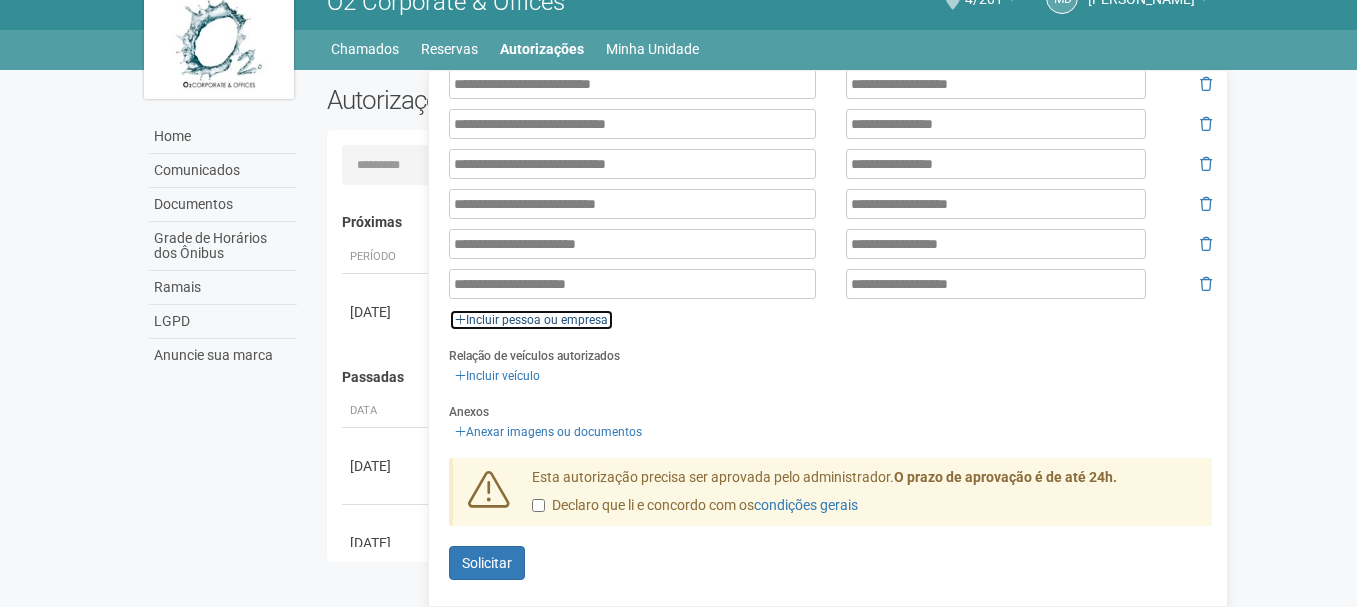 click on "Incluir pessoa ou empresa" at bounding box center [531, 320] 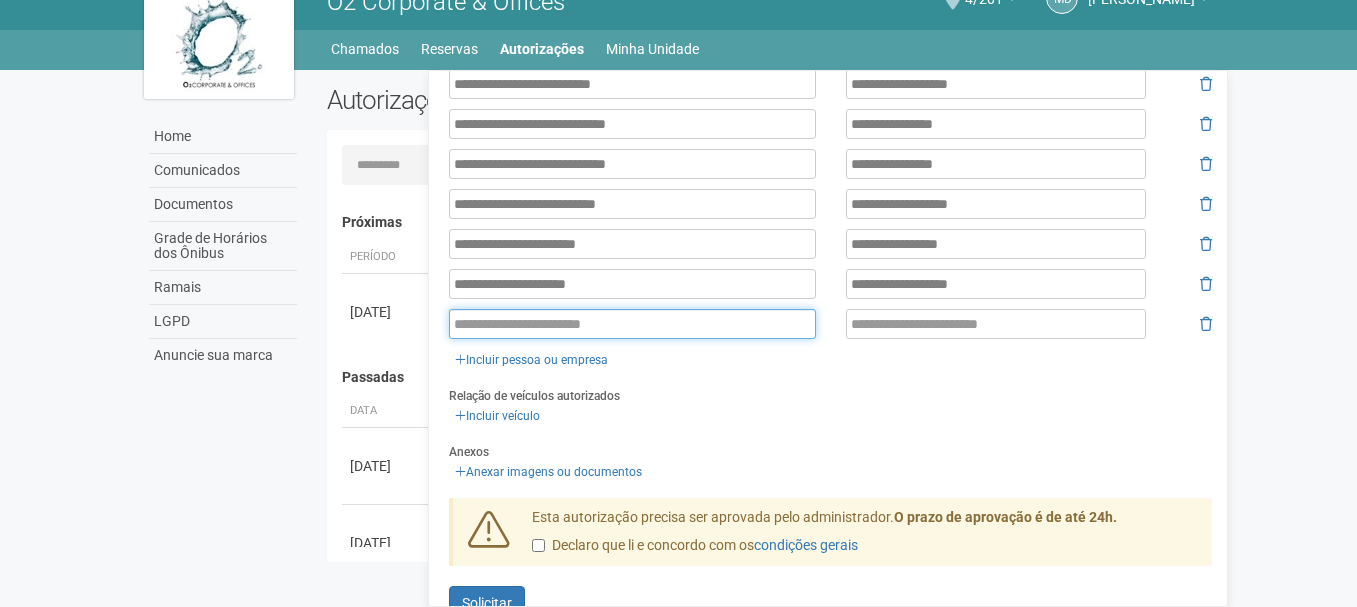 click at bounding box center (632, 324) 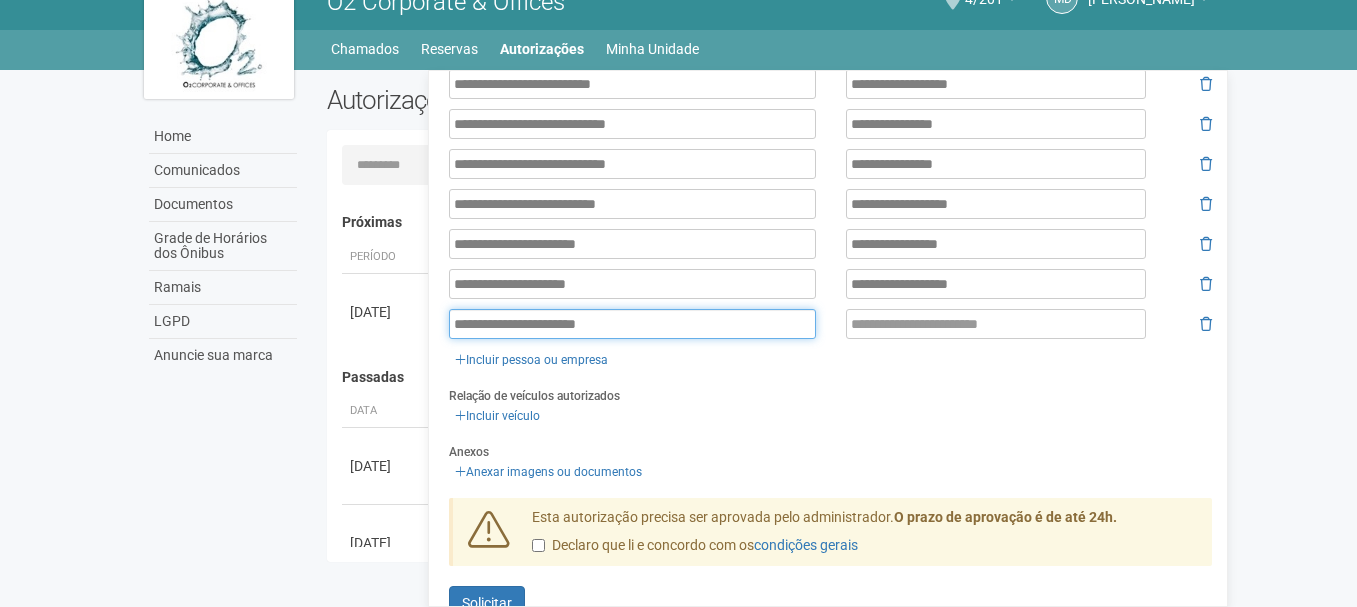 type on "**********" 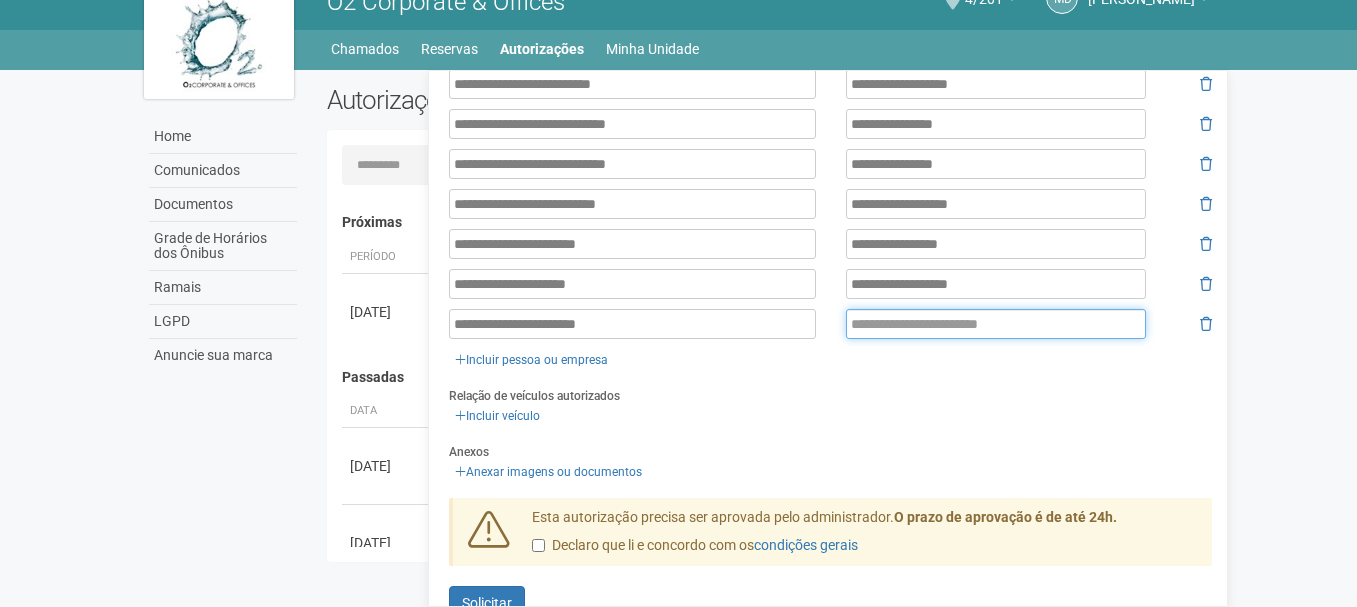 click at bounding box center (996, 324) 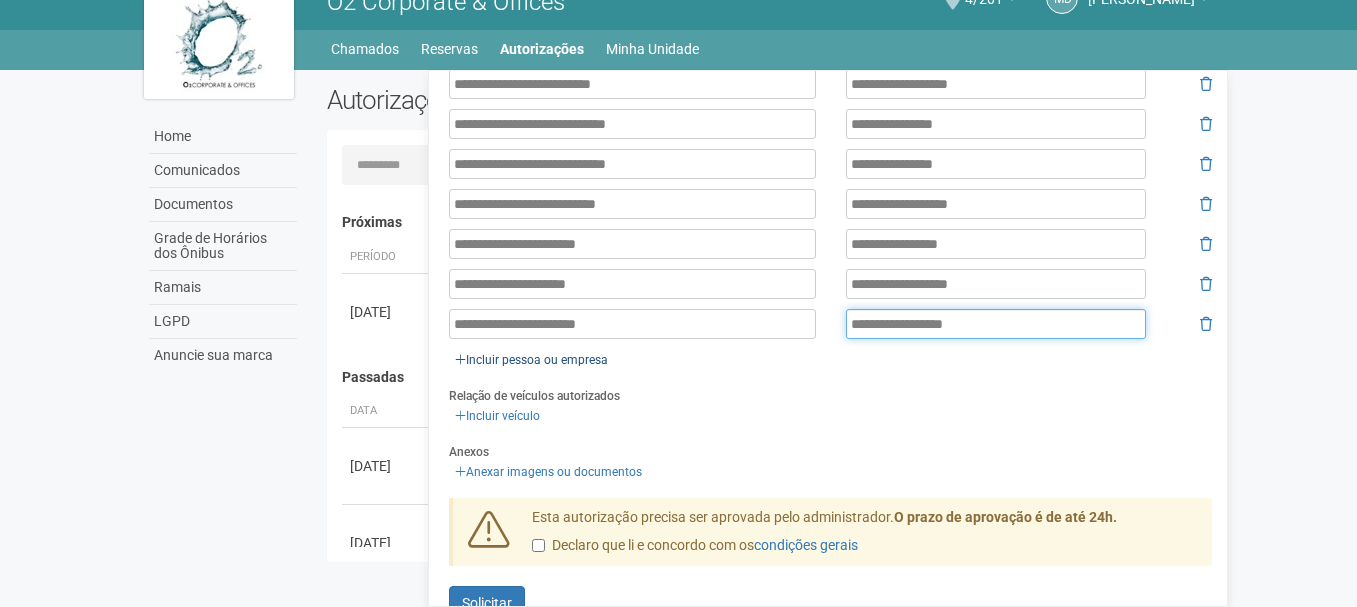 type on "**********" 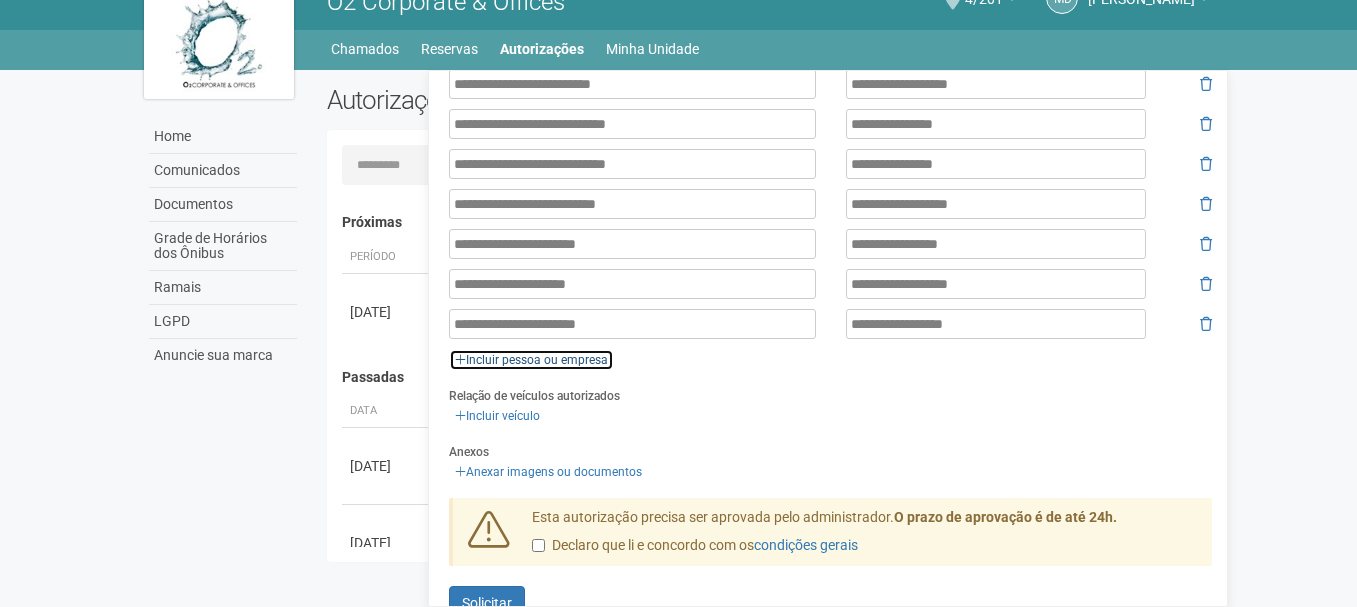 click on "Incluir pessoa ou empresa" at bounding box center (531, 360) 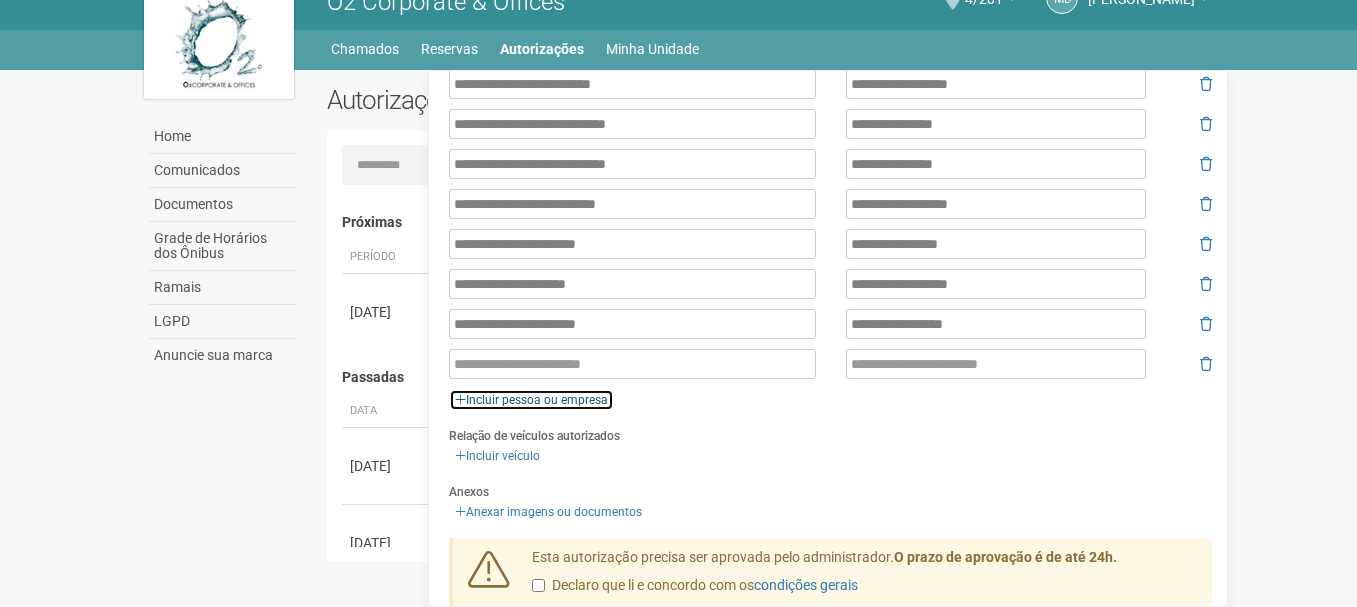 click on "Incluir pessoa ou empresa" at bounding box center (531, 400) 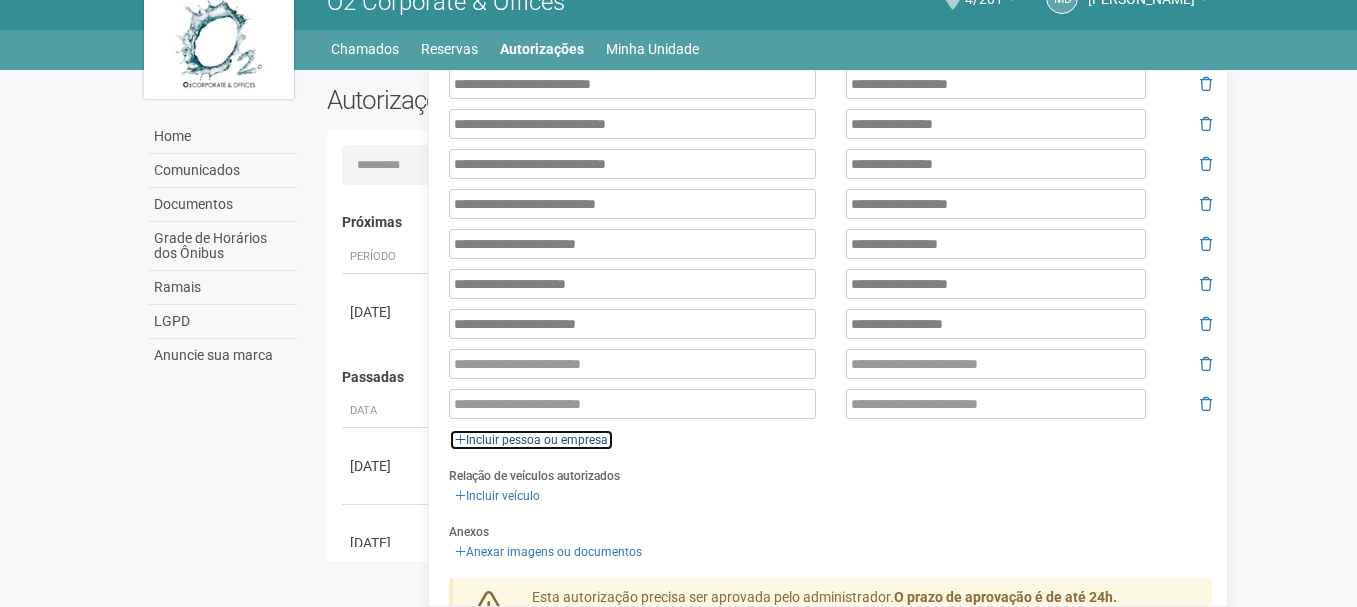 click on "Incluir pessoa ou empresa" at bounding box center [531, 440] 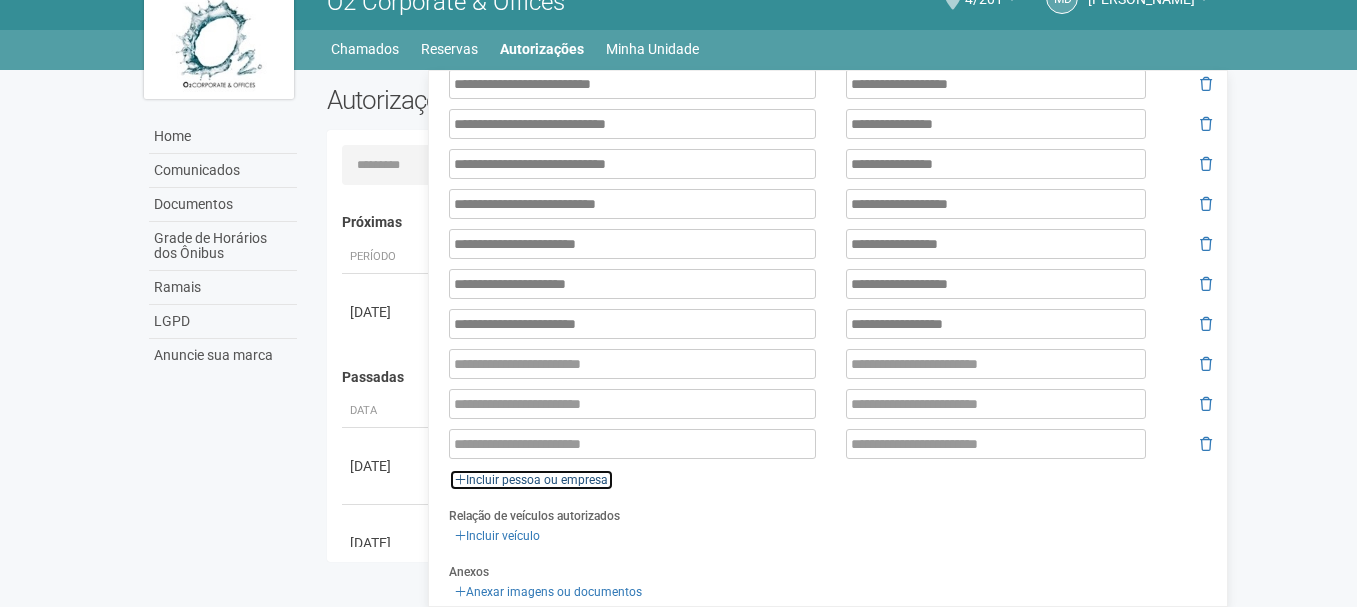 click on "Incluir pessoa ou empresa" at bounding box center [531, 480] 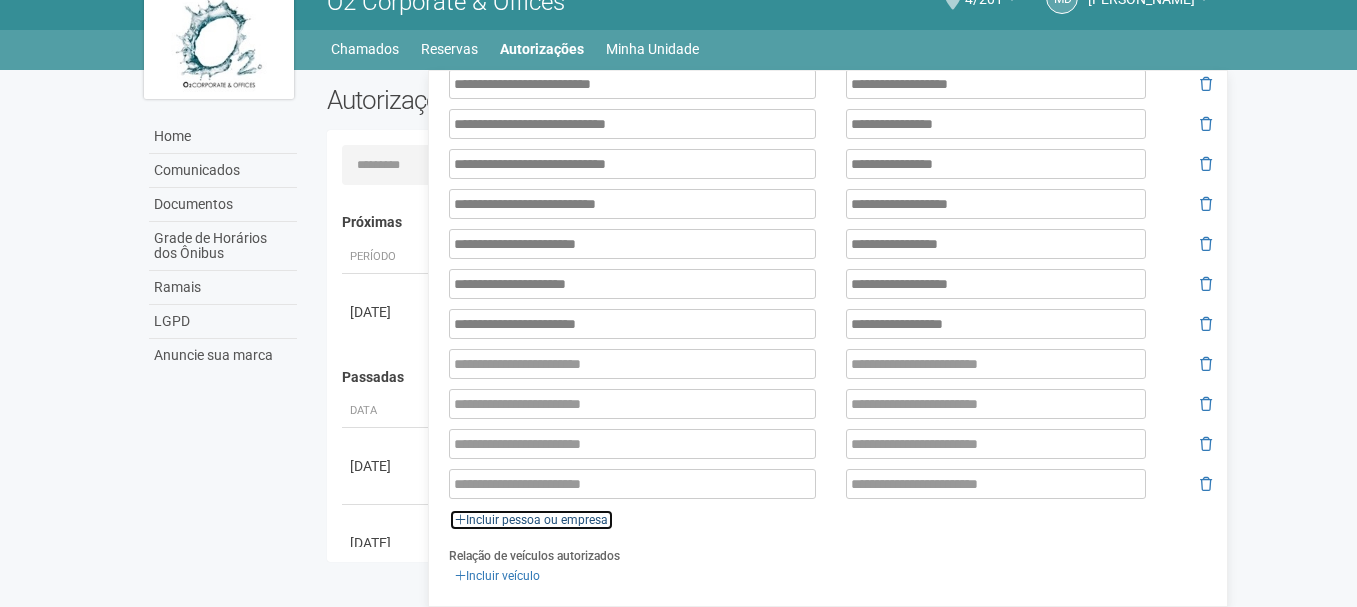 click on "Incluir pessoa ou empresa" at bounding box center (531, 520) 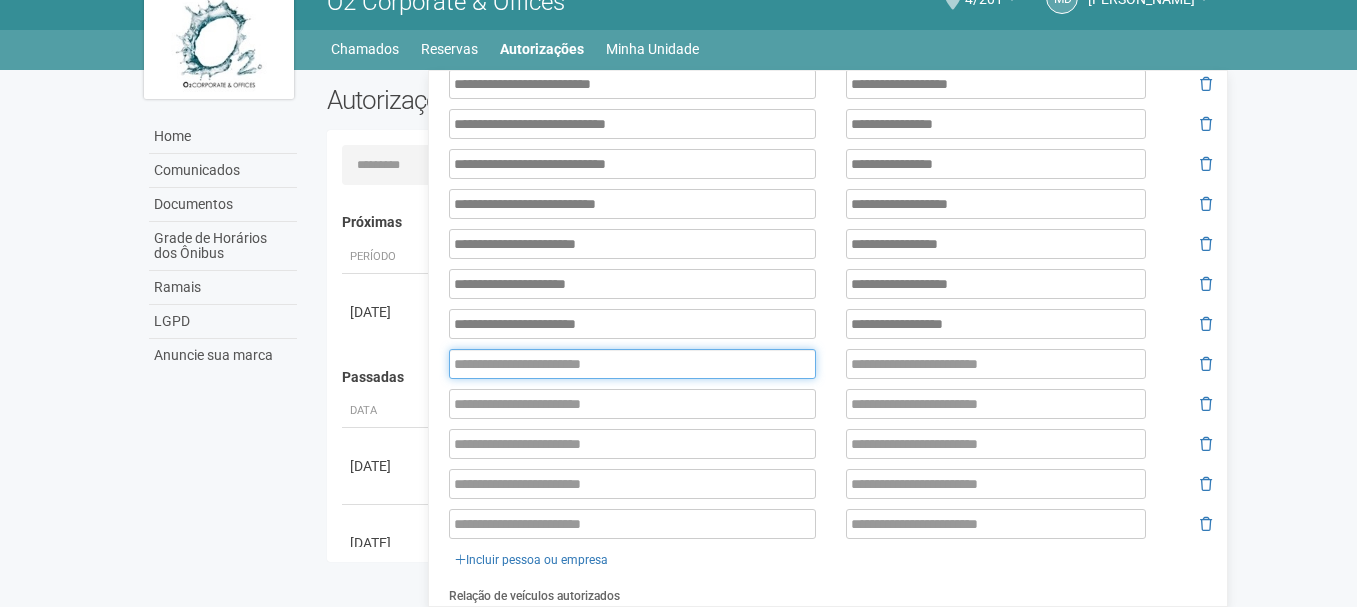 click at bounding box center [632, 364] 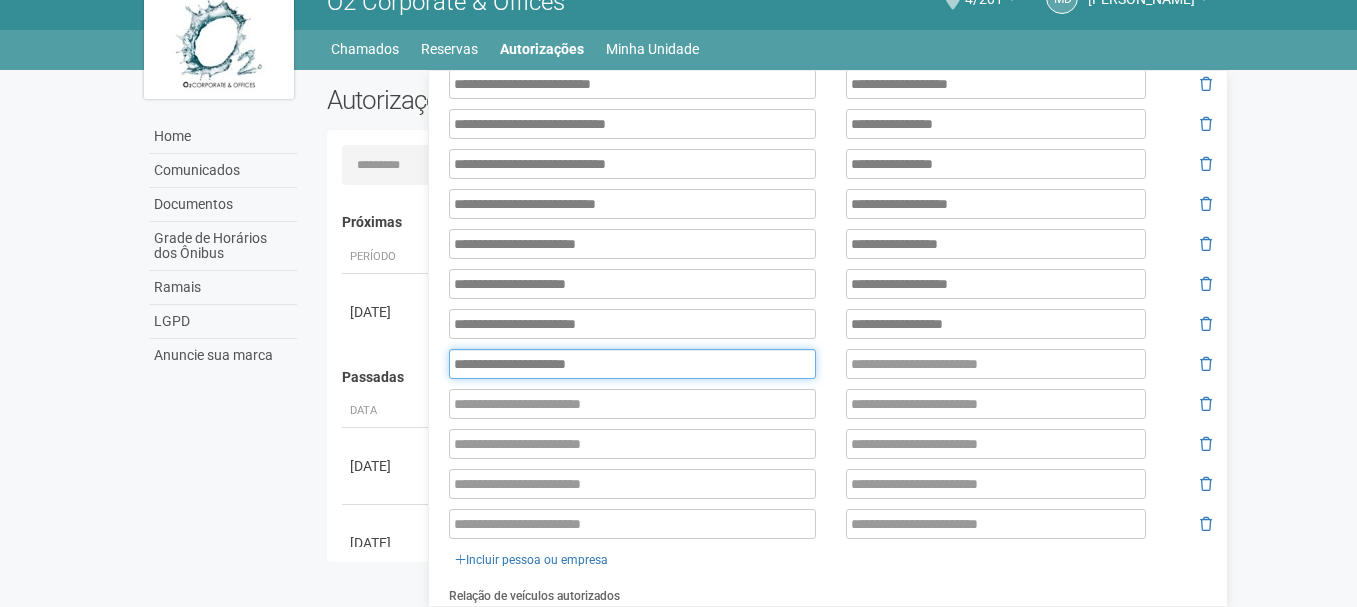 type on "**********" 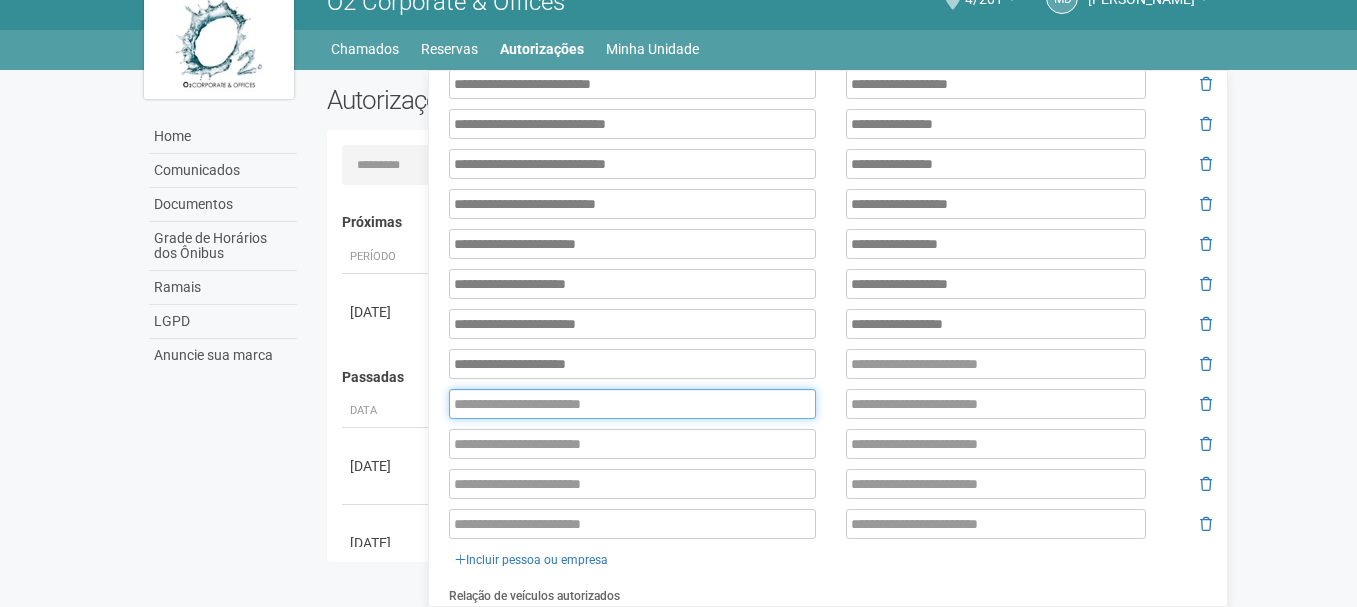 click at bounding box center [632, 404] 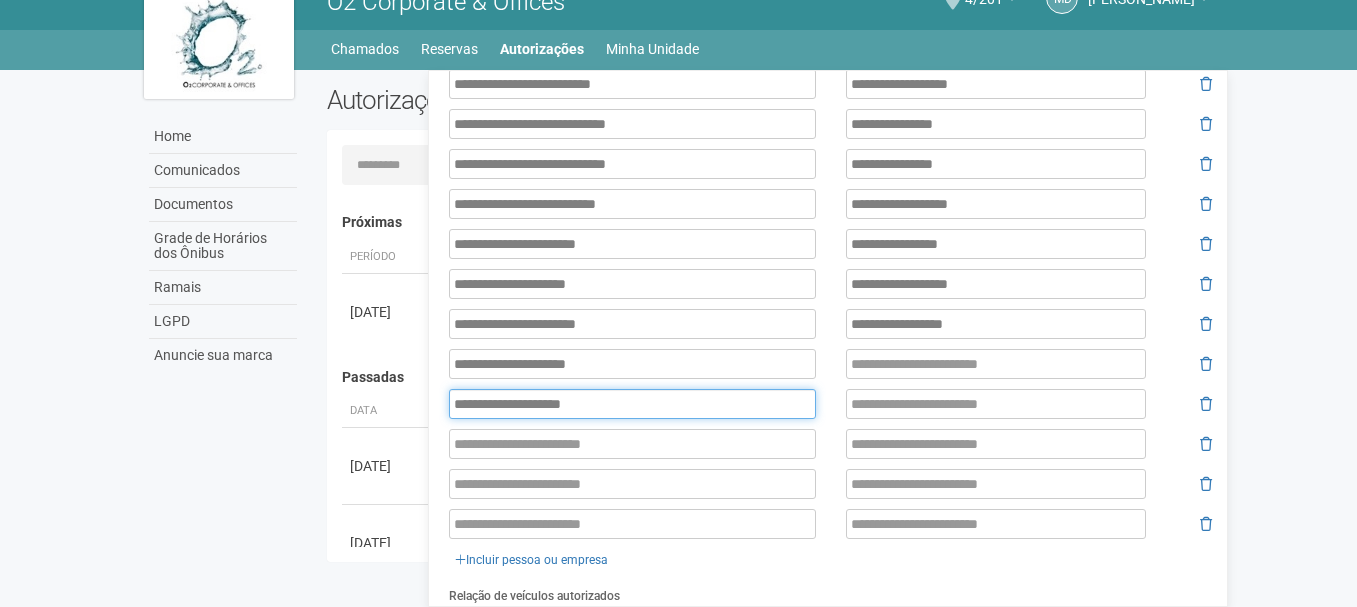 type on "**********" 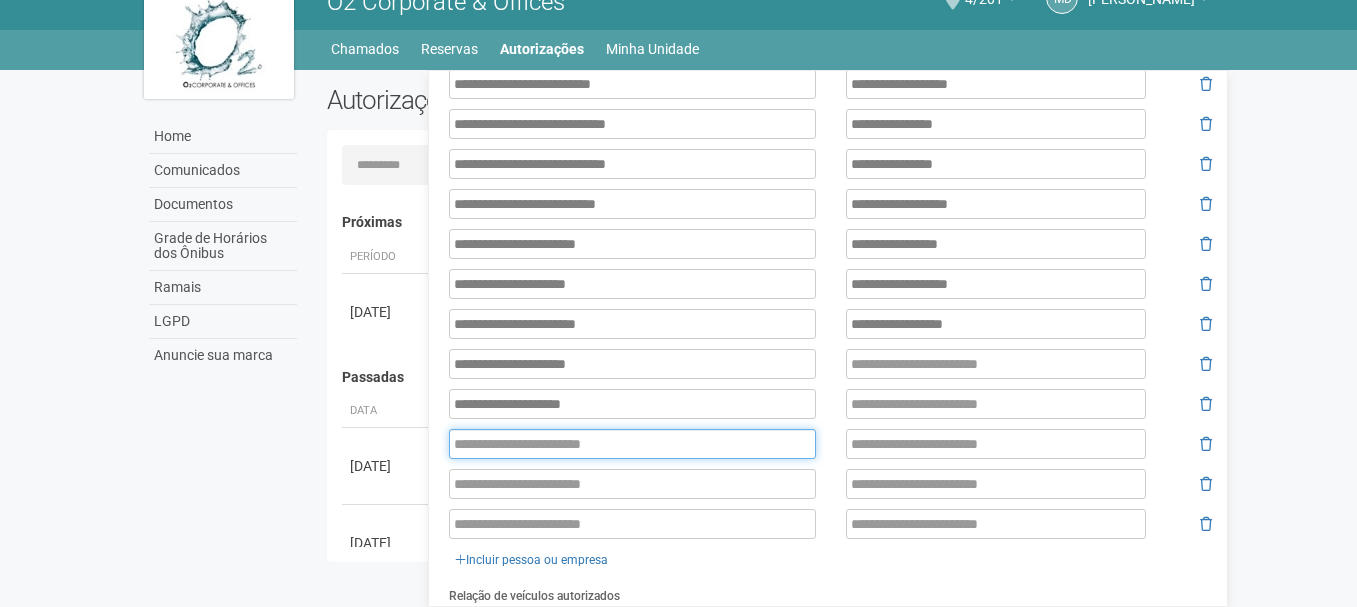 click at bounding box center (632, 444) 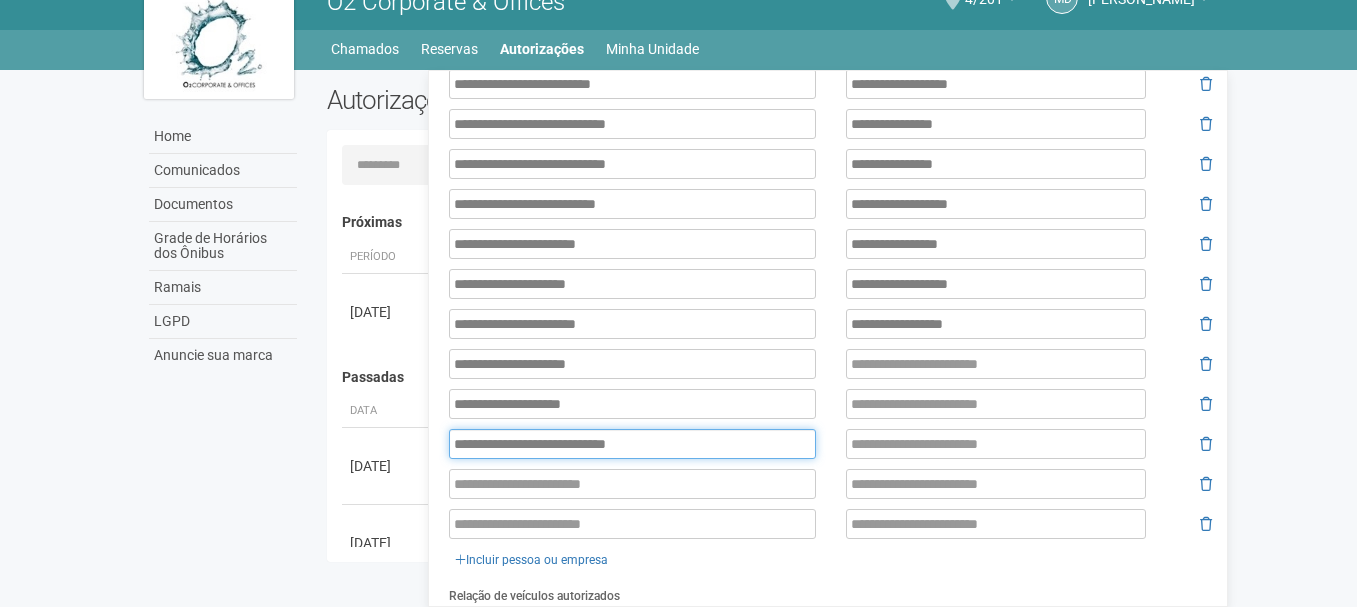 type on "**********" 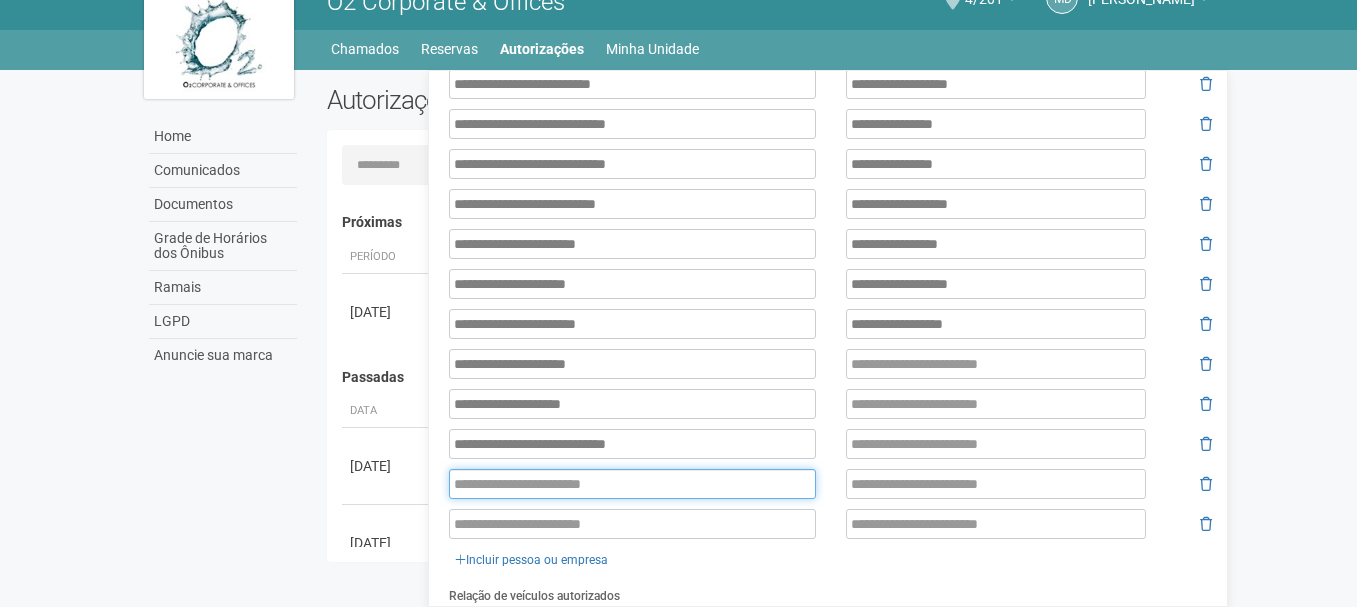 click at bounding box center (632, 484) 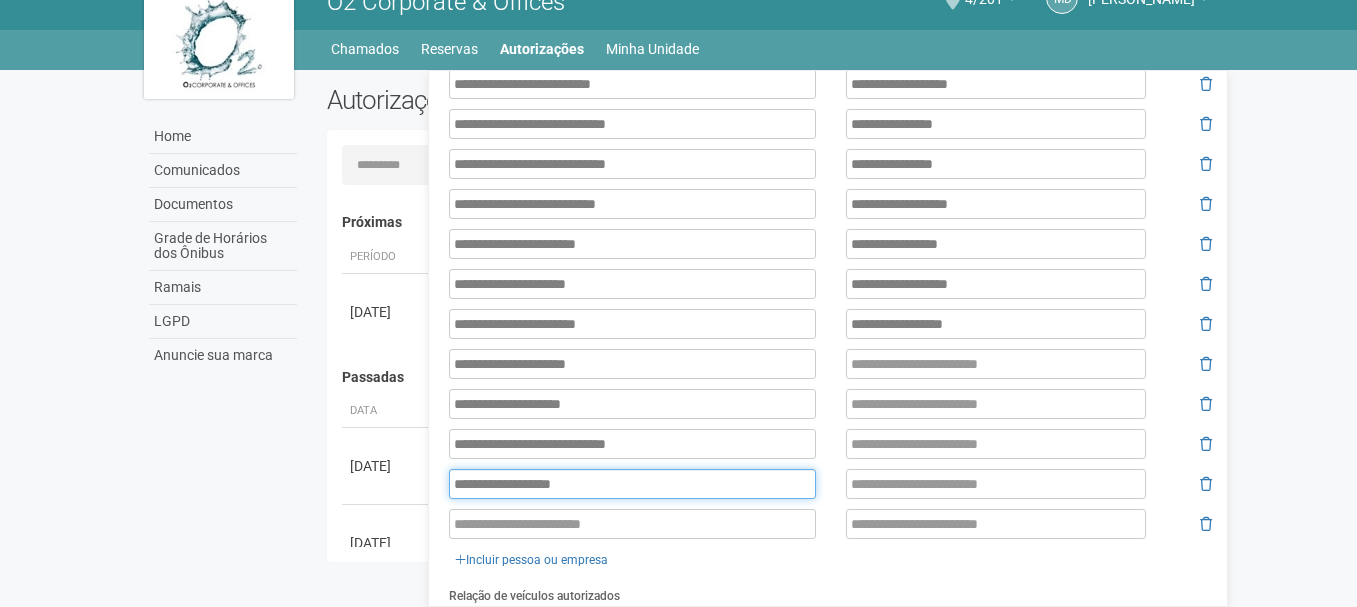 type on "**********" 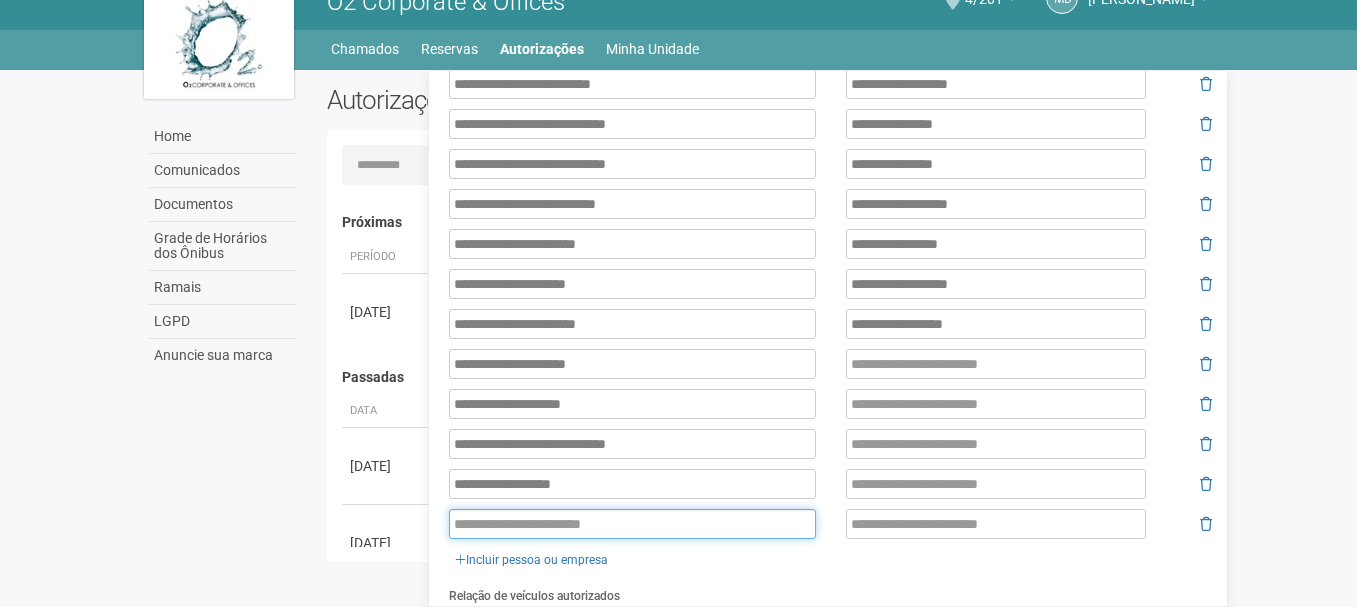 click at bounding box center [632, 524] 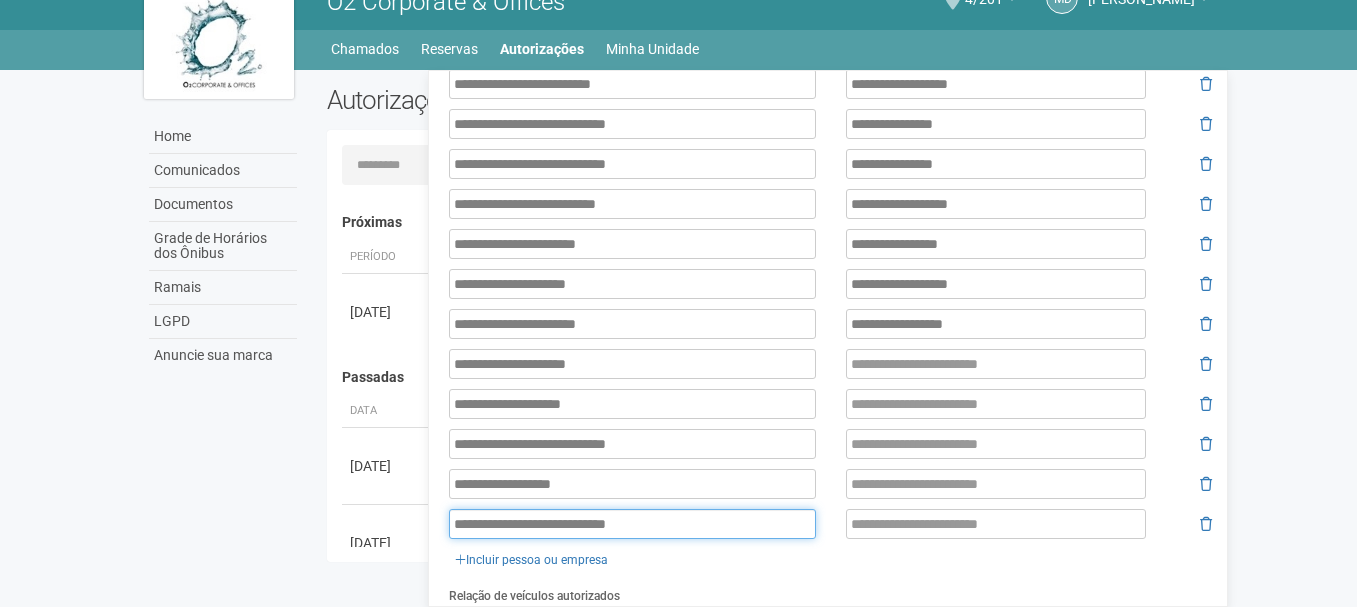 type on "**********" 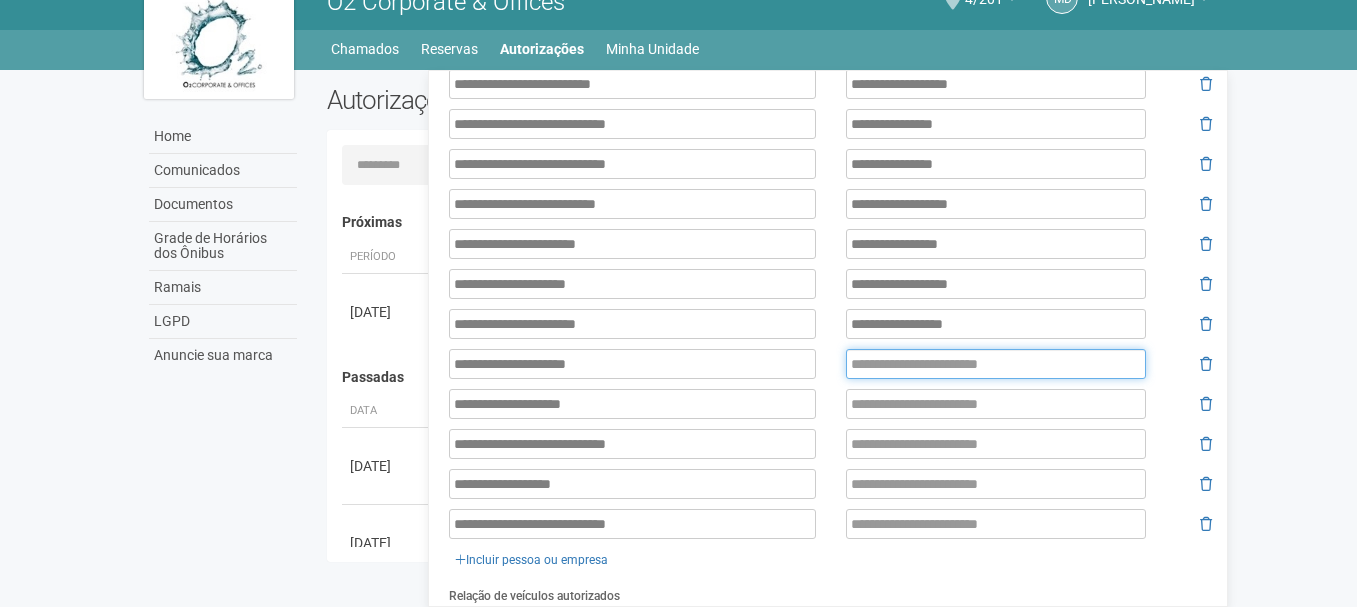 click at bounding box center [996, 364] 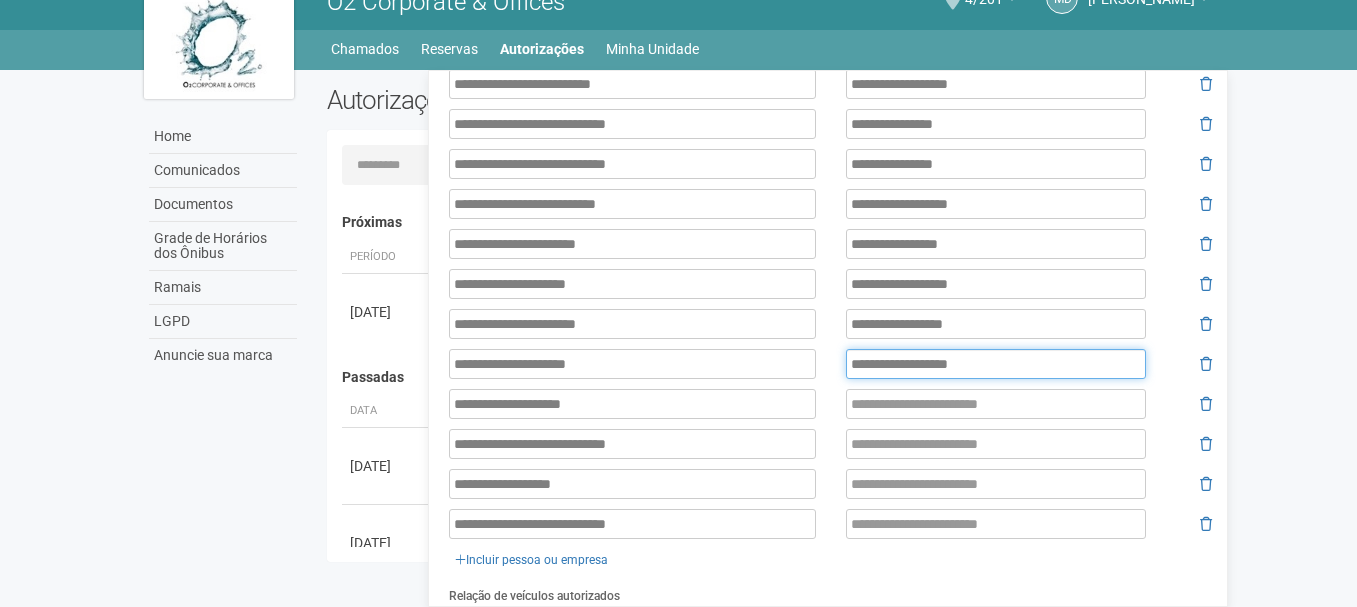 type on "**********" 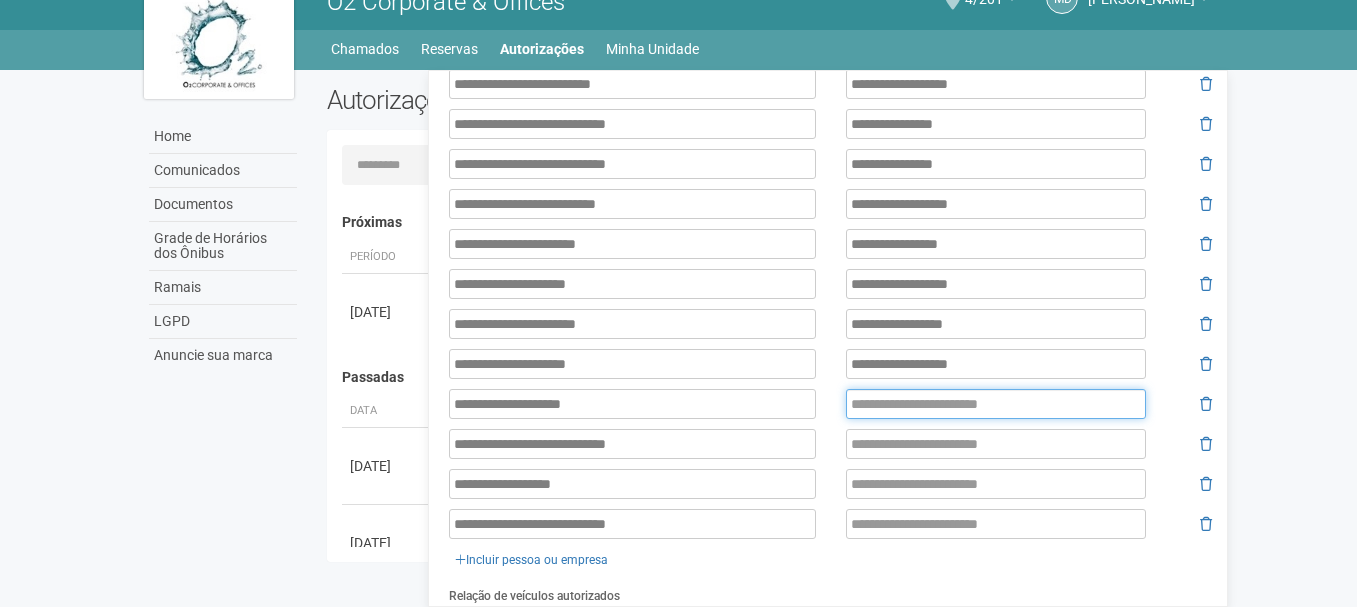 click at bounding box center (996, 404) 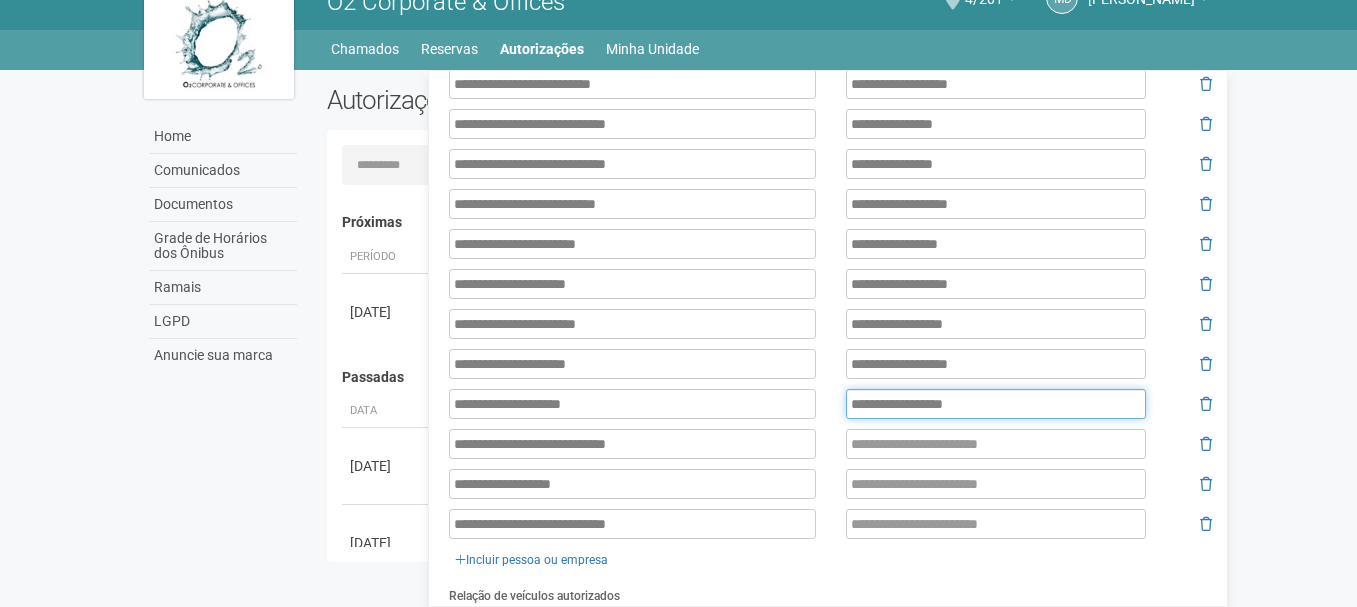 type on "**********" 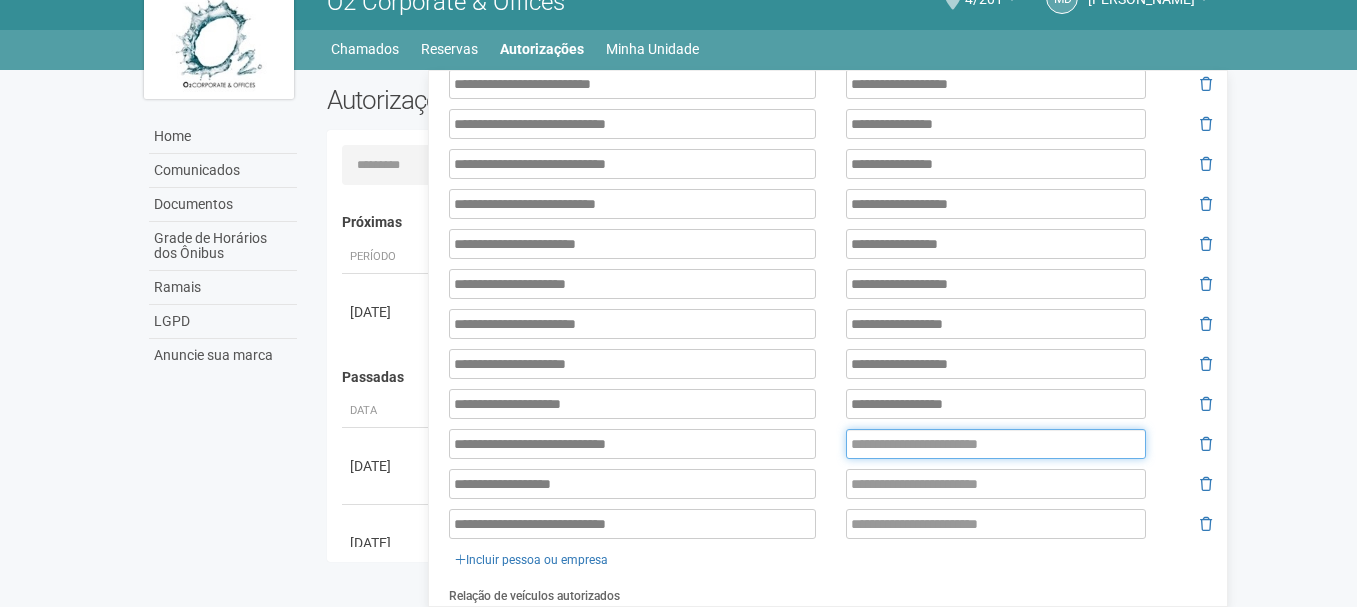 click at bounding box center (996, 444) 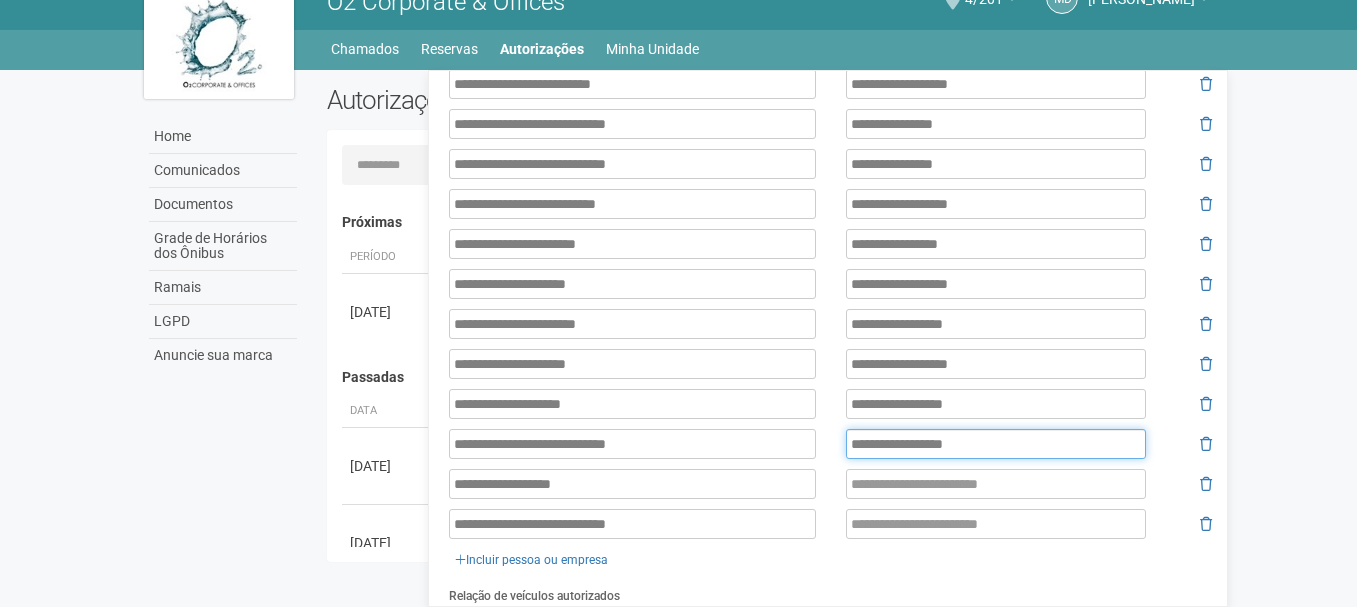 type on "**********" 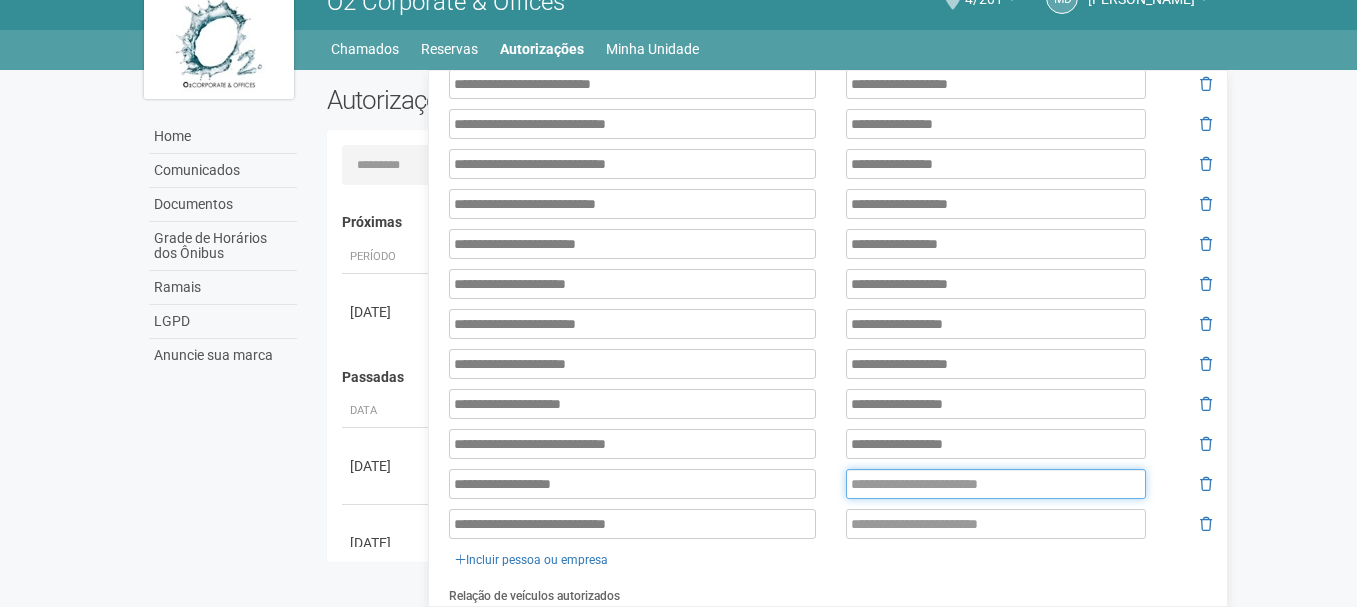 click at bounding box center [996, 484] 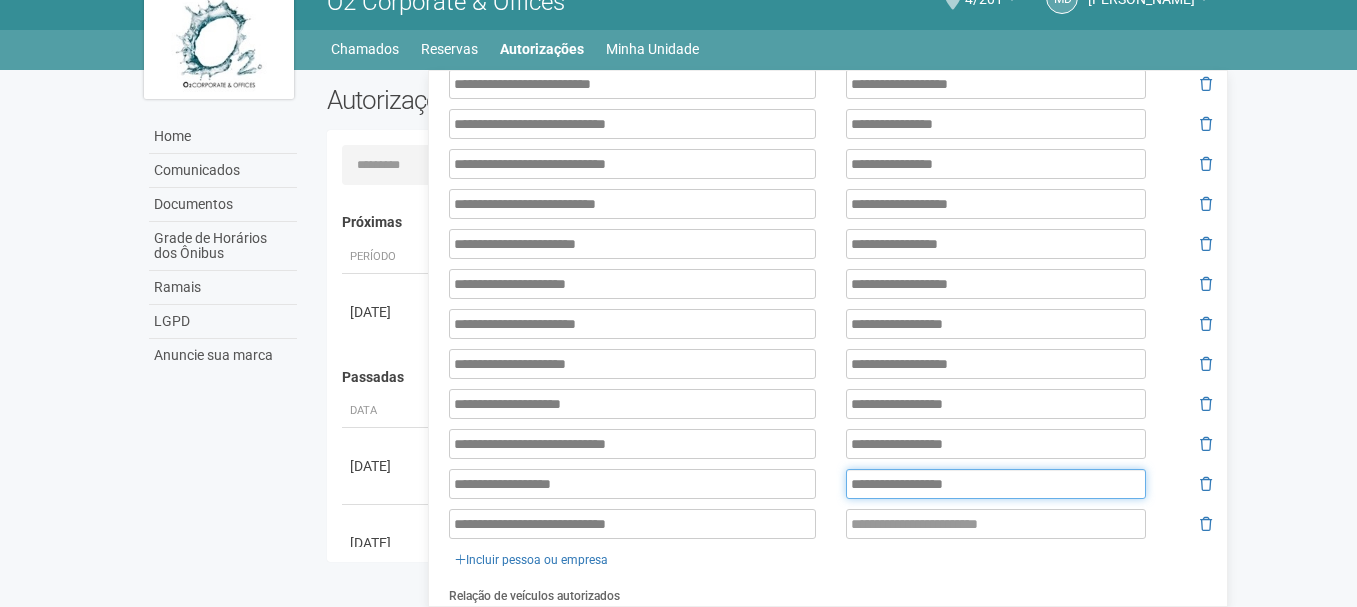 type on "**********" 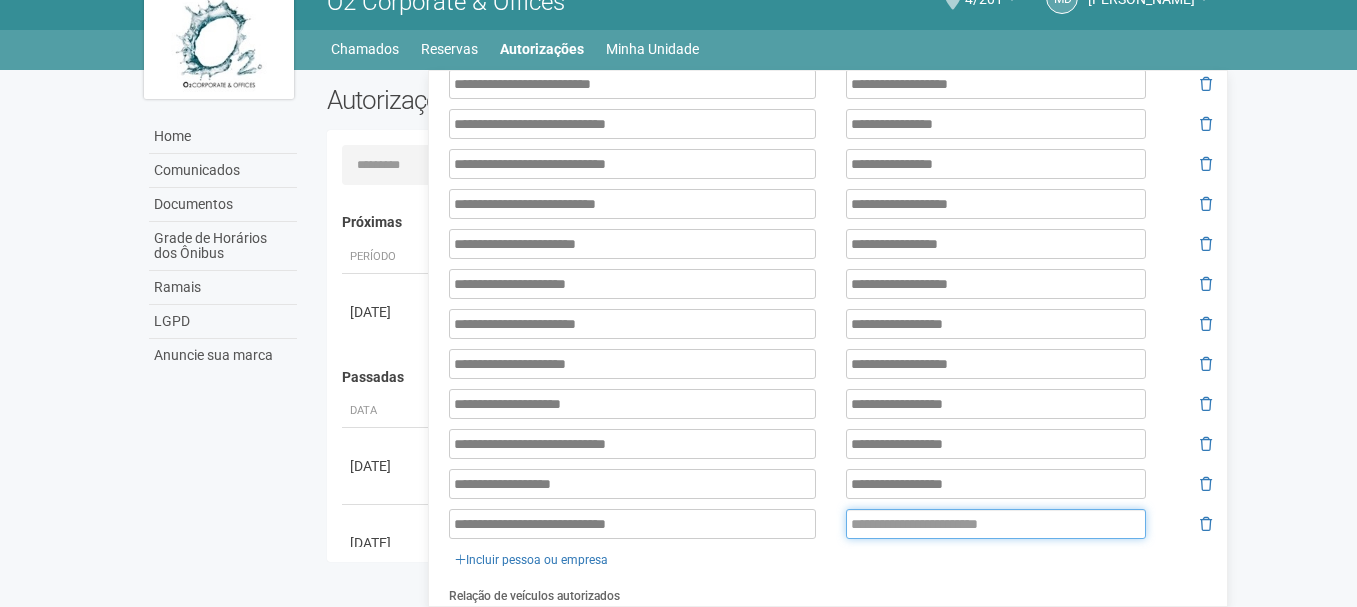 click at bounding box center [996, 524] 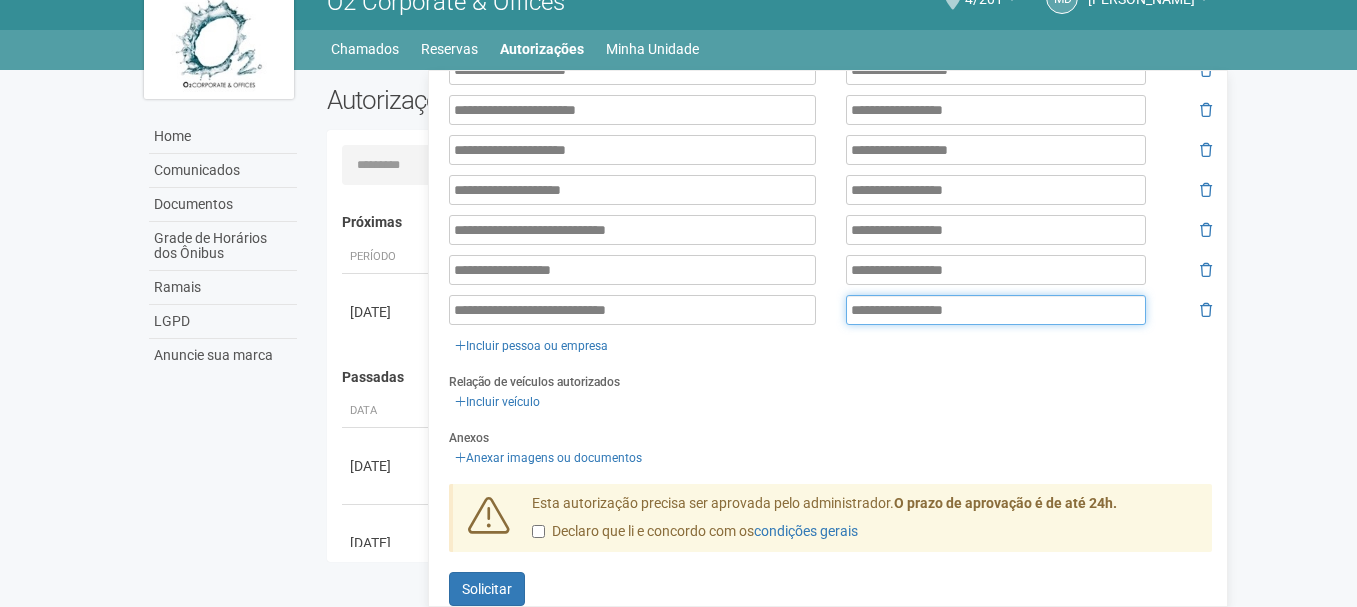 scroll, scrollTop: 896, scrollLeft: 0, axis: vertical 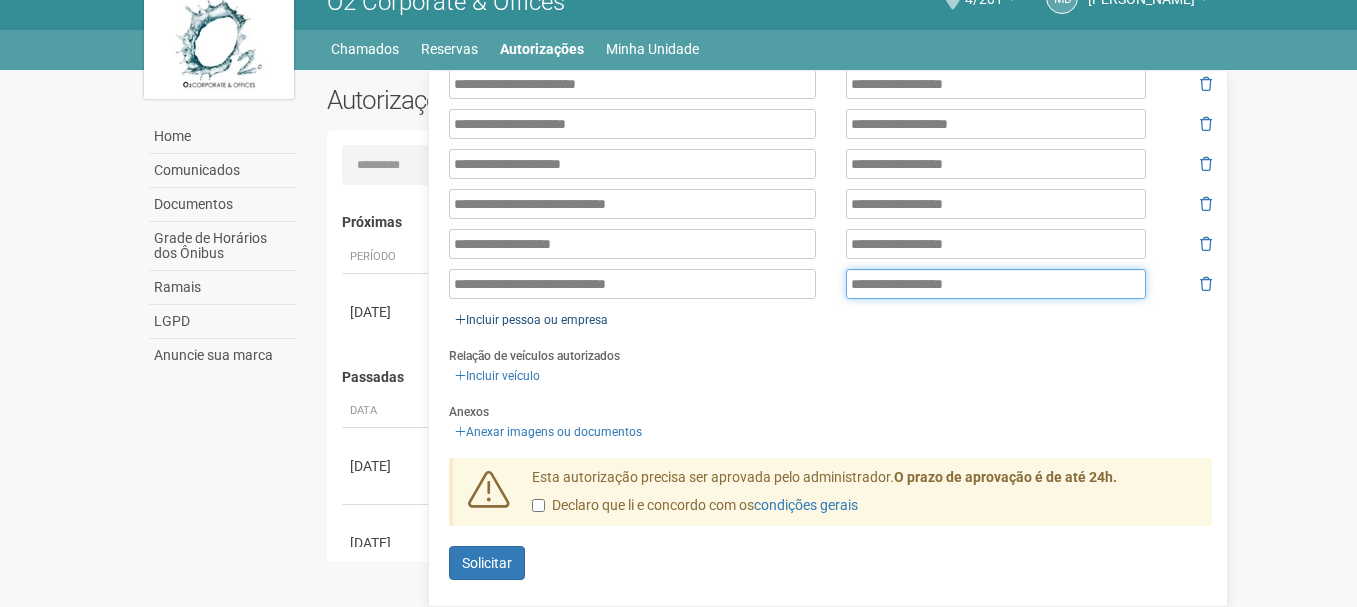 type on "**********" 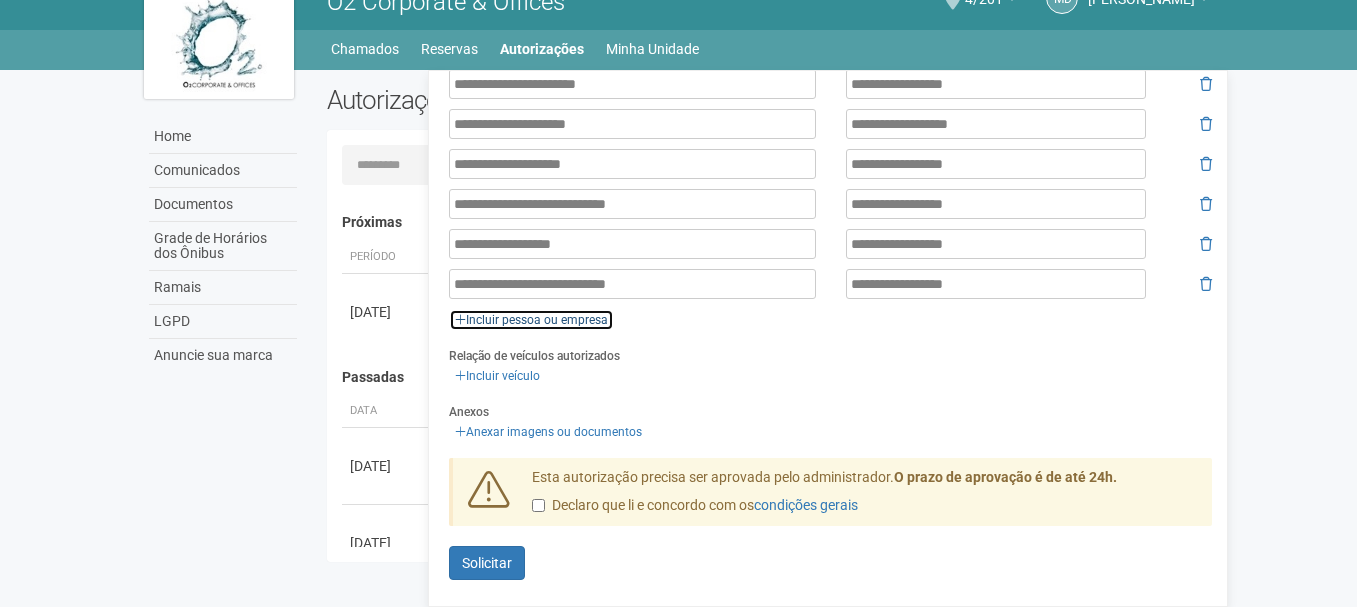 click on "Incluir pessoa ou empresa" at bounding box center [531, 320] 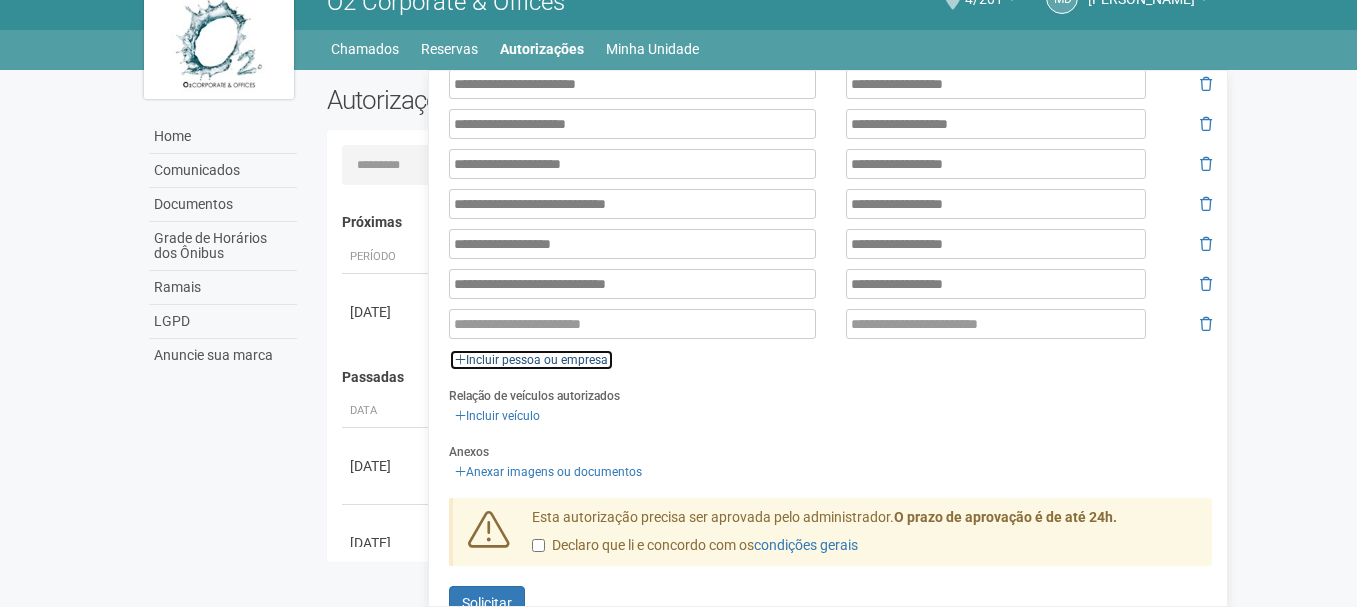 click on "Incluir pessoa ou empresa" at bounding box center (531, 360) 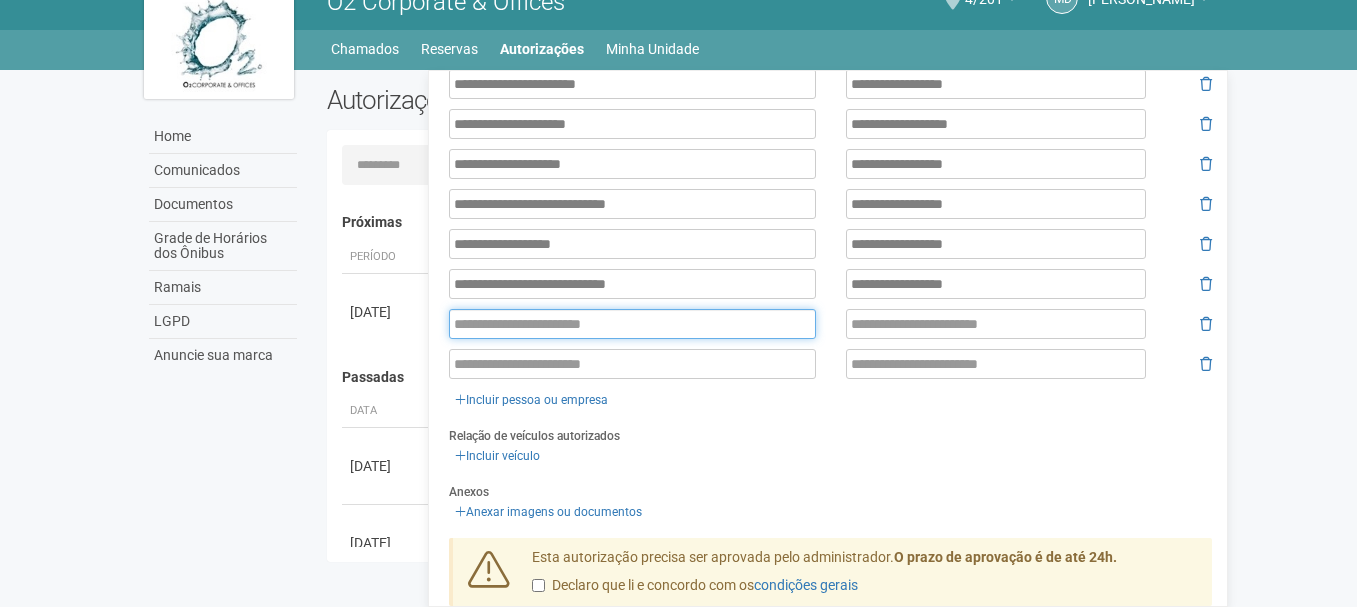 click at bounding box center [632, 324] 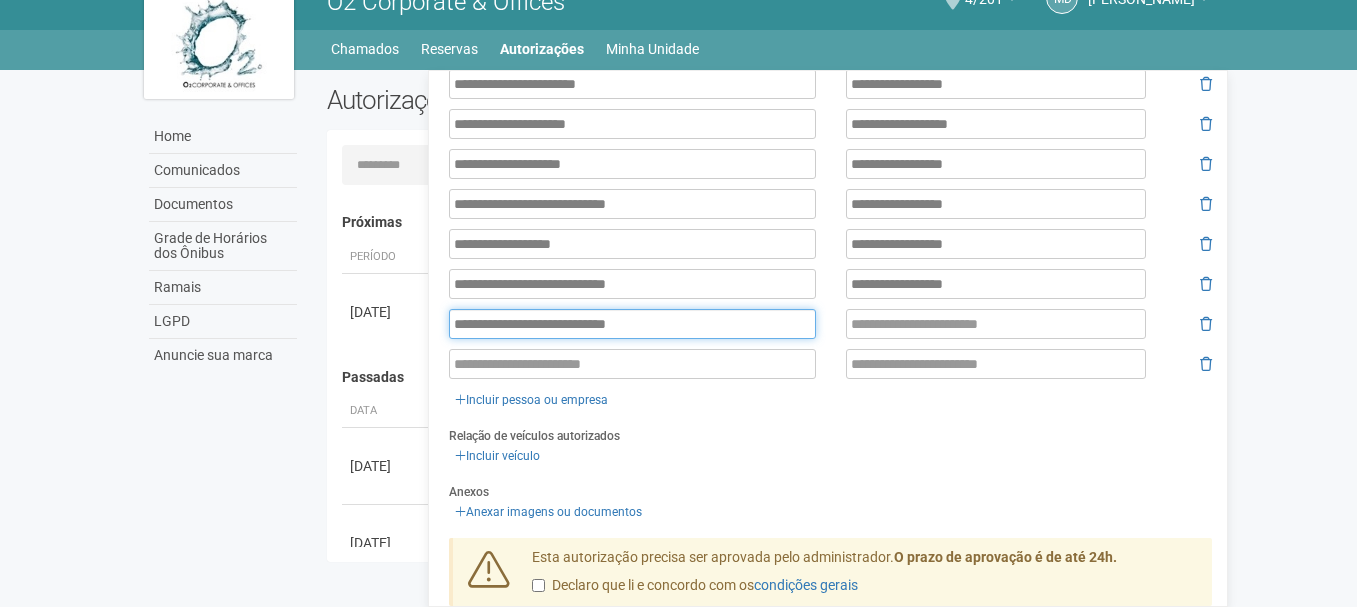 type on "**********" 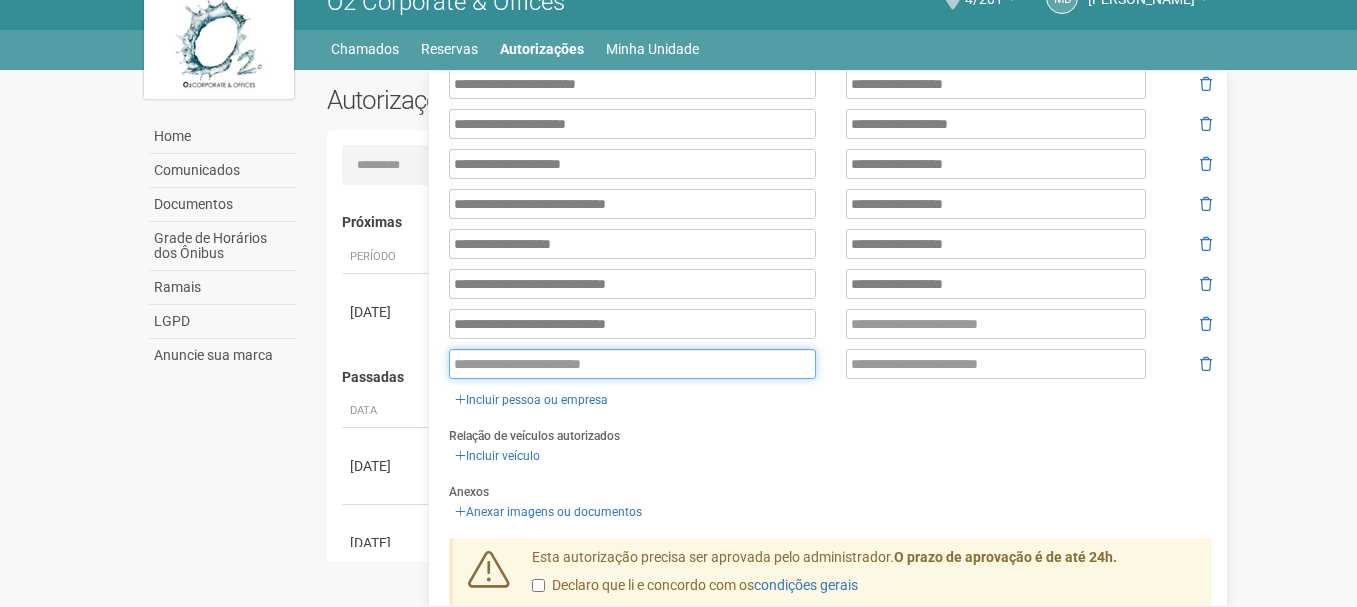 click at bounding box center (632, 364) 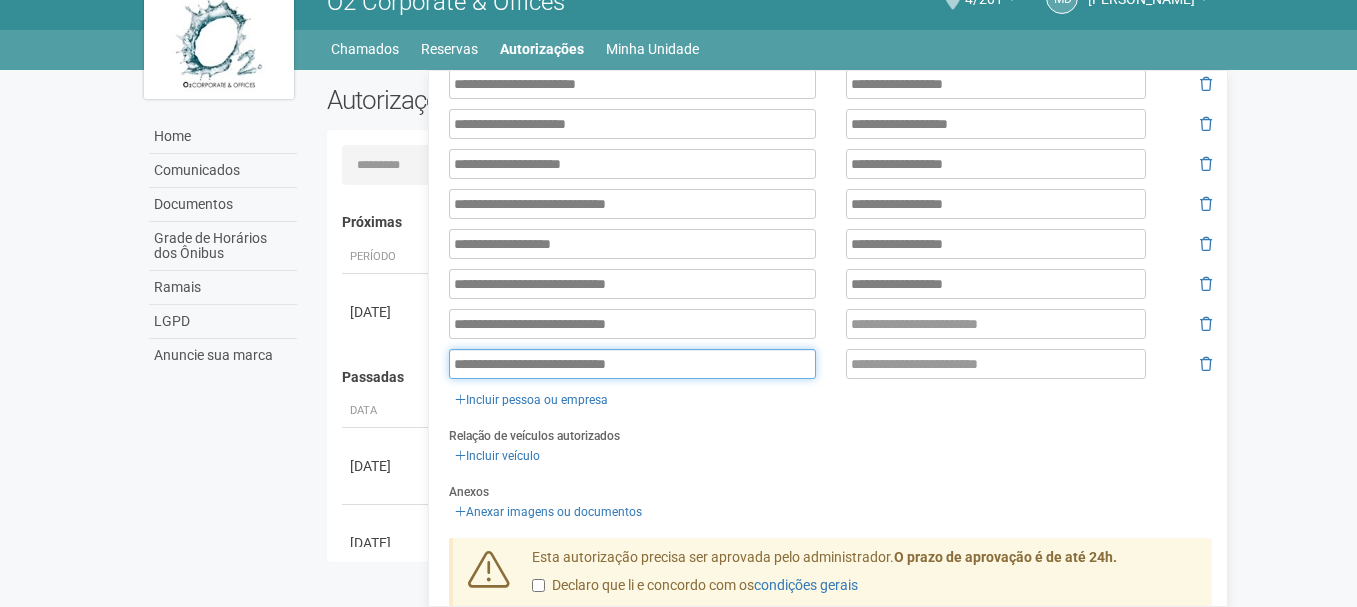 type on "**********" 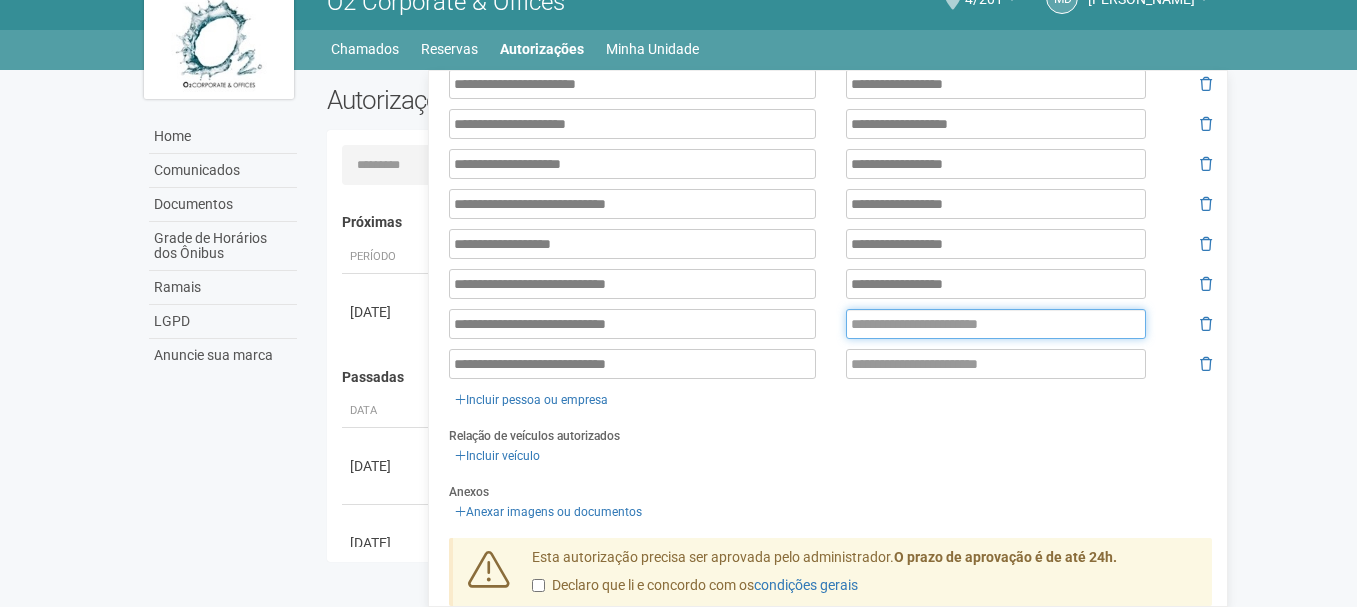 click at bounding box center (996, 324) 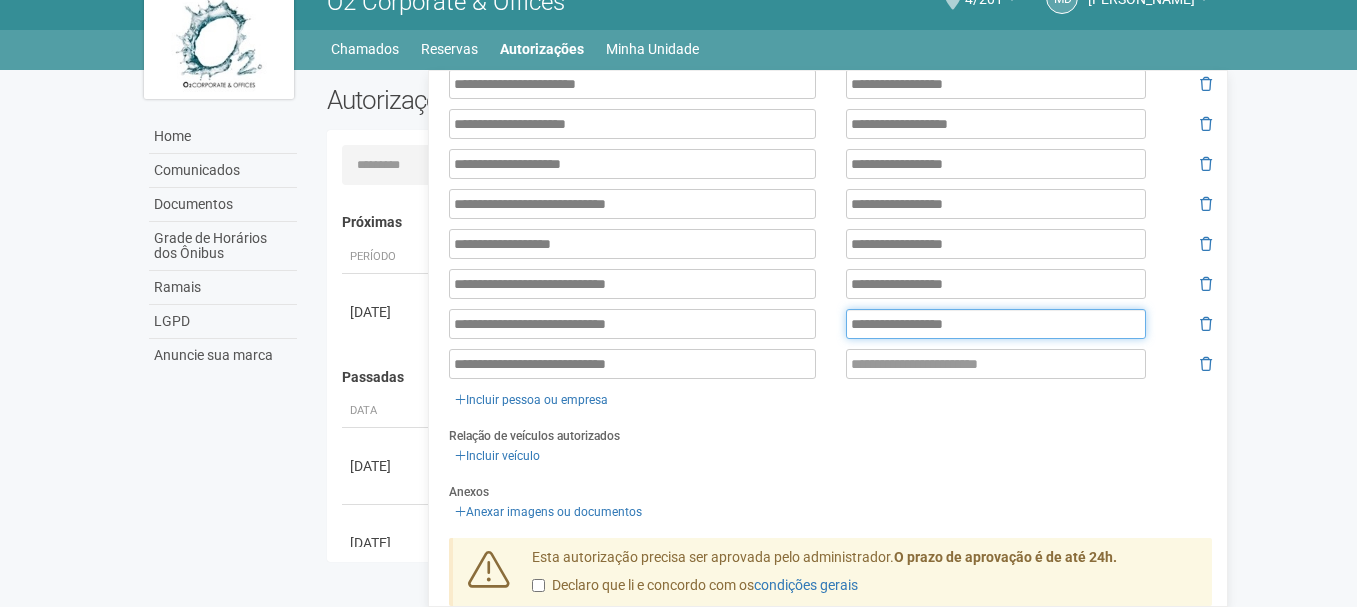 type on "**********" 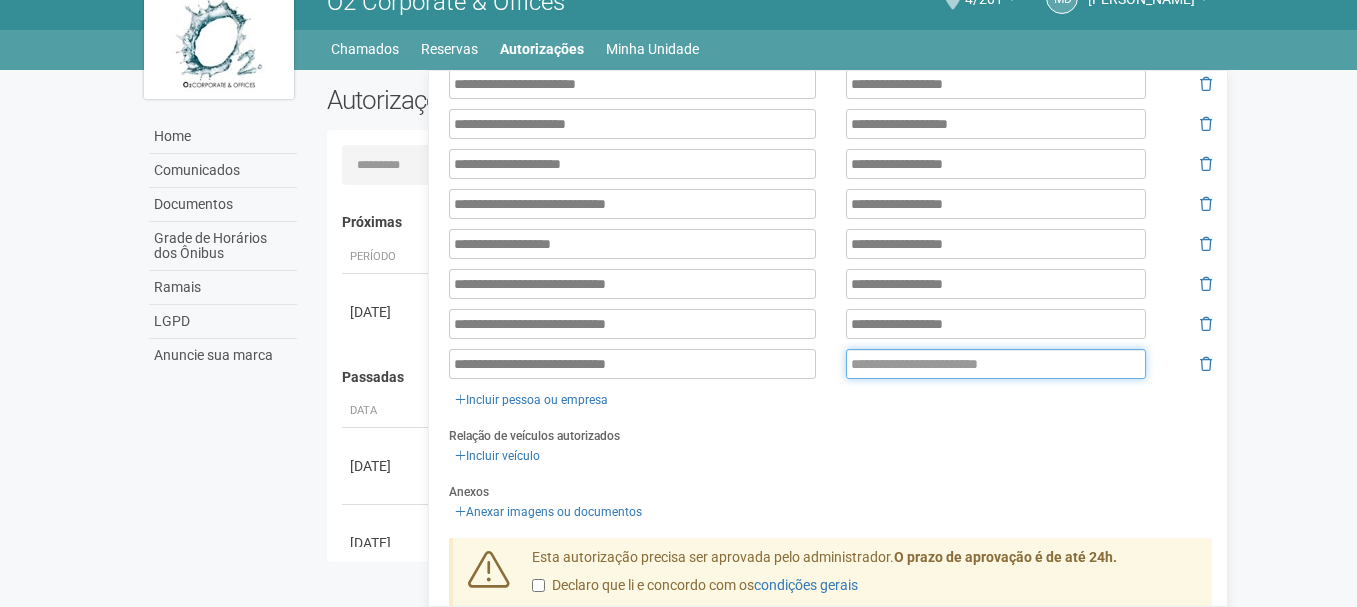 click at bounding box center (996, 364) 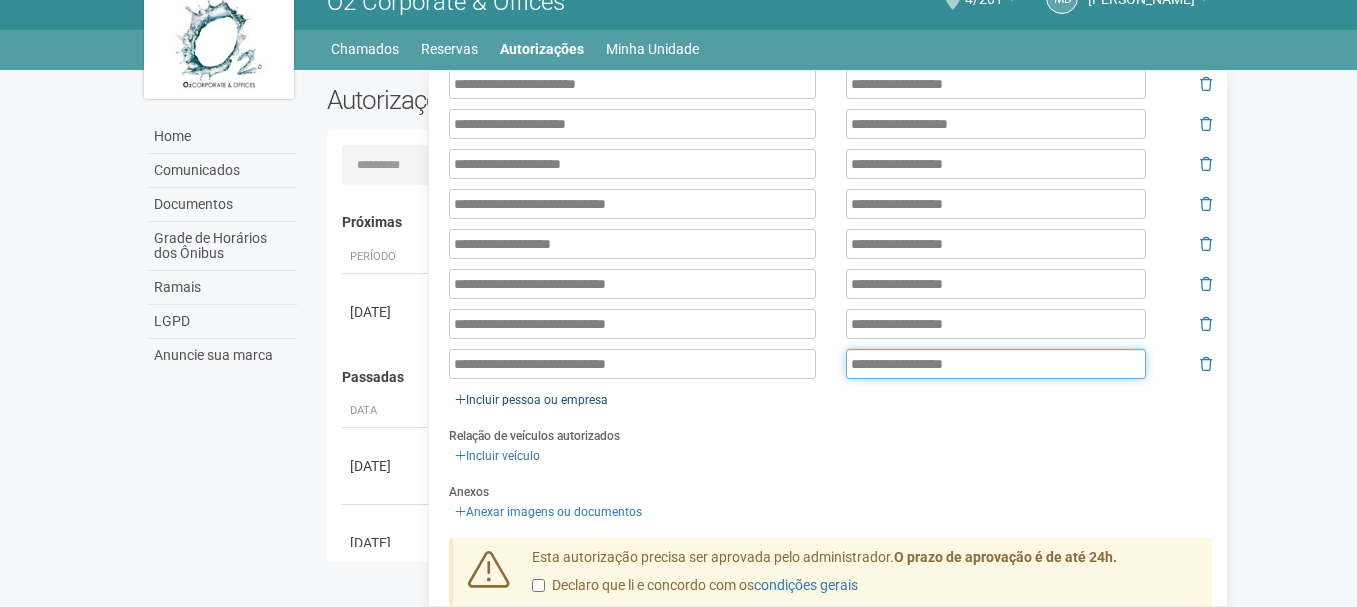 type on "**********" 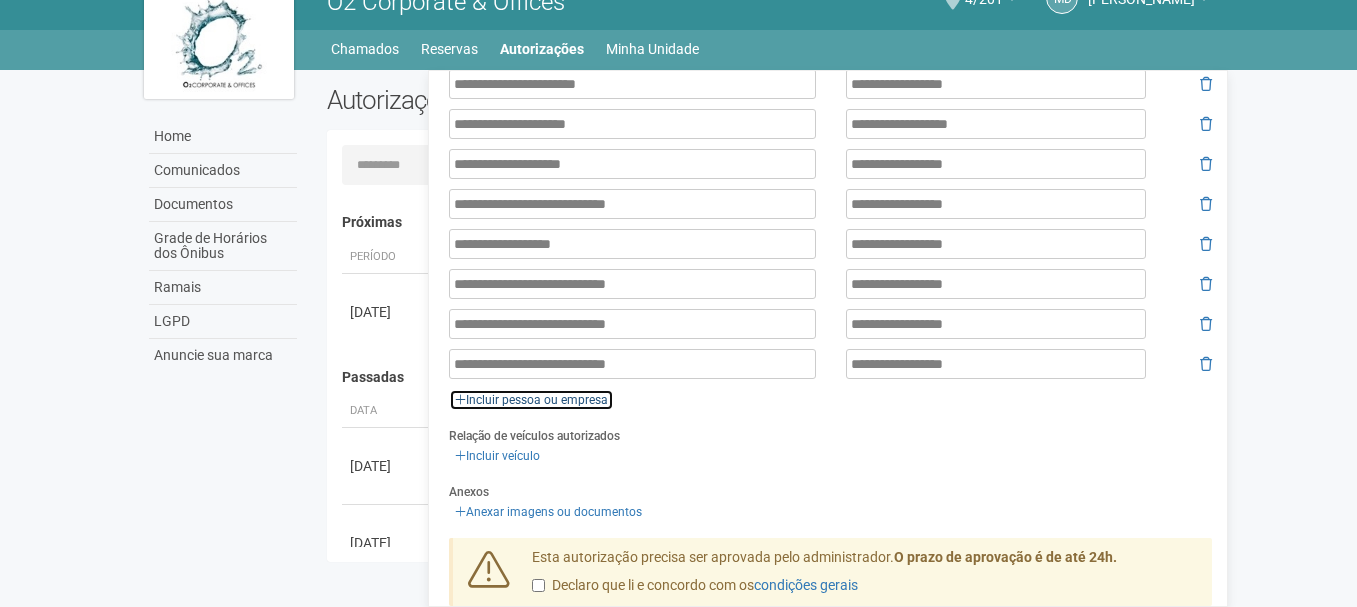 click on "Incluir pessoa ou empresa" at bounding box center (531, 400) 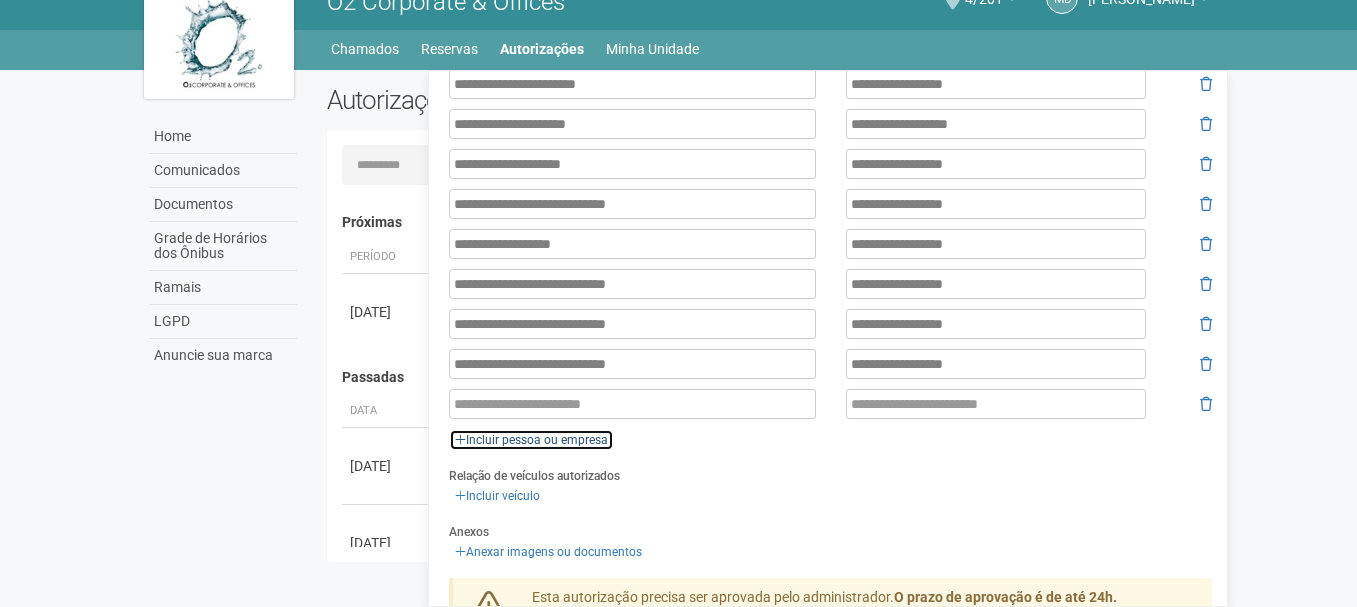 click on "Incluir pessoa ou empresa" at bounding box center [531, 440] 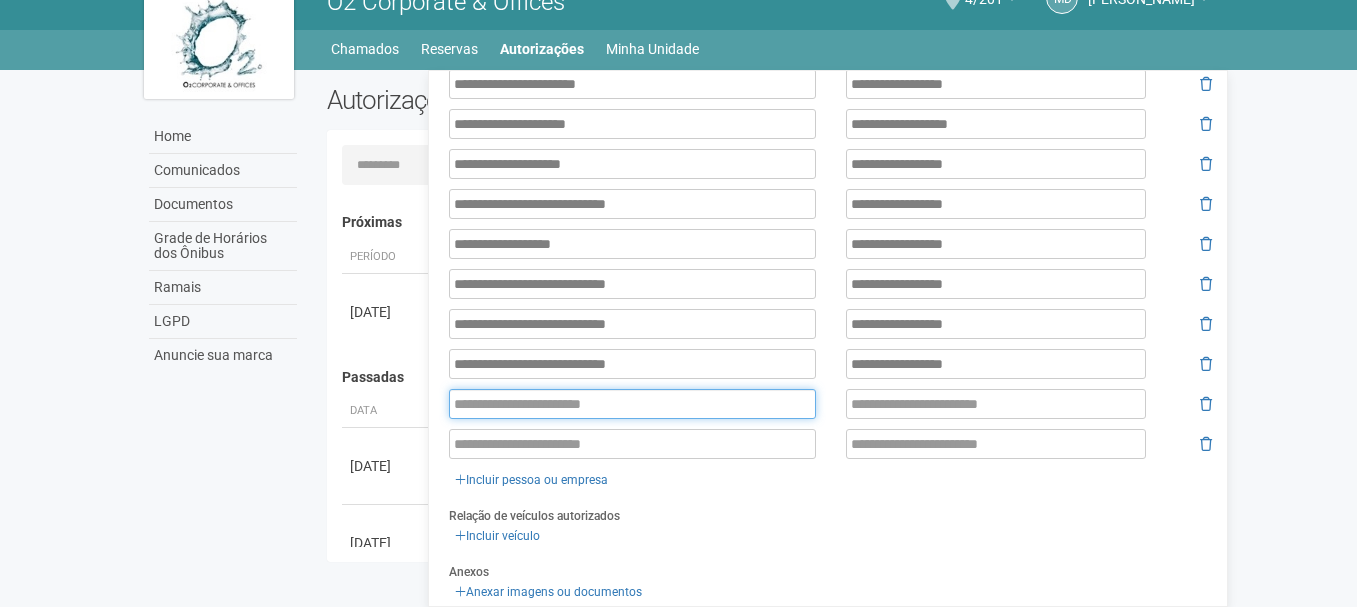 click at bounding box center [632, 404] 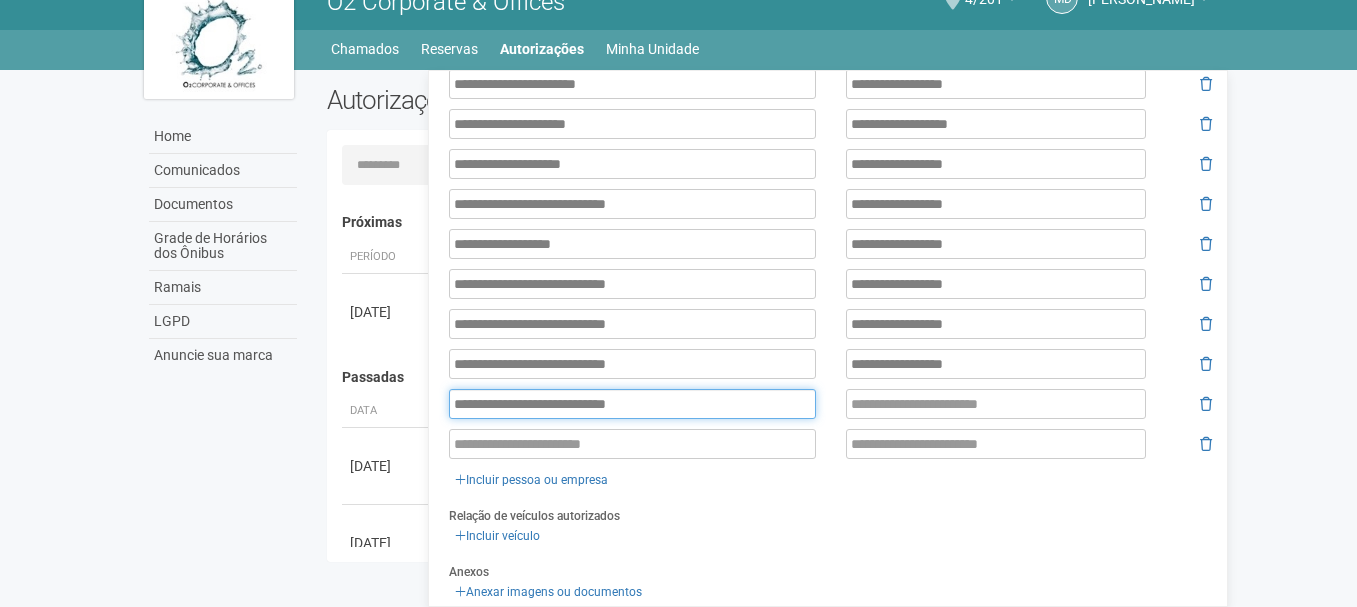 type on "**********" 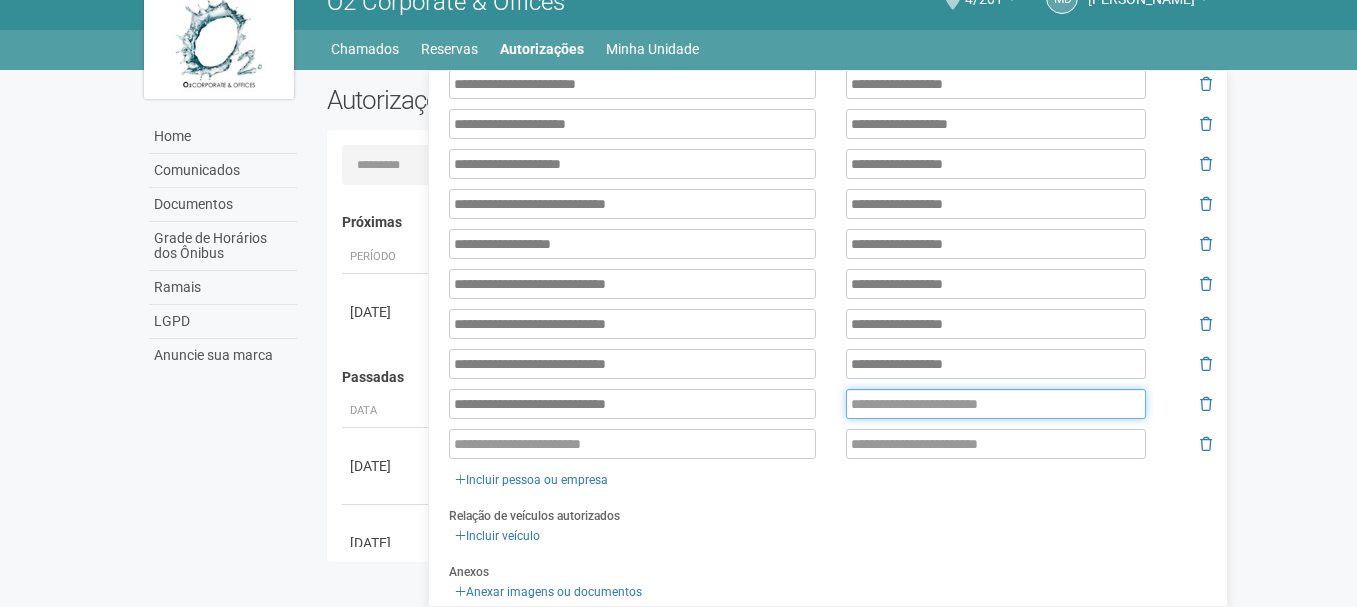 click at bounding box center [996, 404] 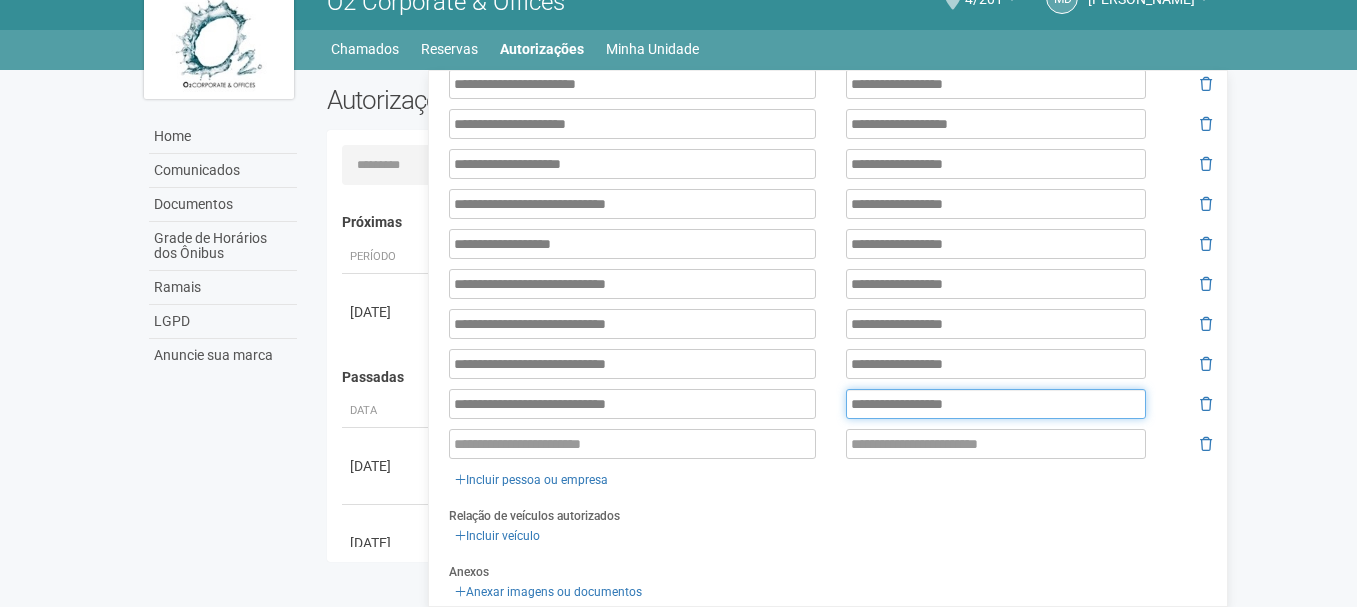 type on "**********" 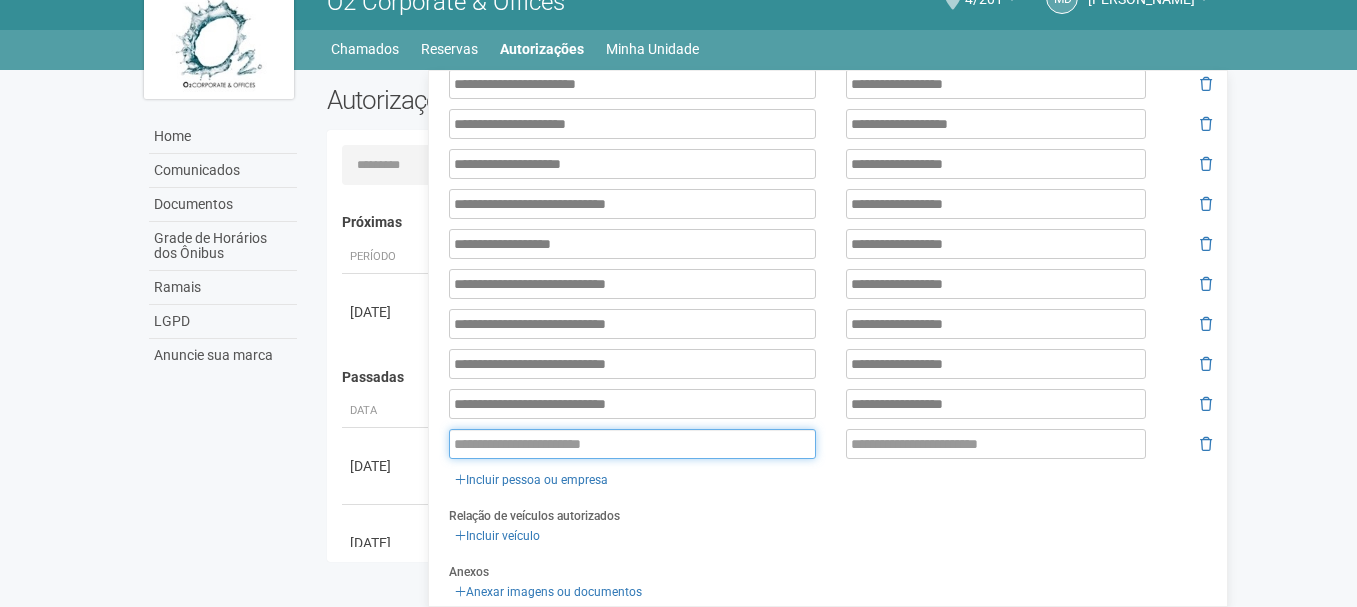 click at bounding box center (632, 444) 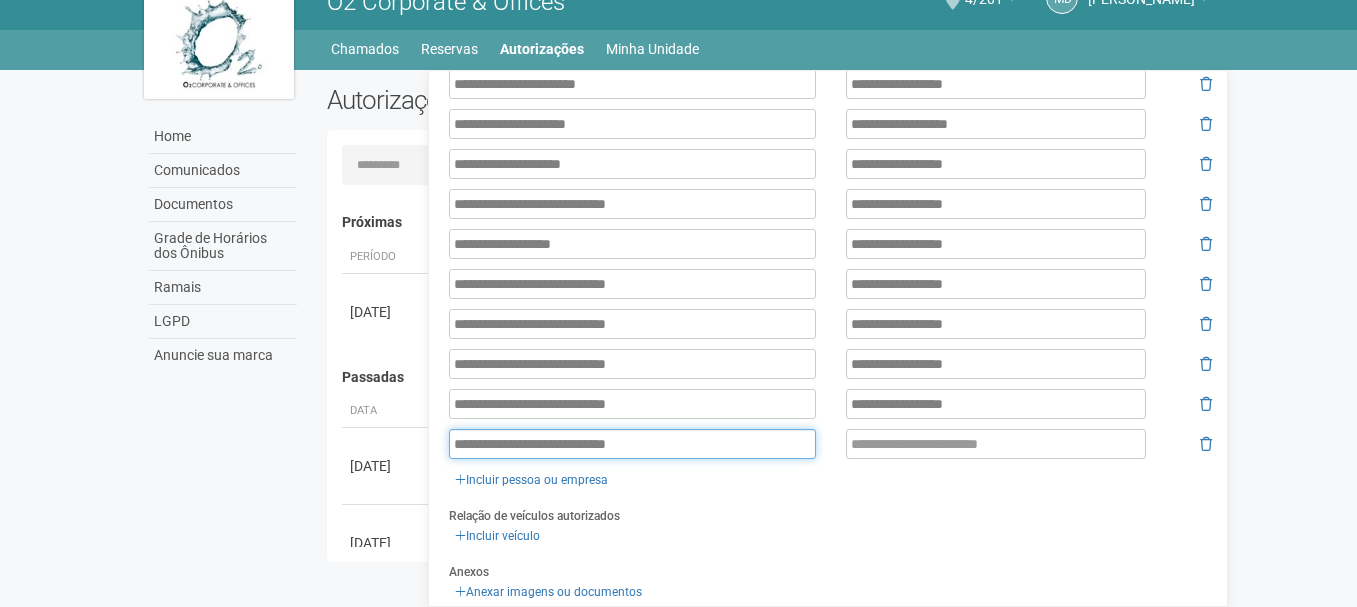 type on "**********" 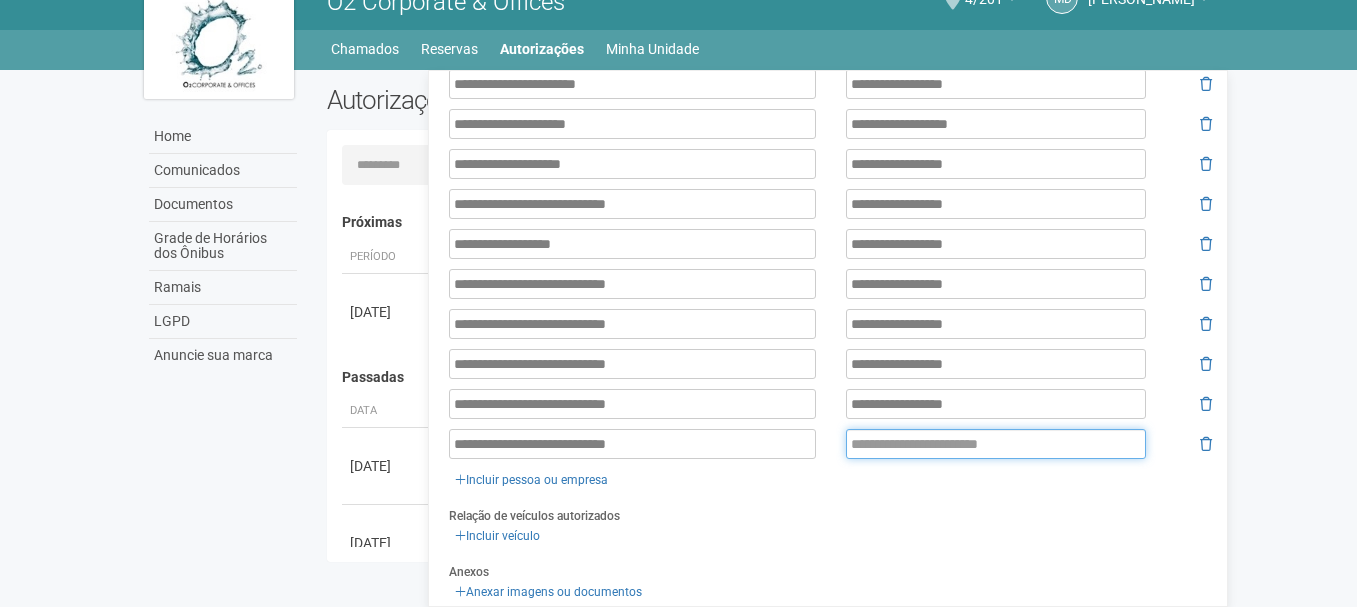 click at bounding box center [996, 444] 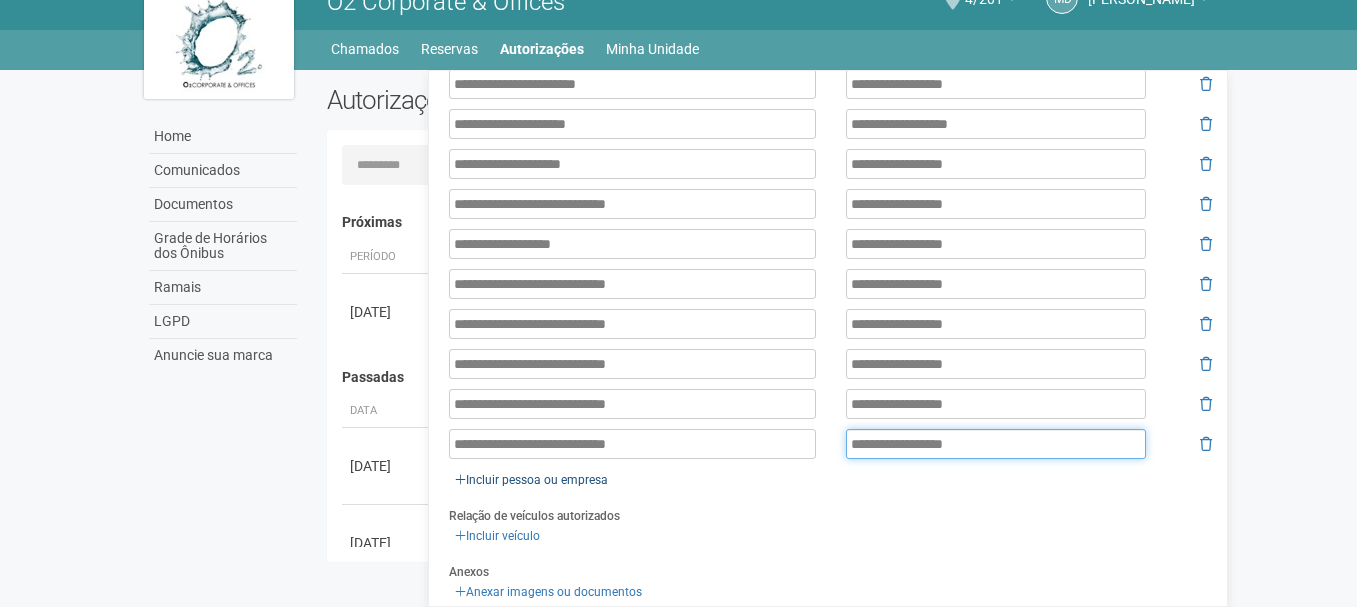 type on "**********" 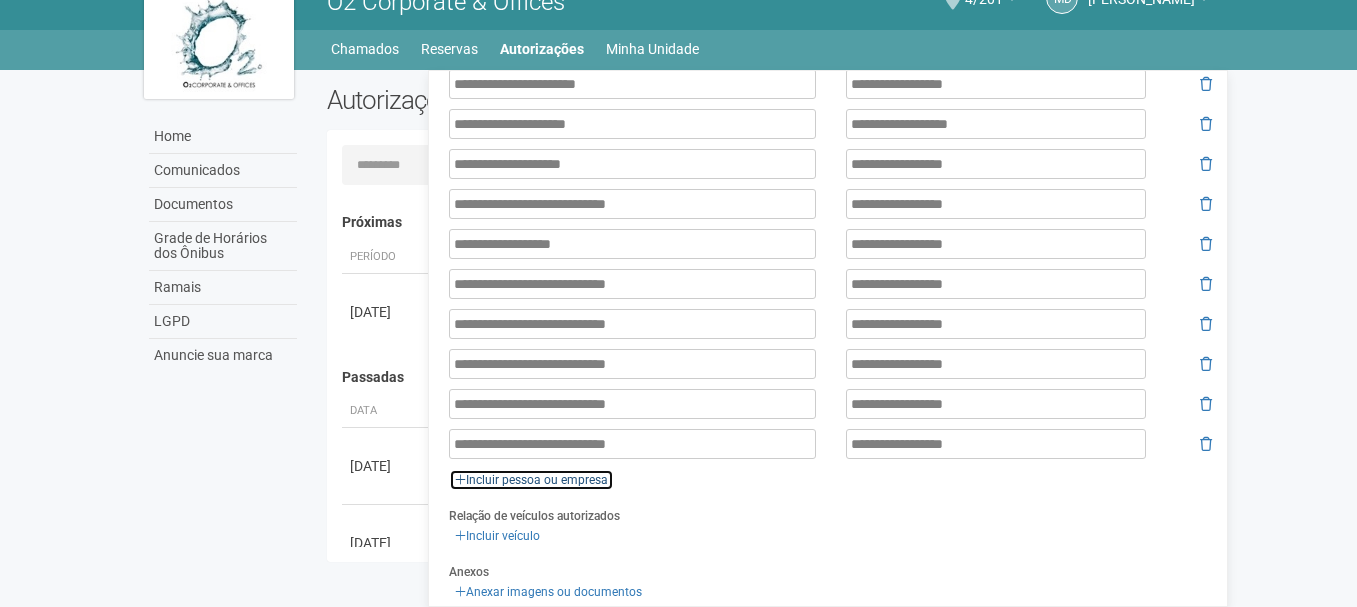 click on "Incluir pessoa ou empresa" at bounding box center (531, 480) 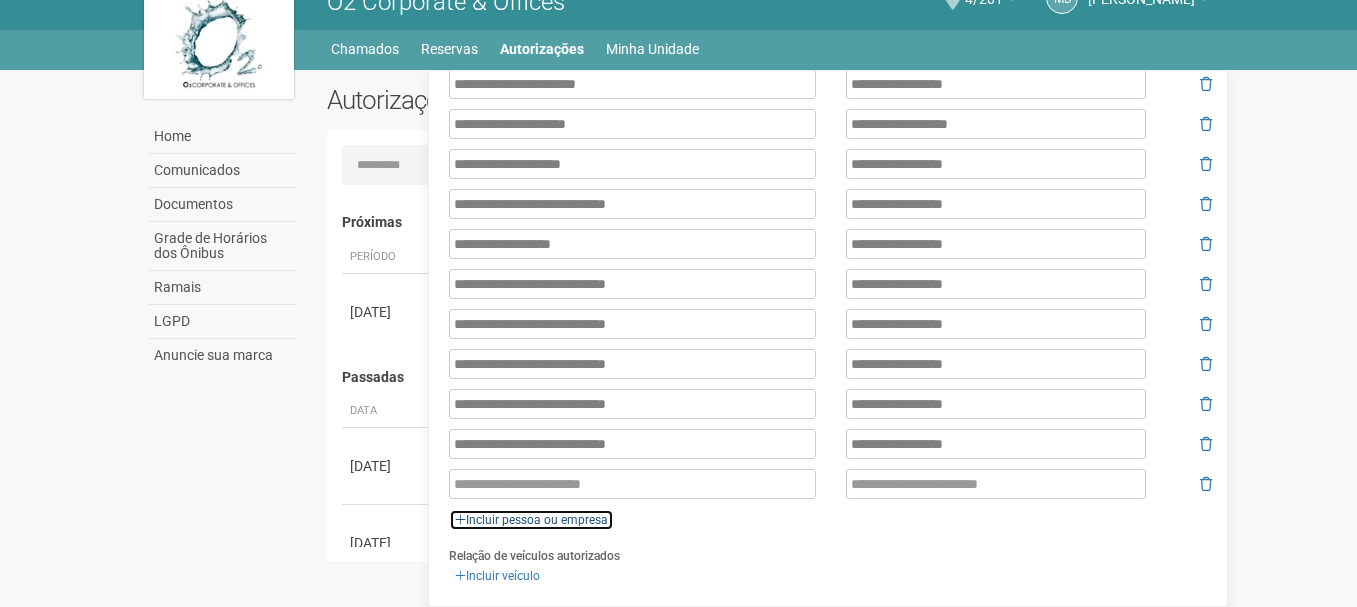 click on "Incluir pessoa ou empresa" at bounding box center [531, 520] 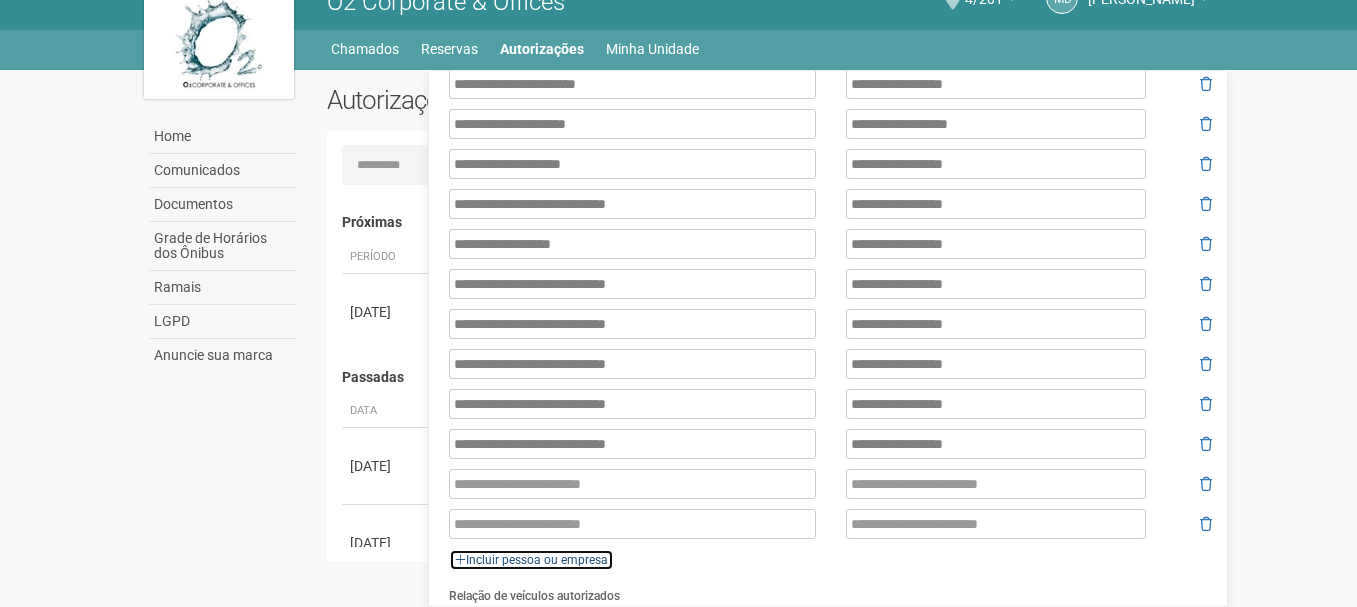 click on "Incluir pessoa ou empresa" at bounding box center [531, 560] 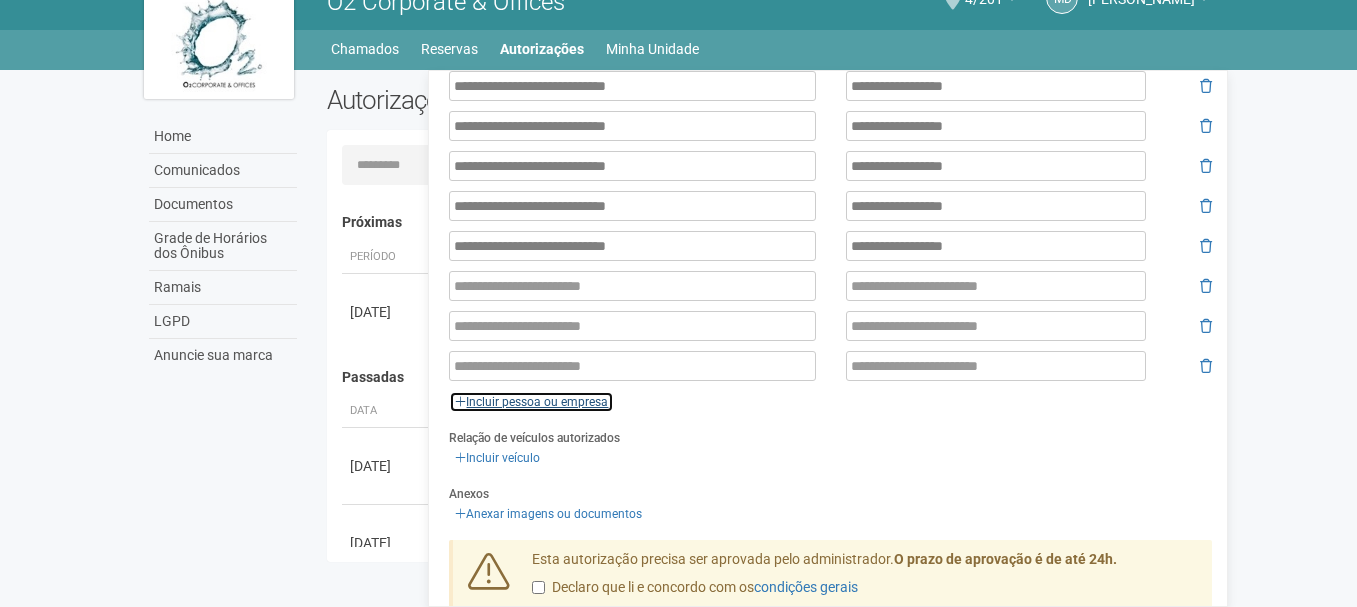 scroll, scrollTop: 1096, scrollLeft: 0, axis: vertical 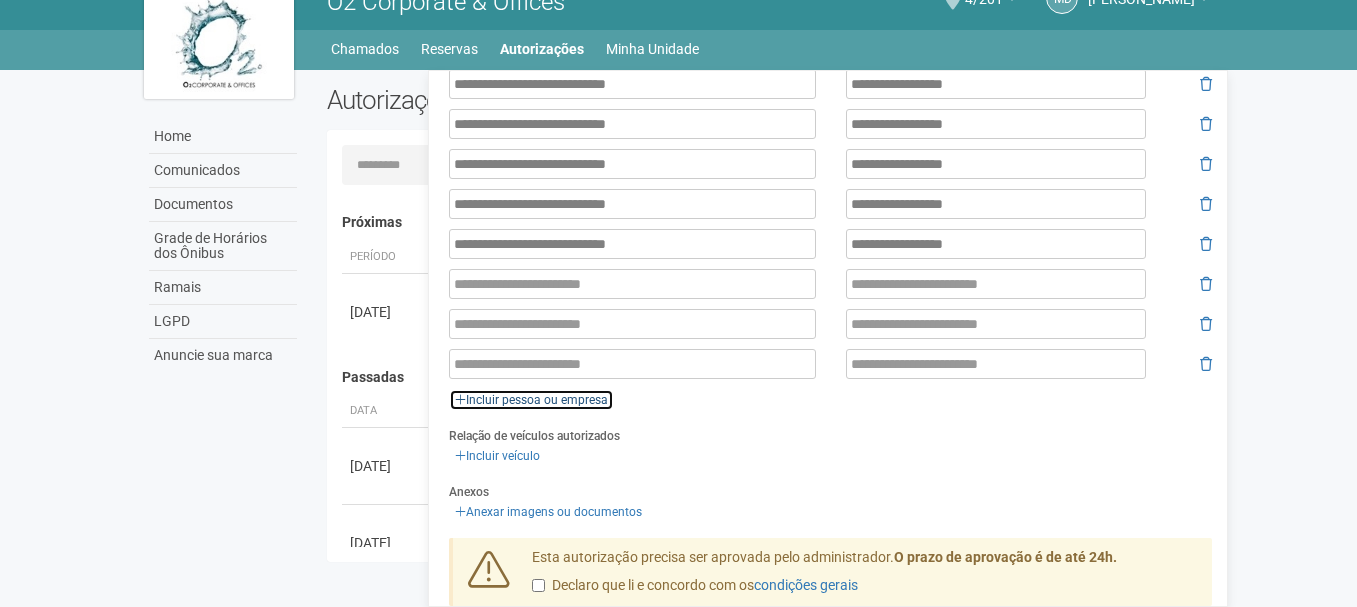 click on "Incluir pessoa ou empresa" at bounding box center [531, 400] 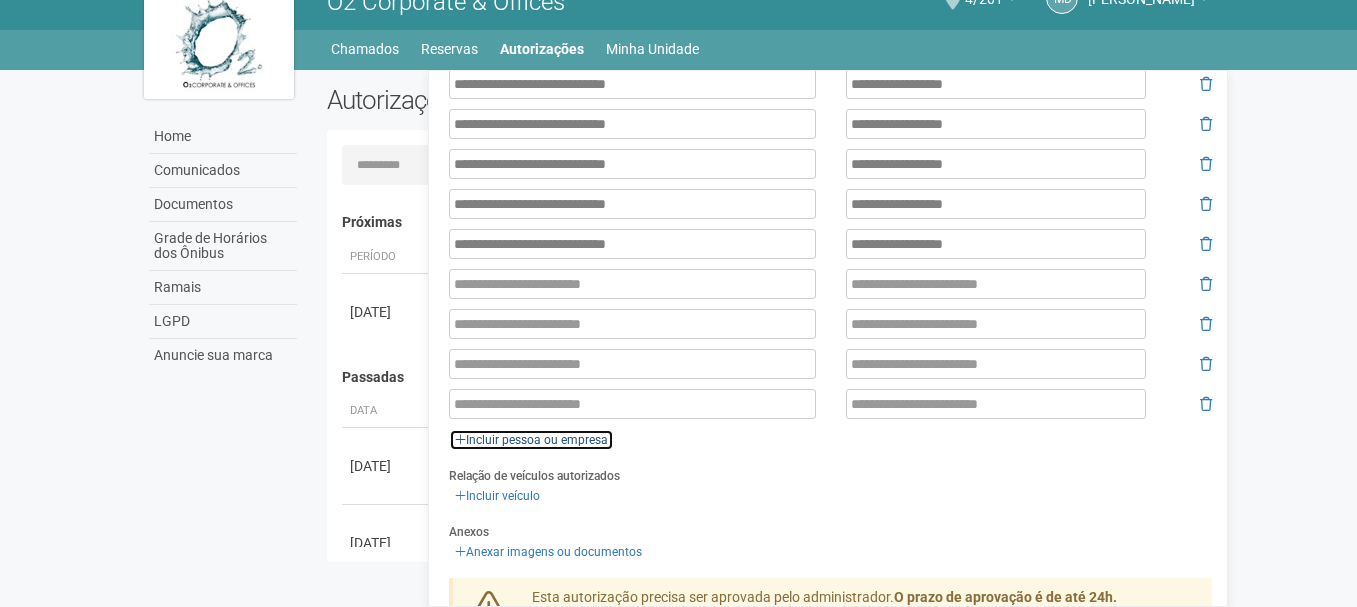 click on "Incluir pessoa ou empresa" at bounding box center (531, 440) 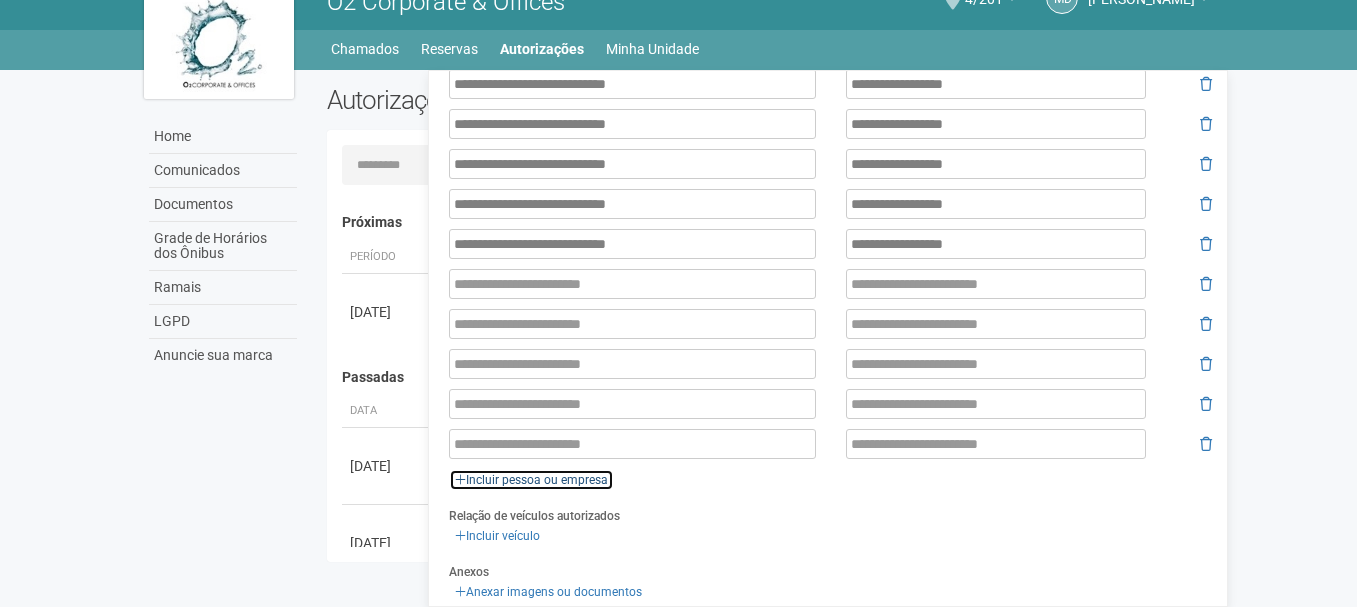 click on "Incluir pessoa ou empresa" at bounding box center (531, 480) 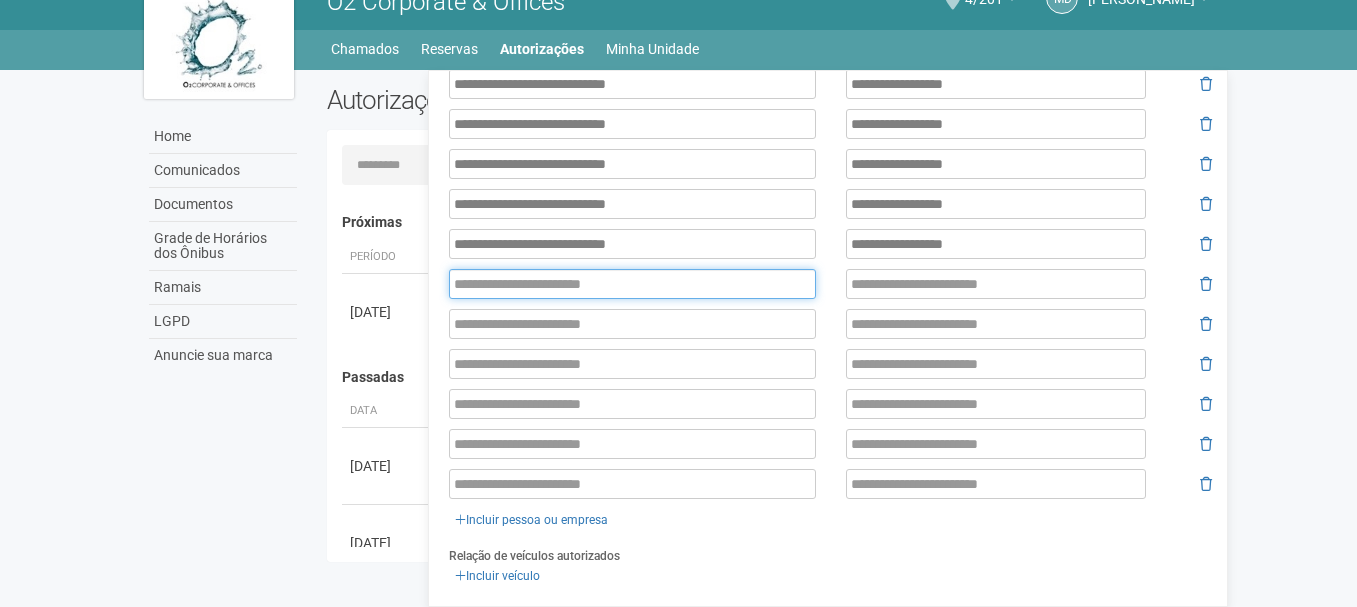 click at bounding box center (632, 284) 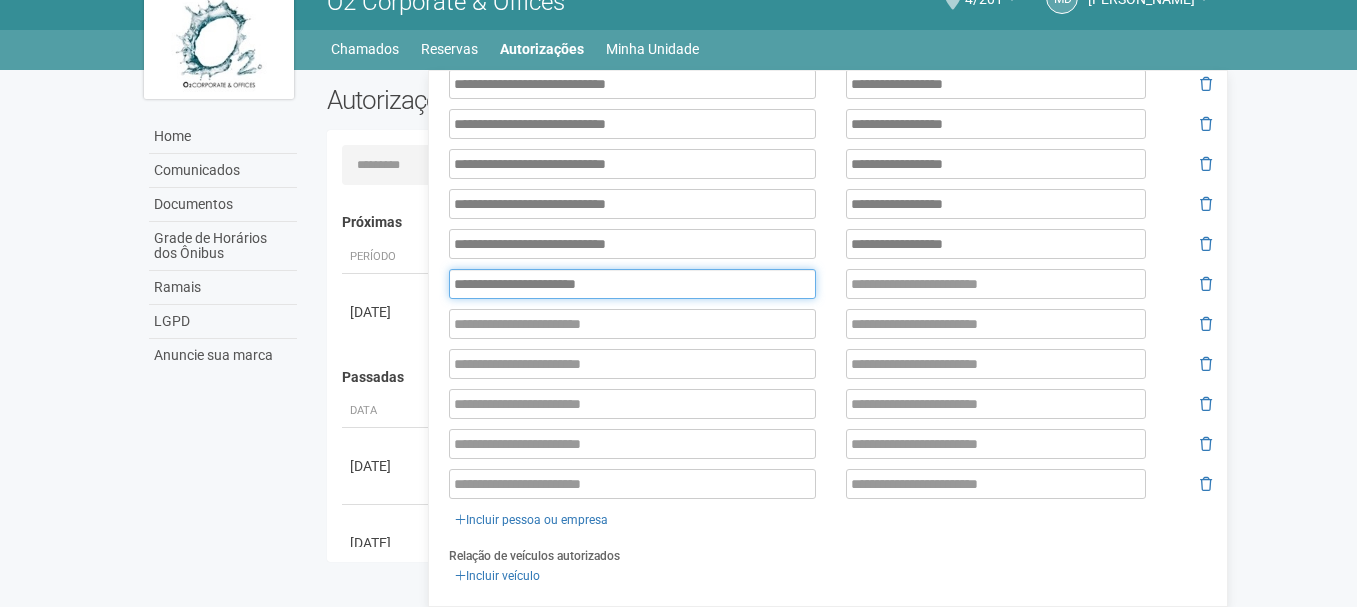type on "**********" 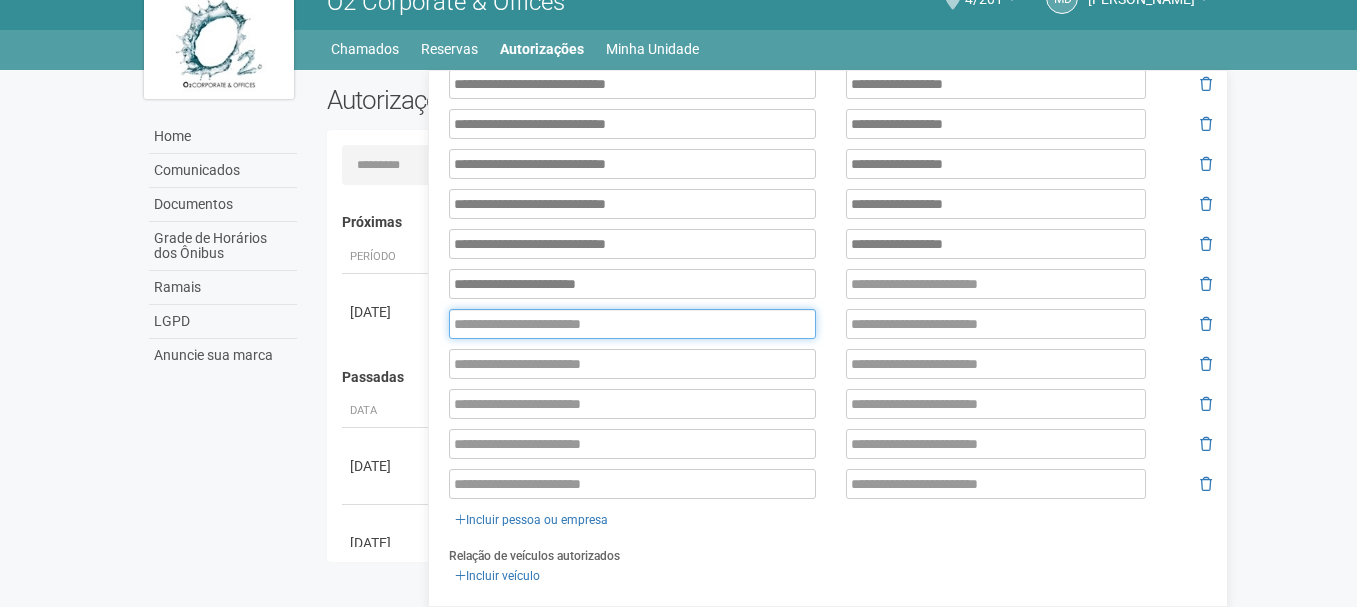 click at bounding box center [632, 324] 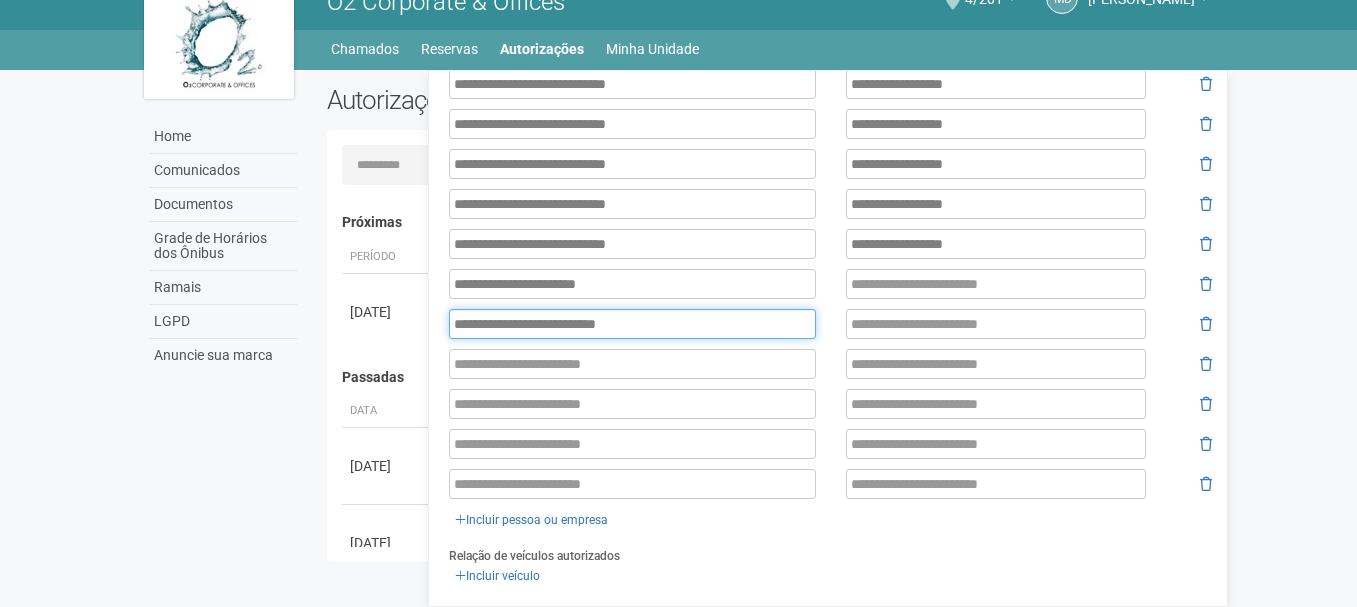 type on "**********" 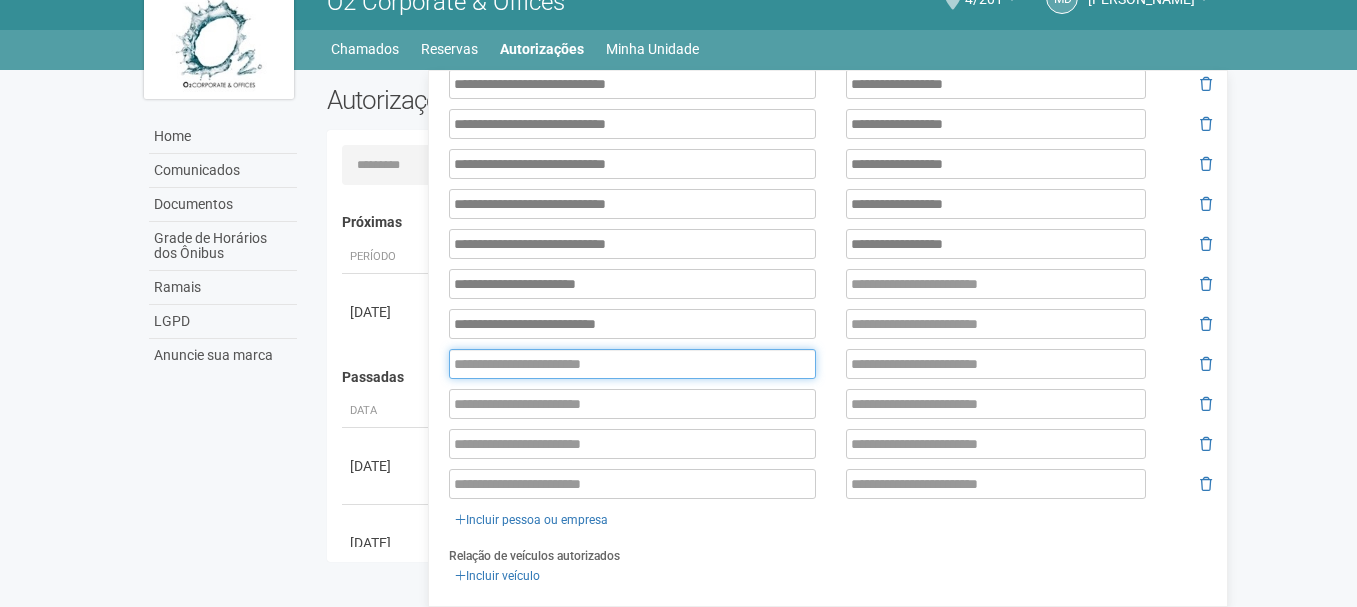 click at bounding box center (632, 364) 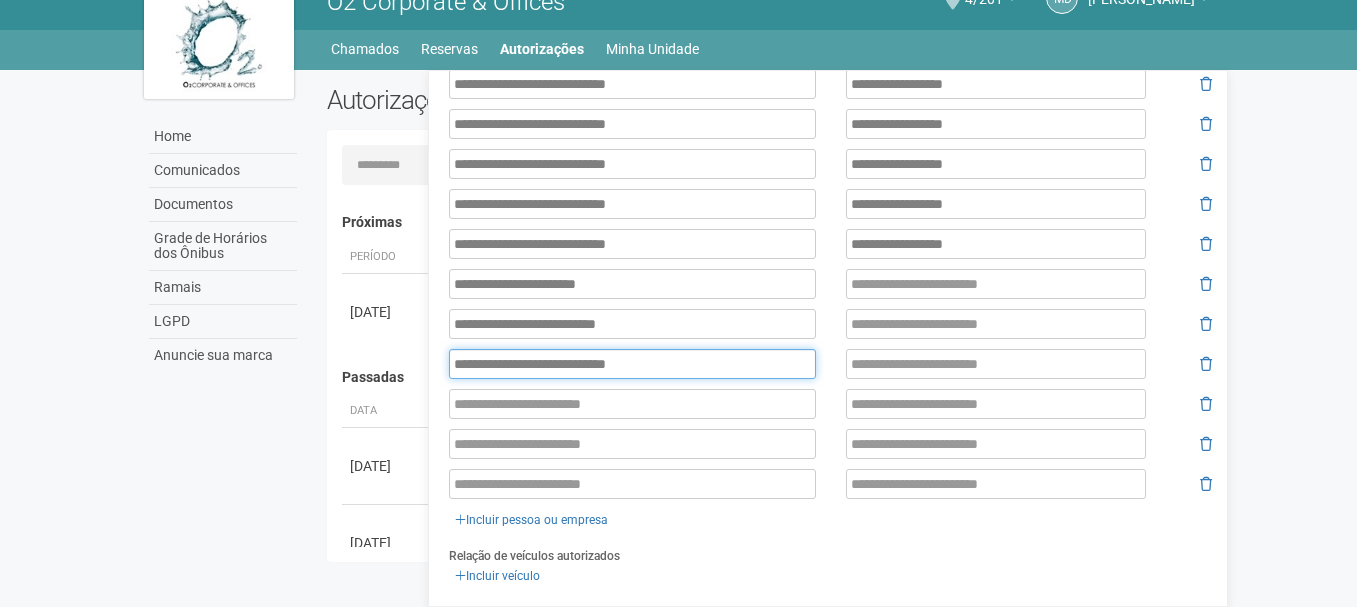 type on "**********" 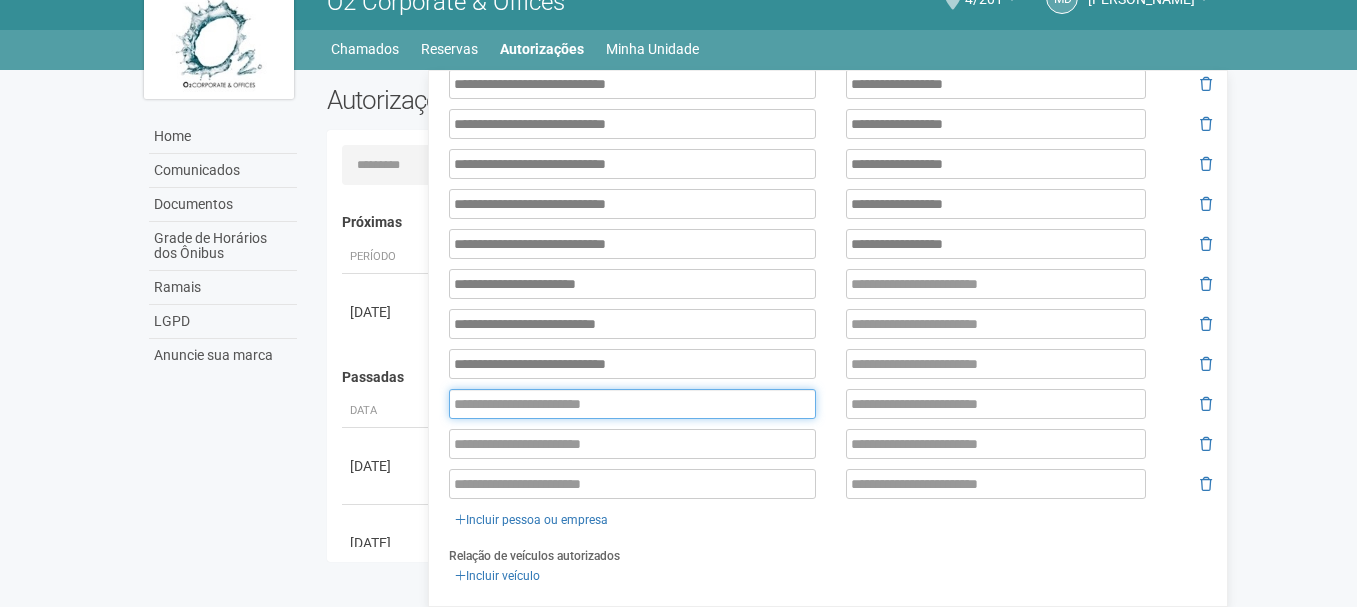 click at bounding box center [632, 404] 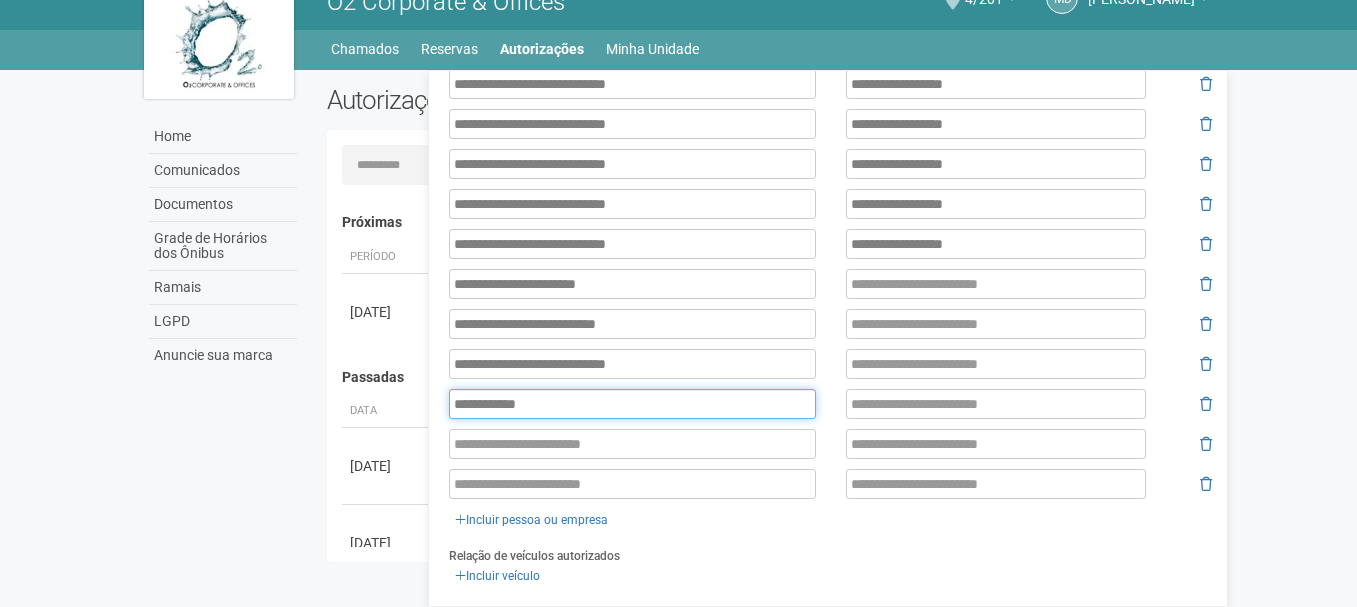 type on "**********" 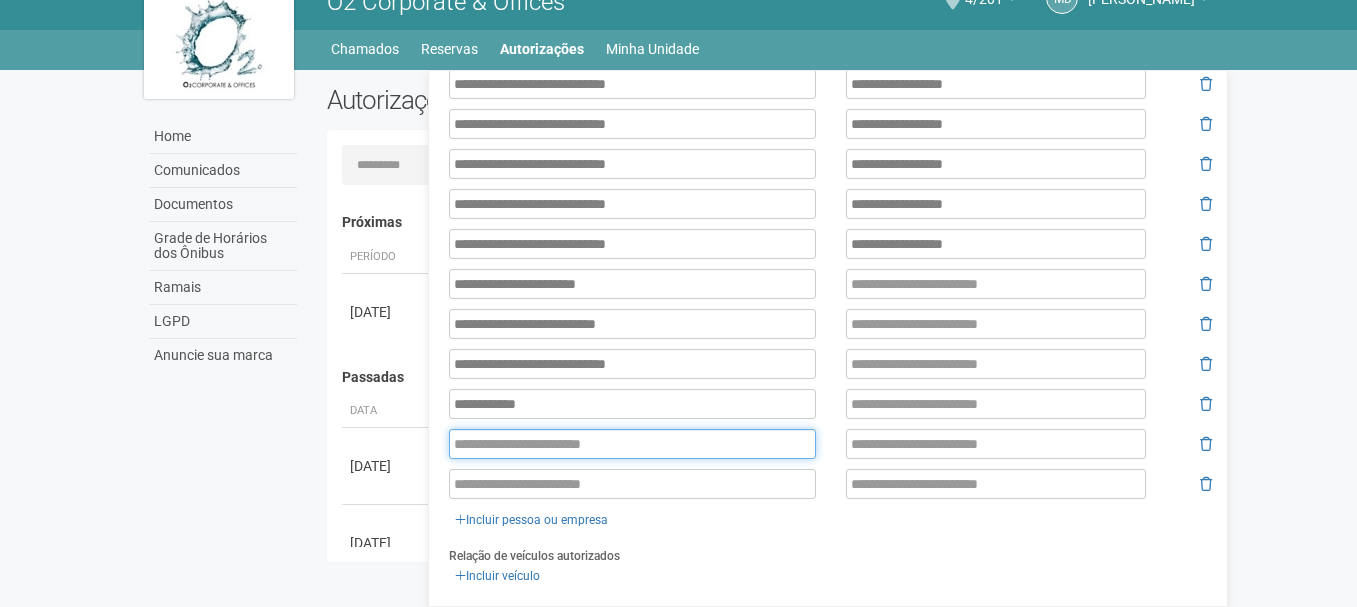 click at bounding box center (632, 444) 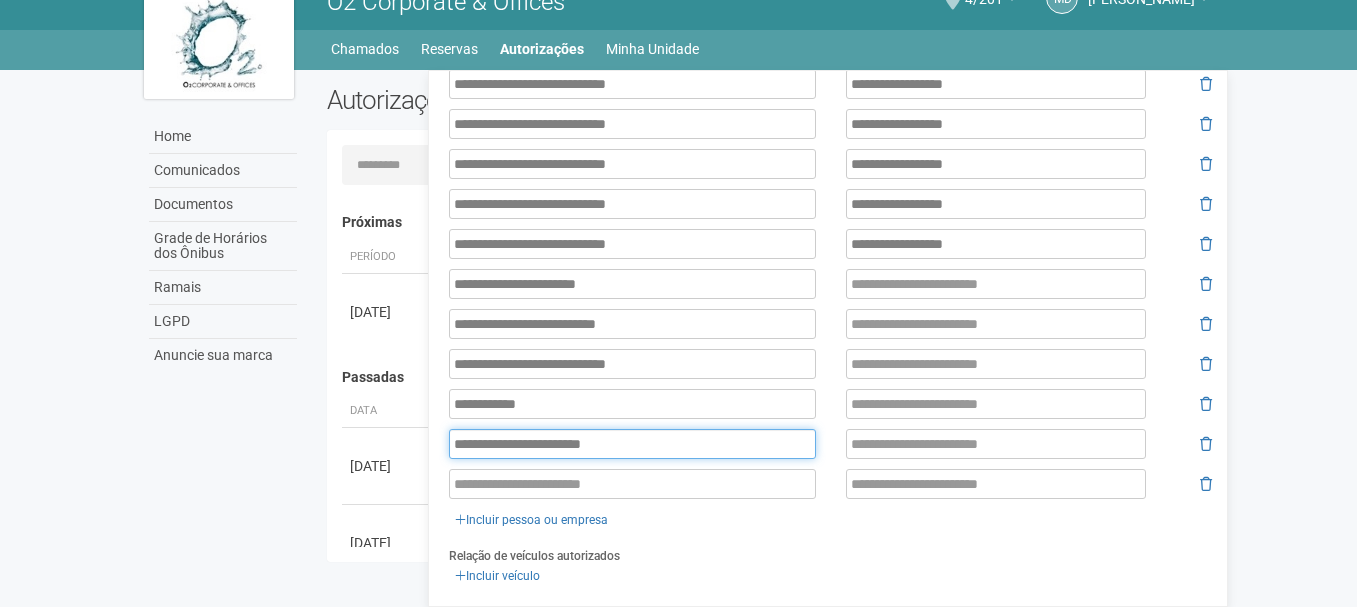 type on "**********" 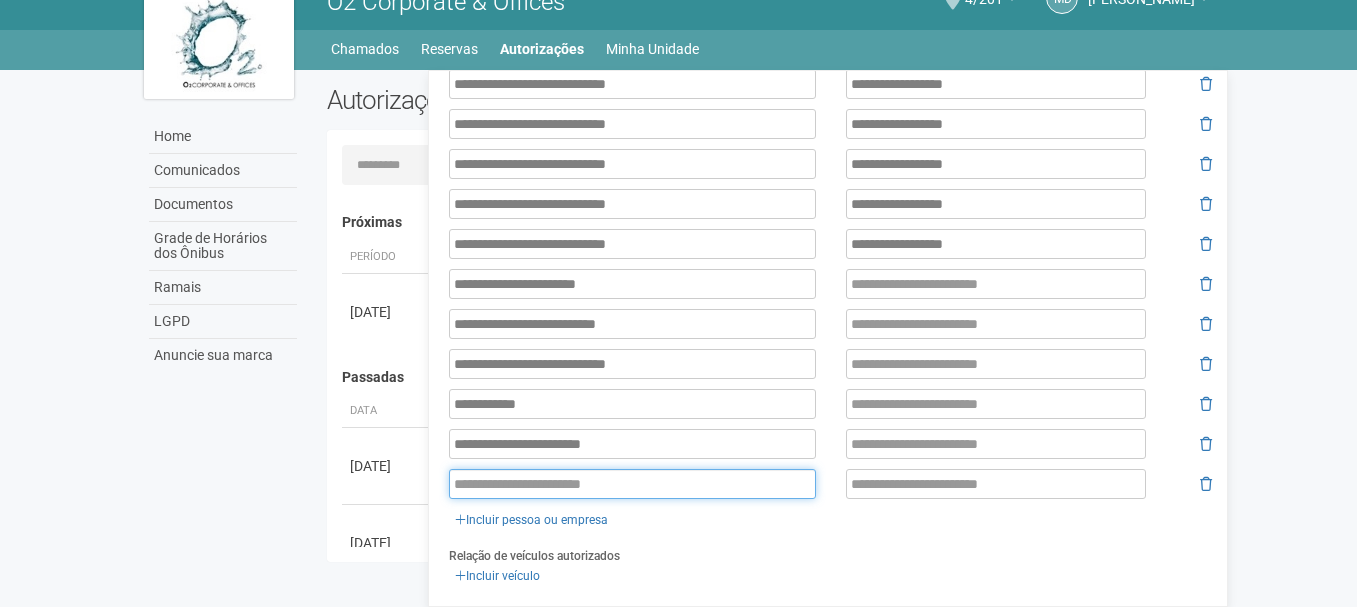 click at bounding box center [632, 484] 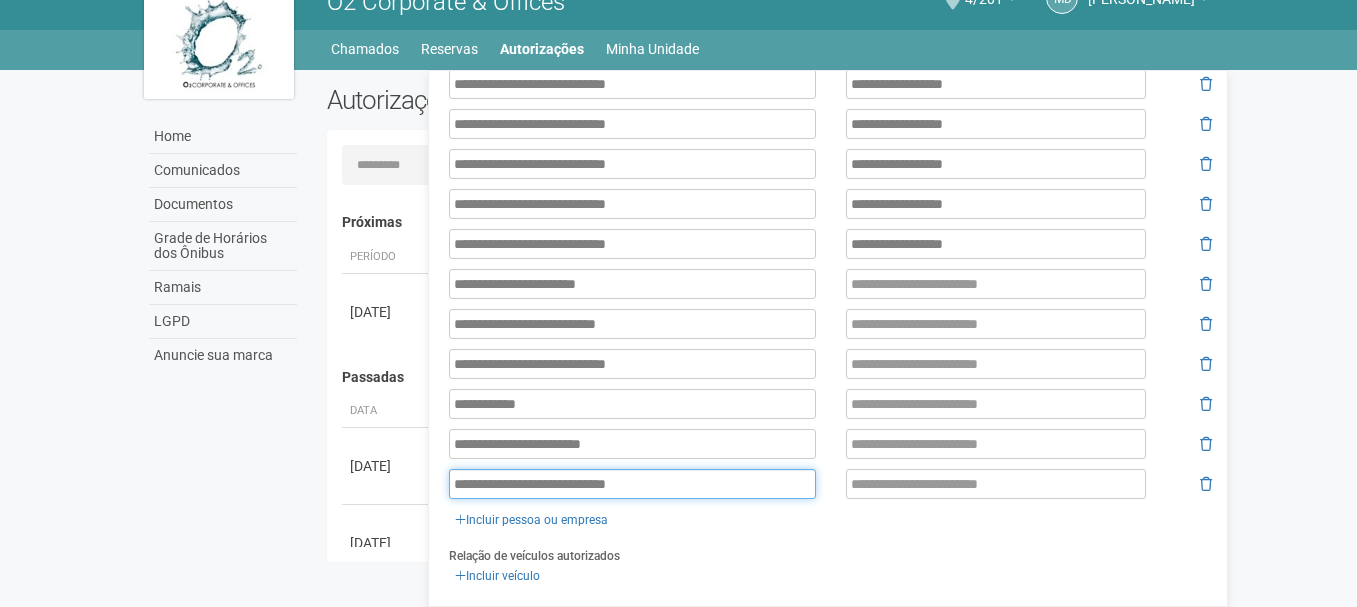 type on "**********" 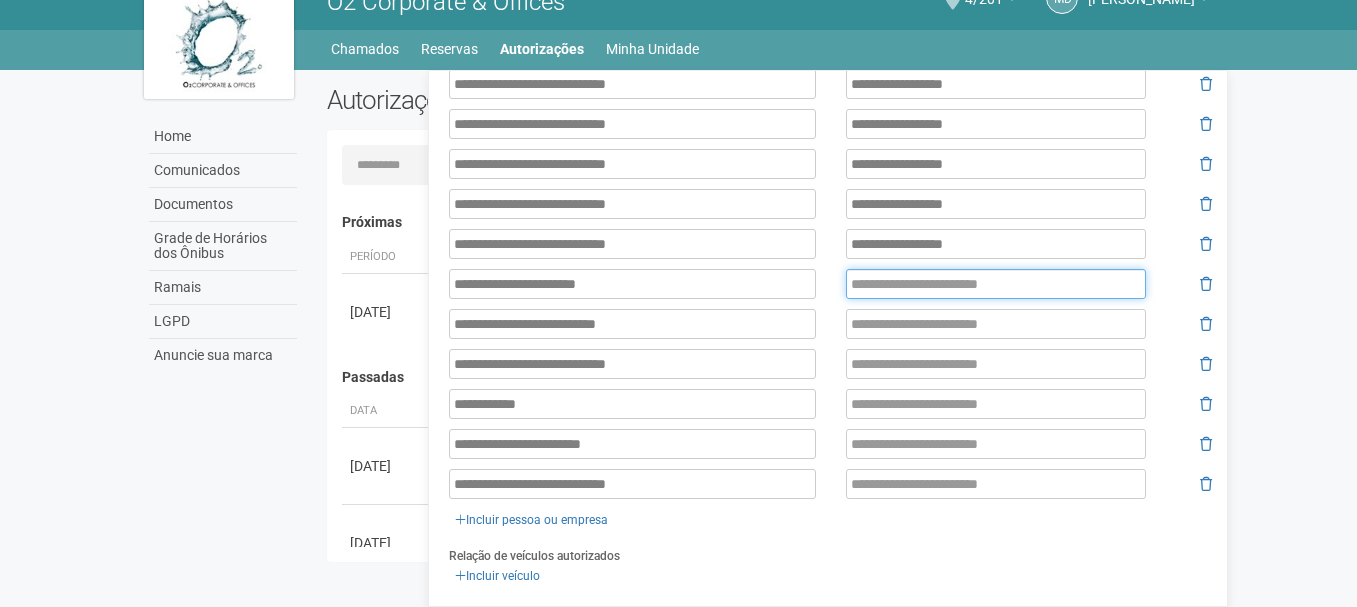 click at bounding box center [996, 284] 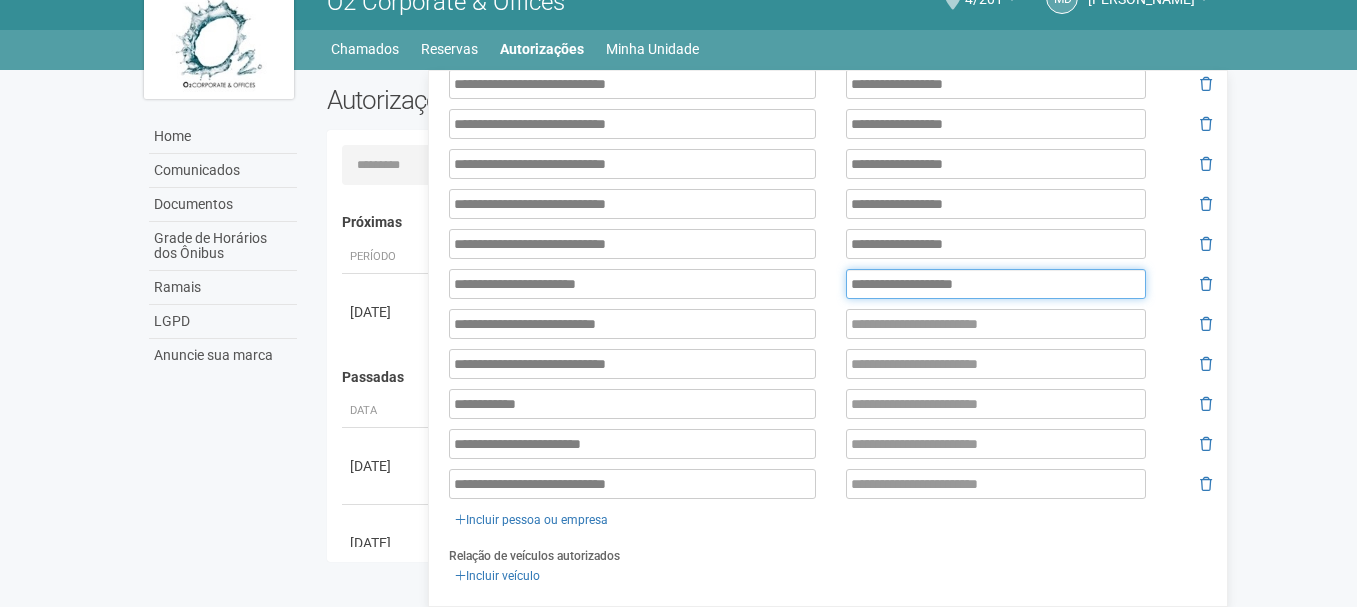 type on "**********" 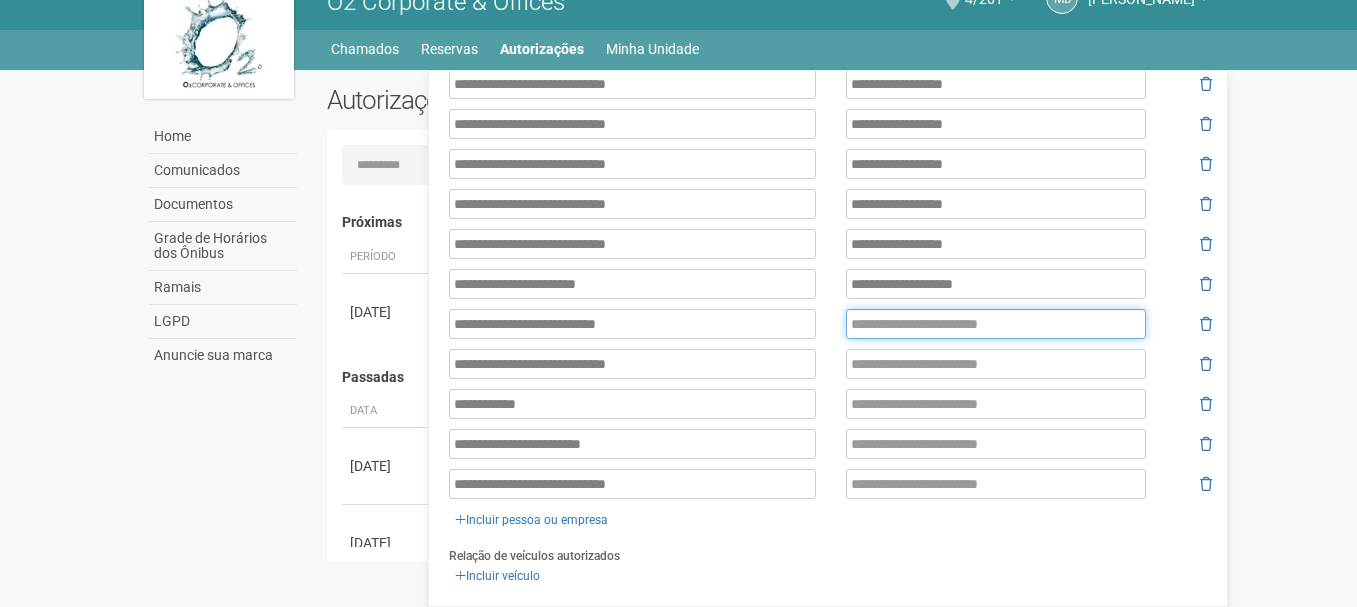 click at bounding box center [996, 324] 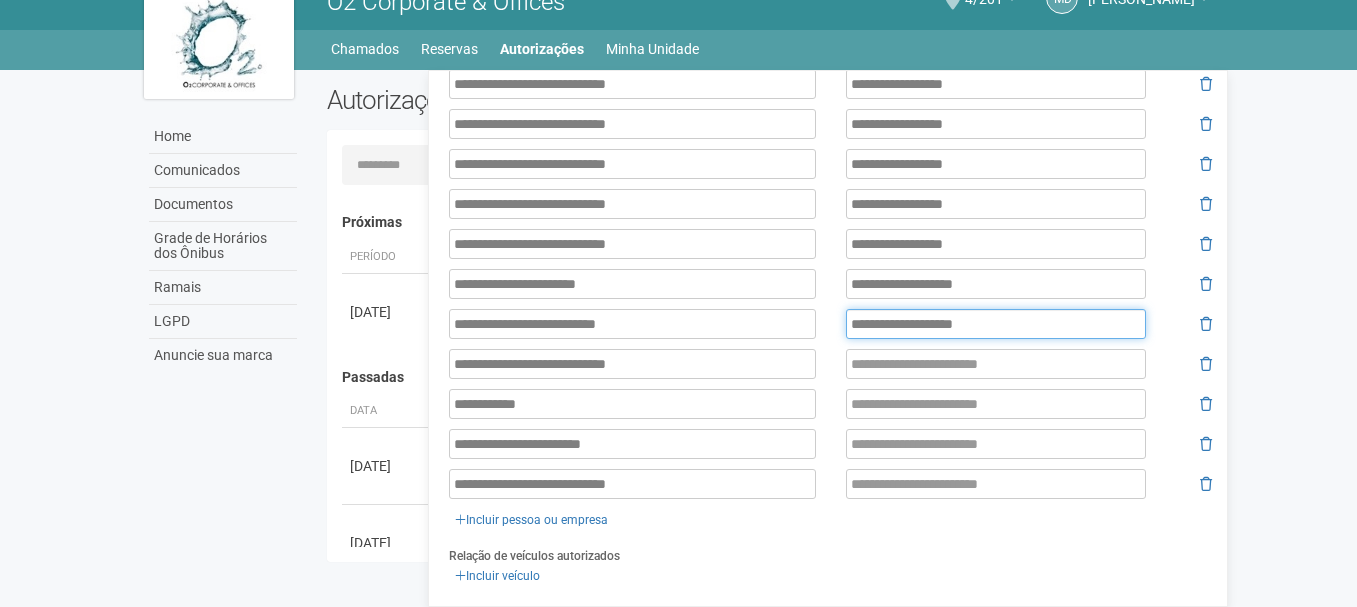 type on "**********" 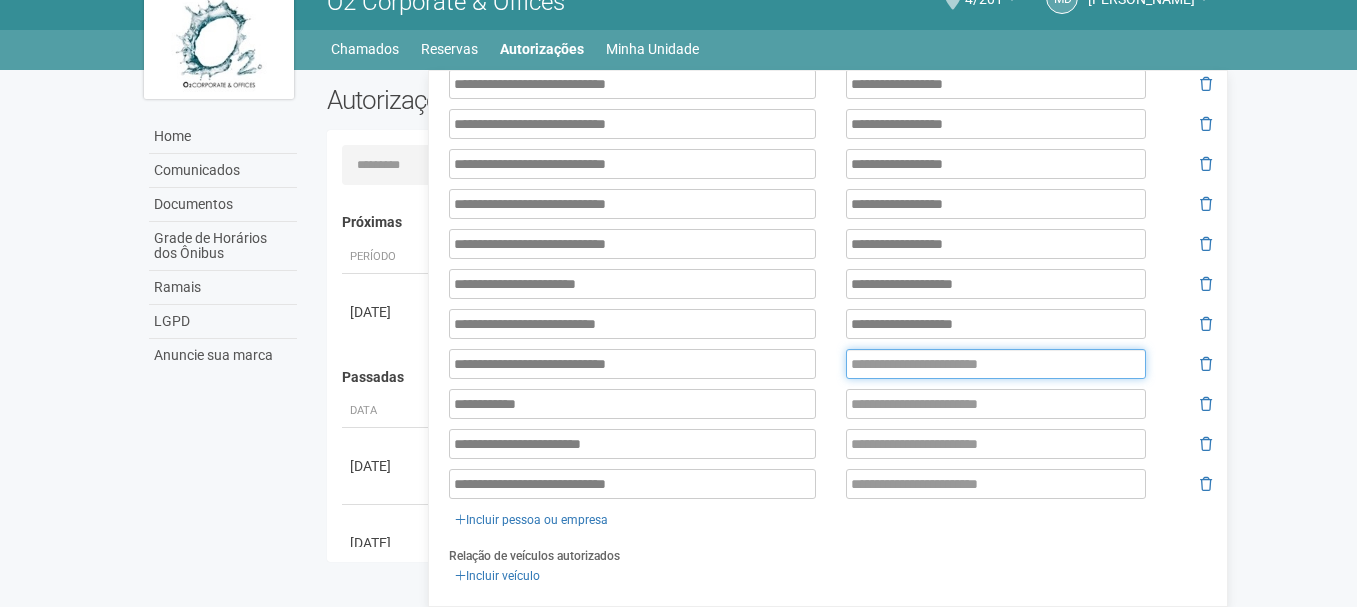 click at bounding box center [996, 364] 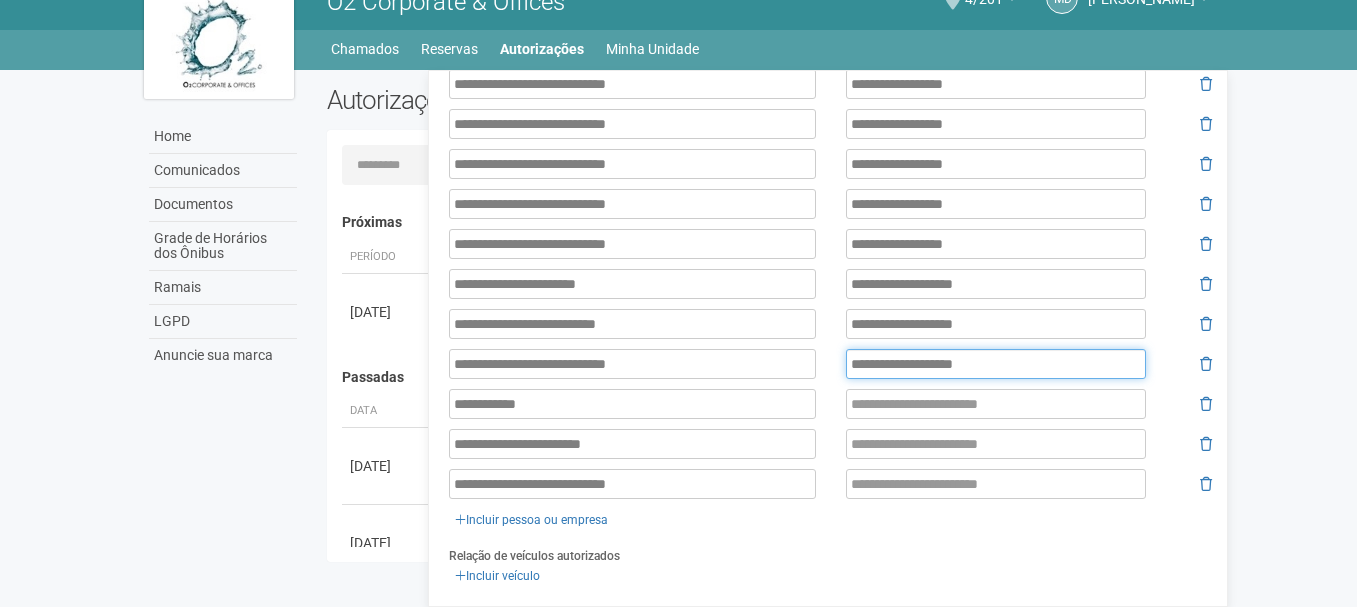 type on "**********" 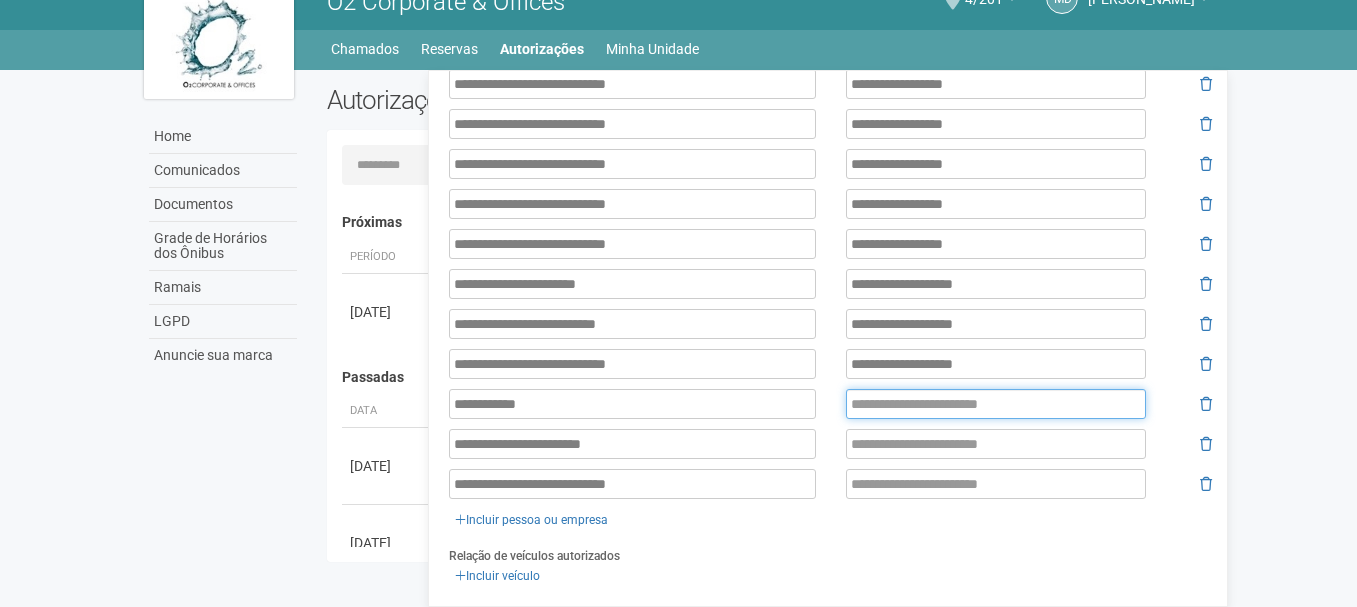 click at bounding box center [996, 404] 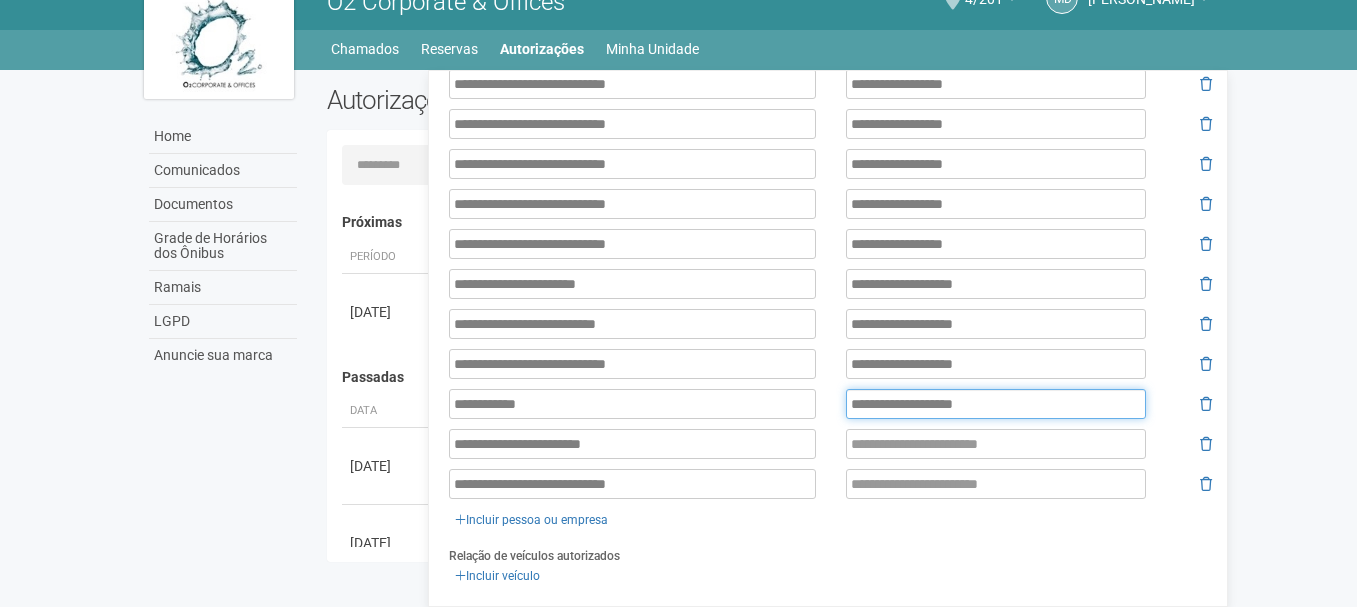 type on "**********" 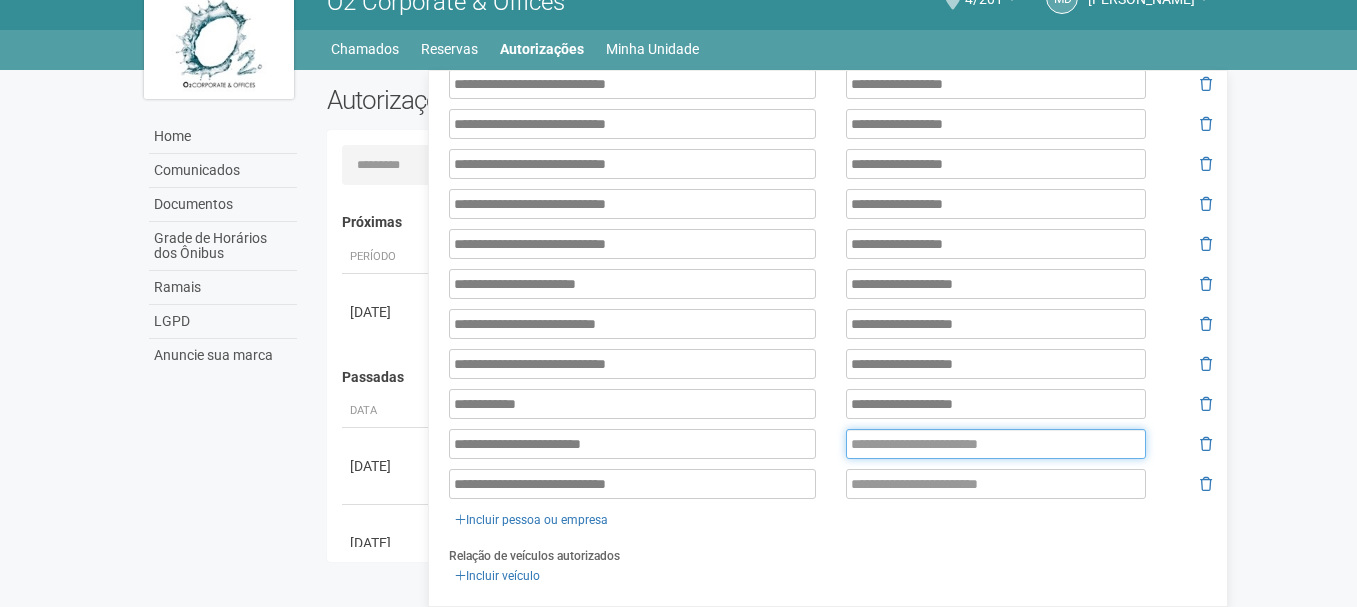 click at bounding box center [996, 444] 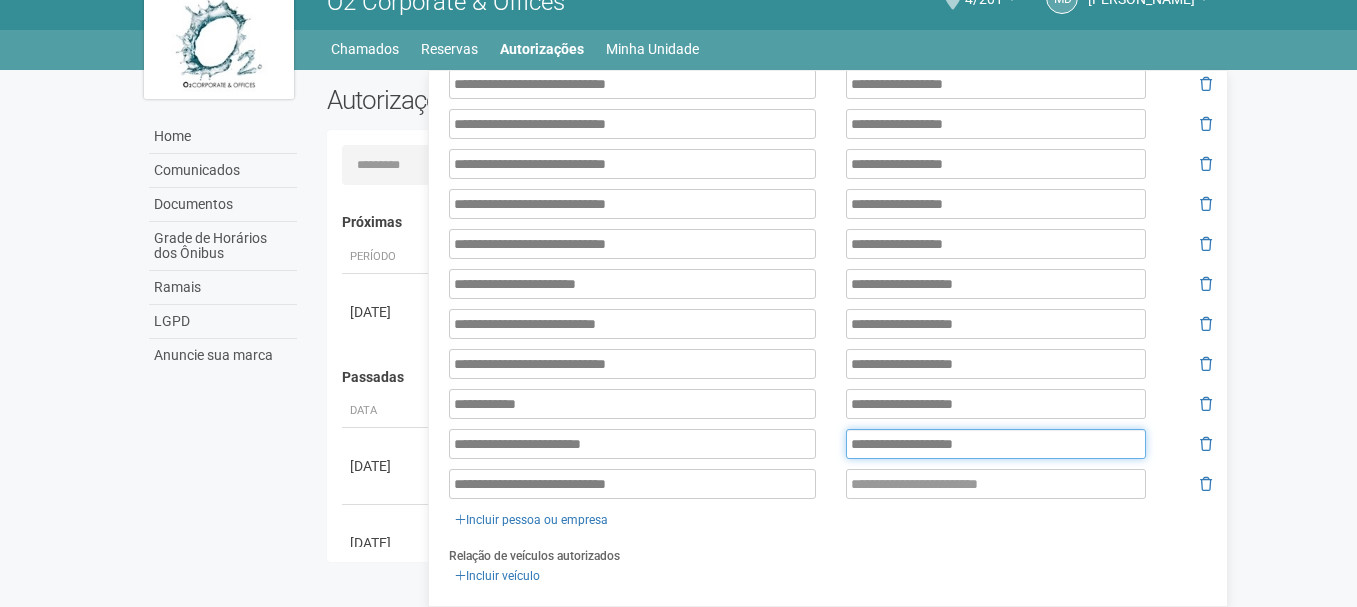 type on "**********" 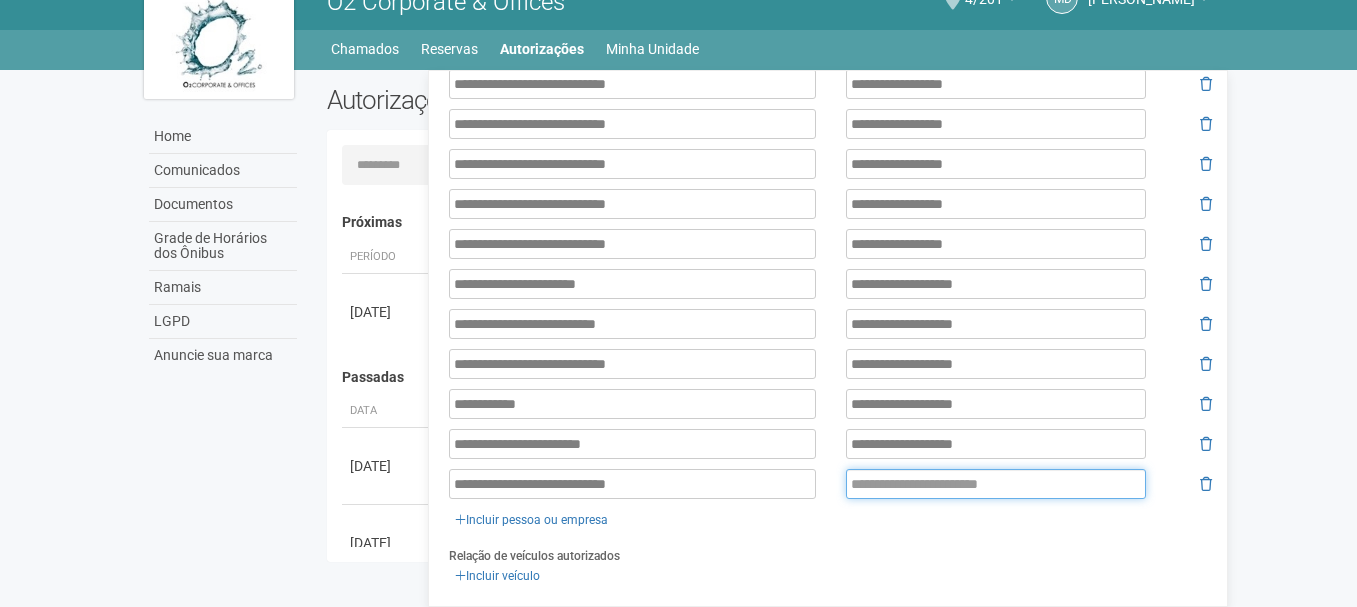 click at bounding box center (996, 484) 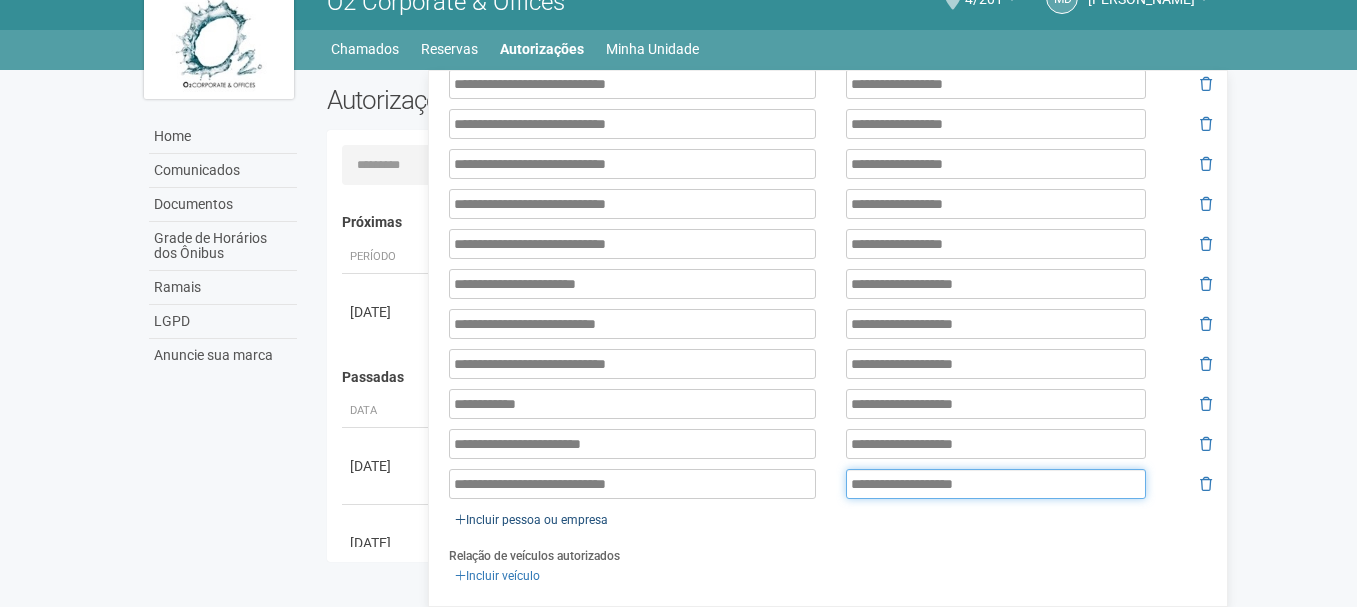 type on "**********" 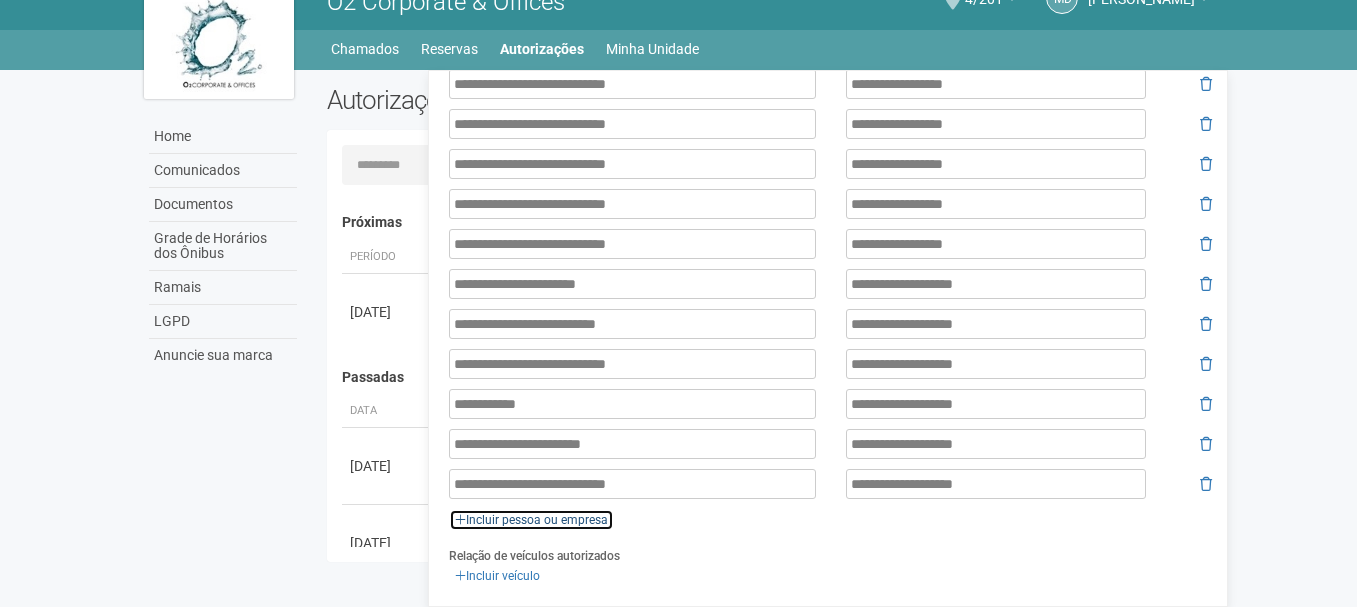 click on "Incluir pessoa ou empresa" at bounding box center [531, 520] 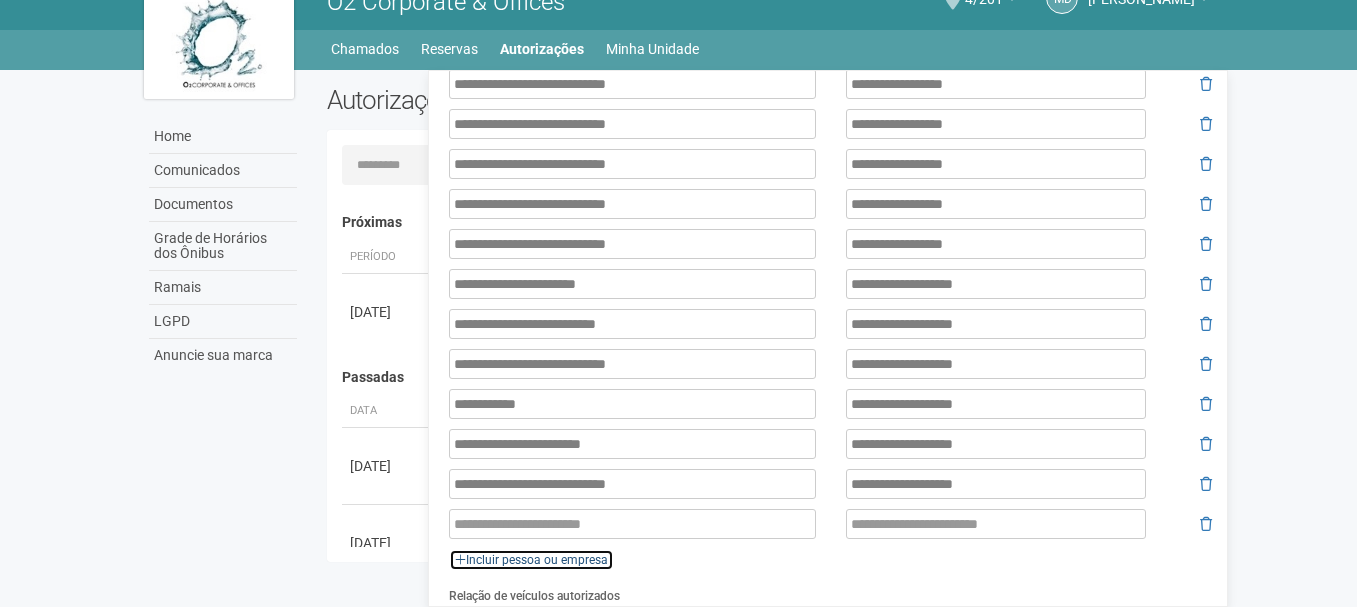 click on "Incluir pessoa ou empresa" at bounding box center [531, 560] 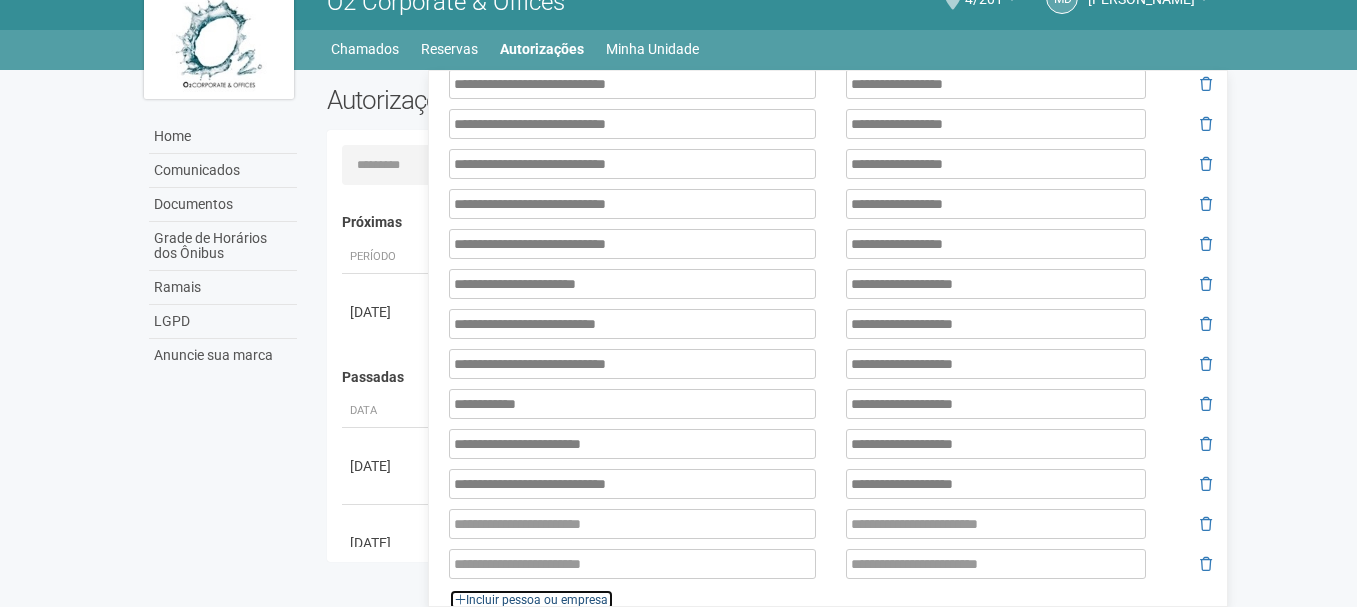click on "Incluir pessoa ou empresa" at bounding box center [531, 600] 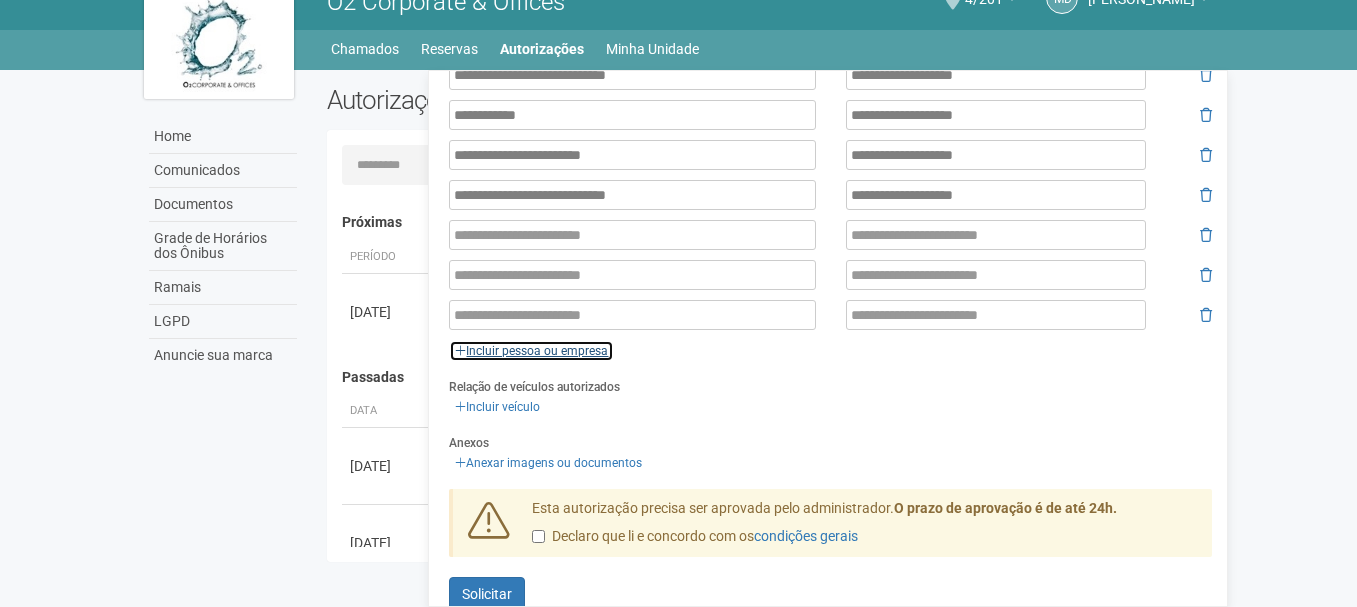 scroll, scrollTop: 1396, scrollLeft: 0, axis: vertical 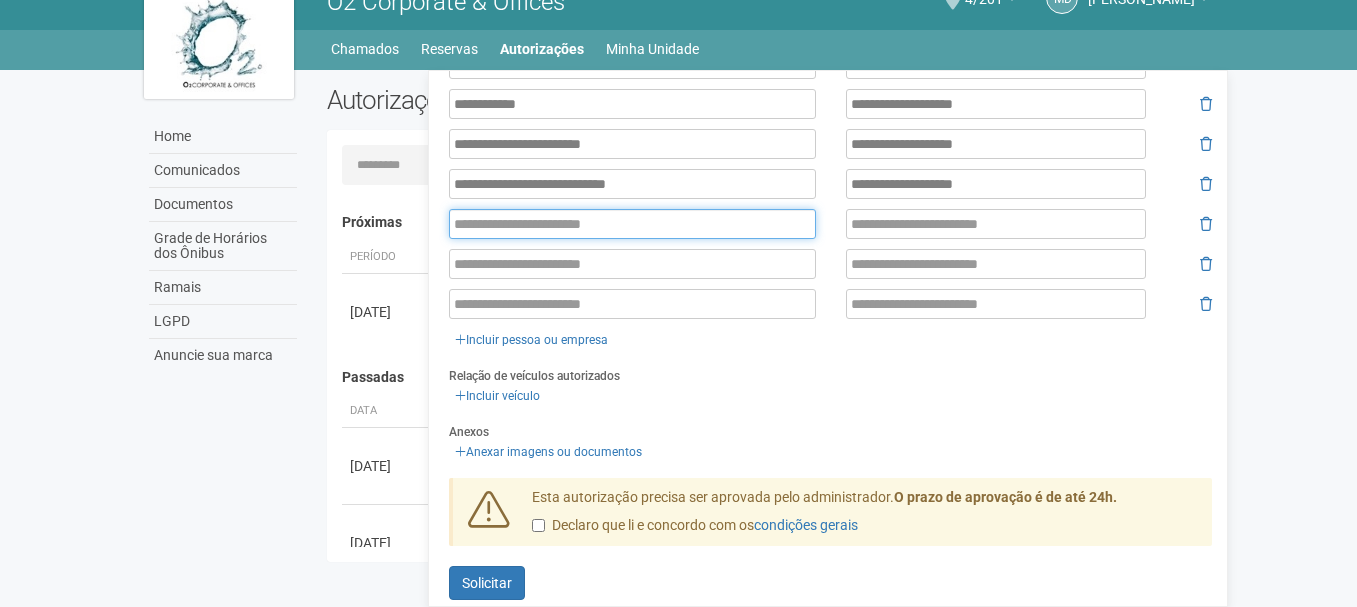 click at bounding box center [632, 224] 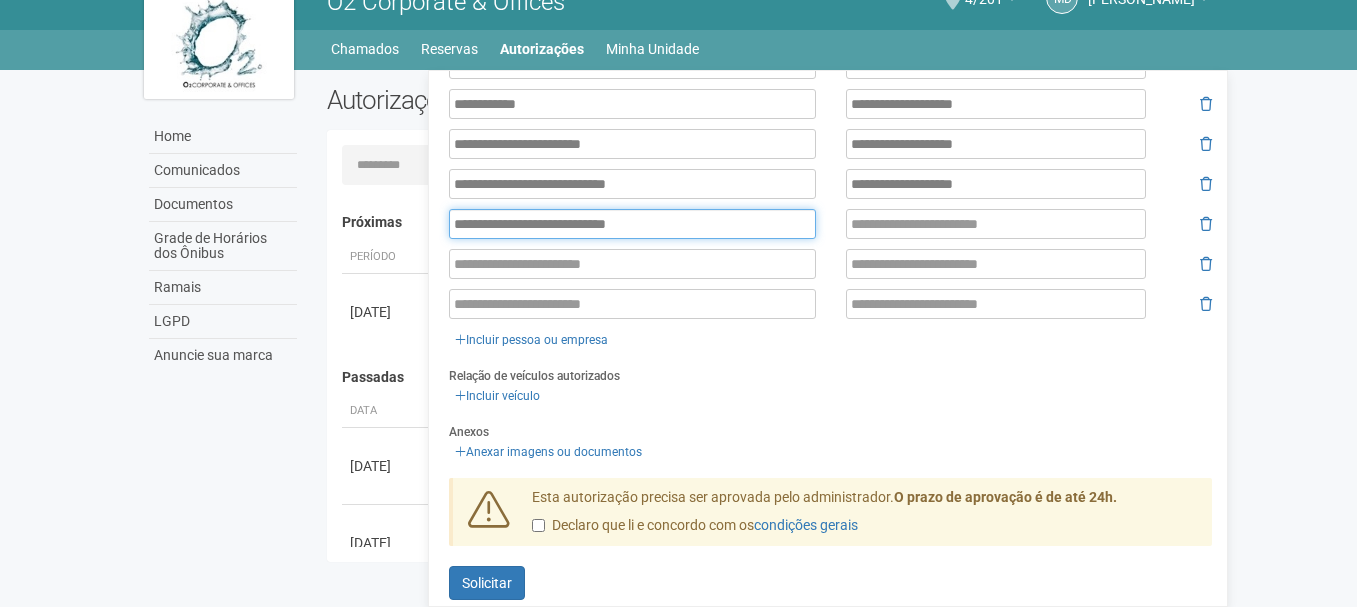 type on "**********" 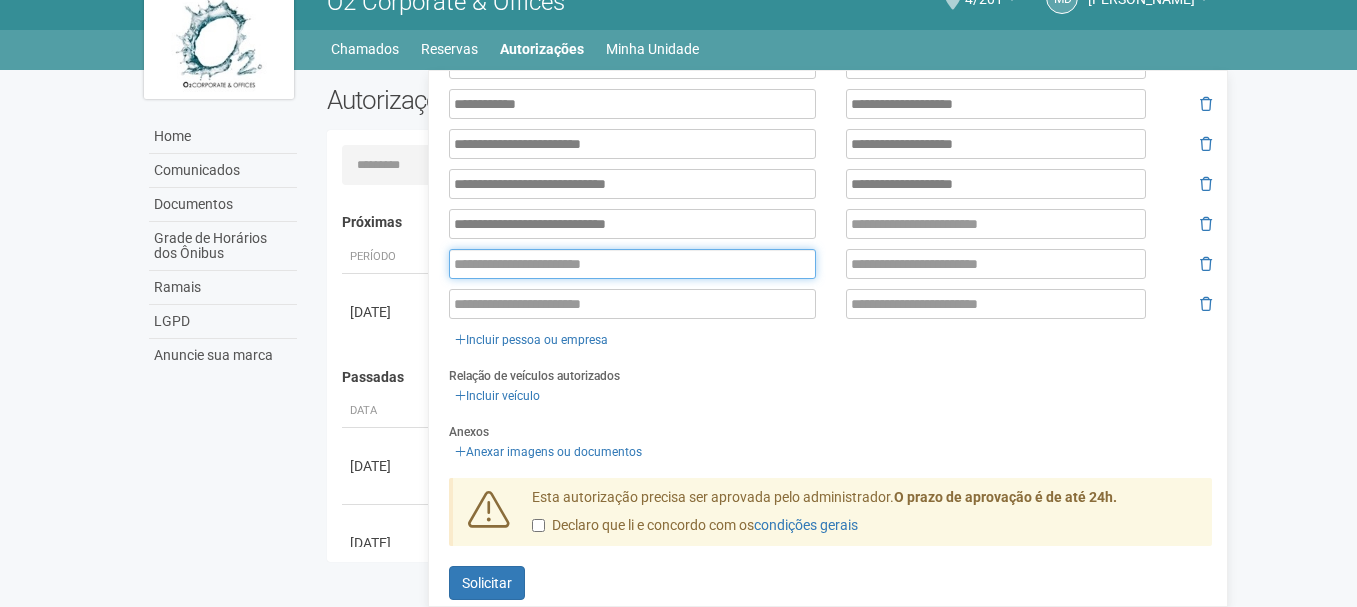 click at bounding box center (632, 264) 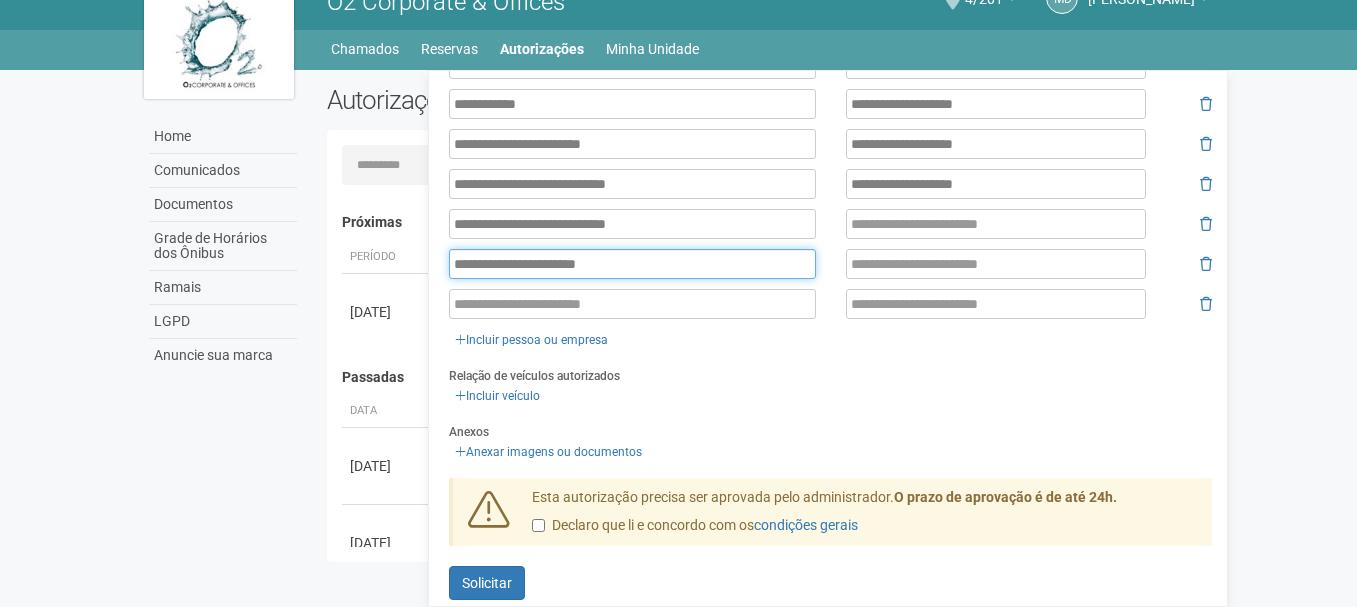 type on "**********" 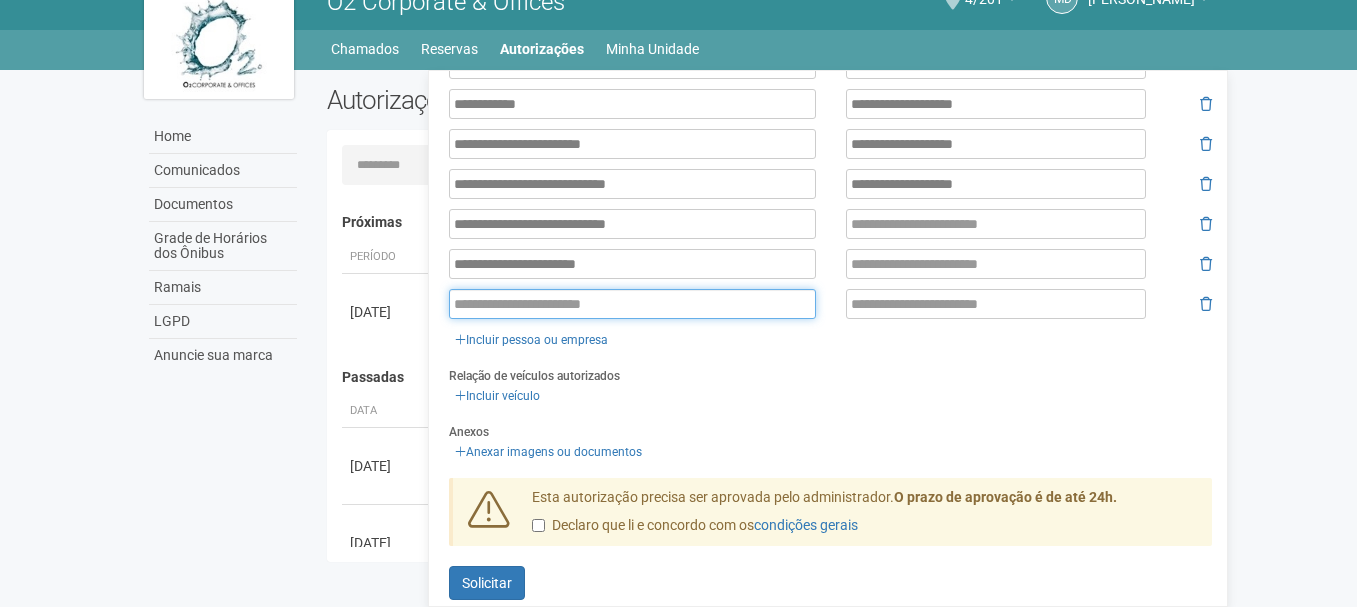 click at bounding box center (632, 304) 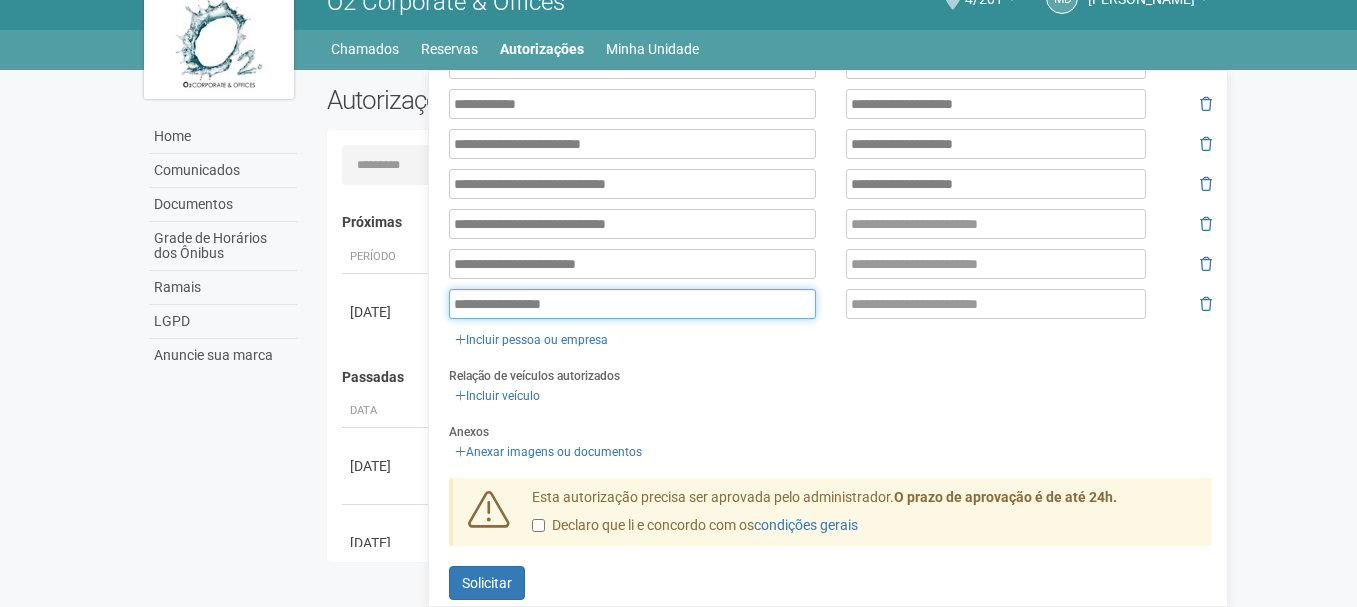 type on "**********" 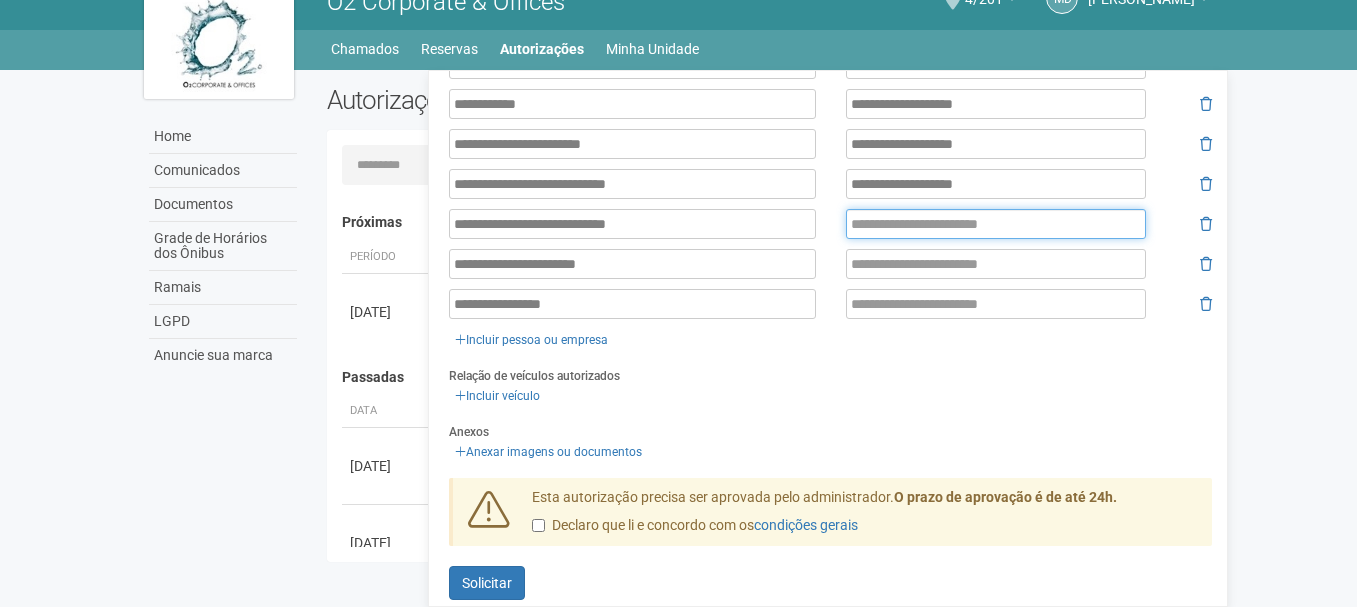click at bounding box center [996, 224] 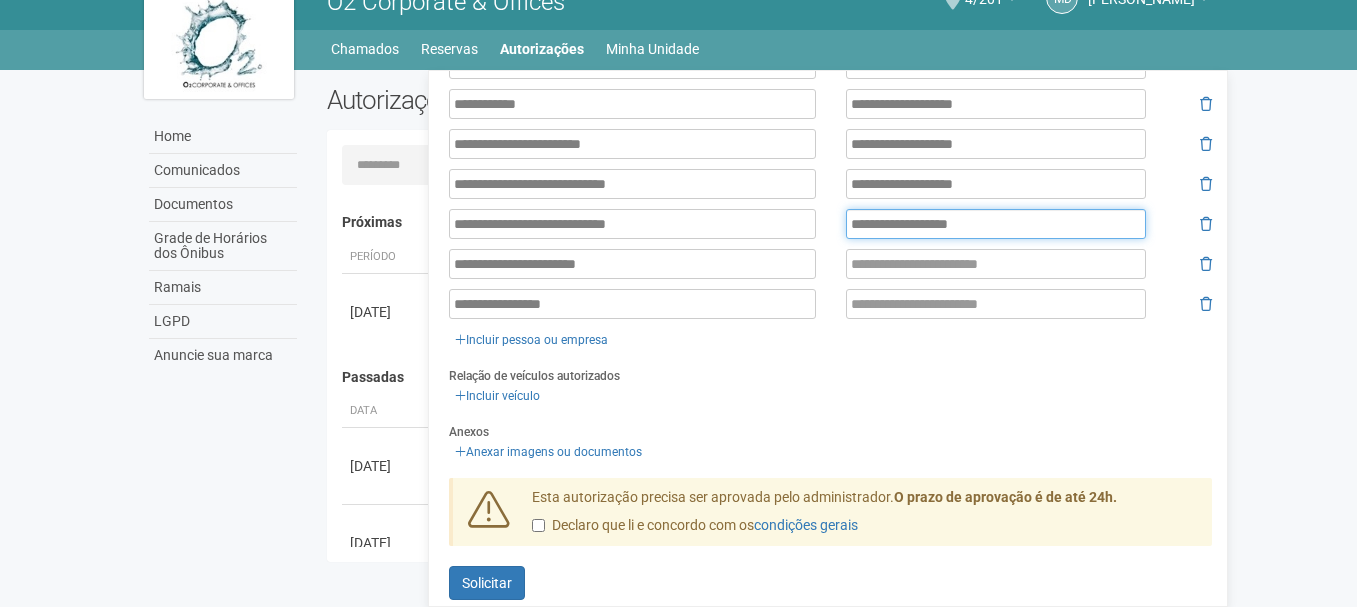 type on "**********" 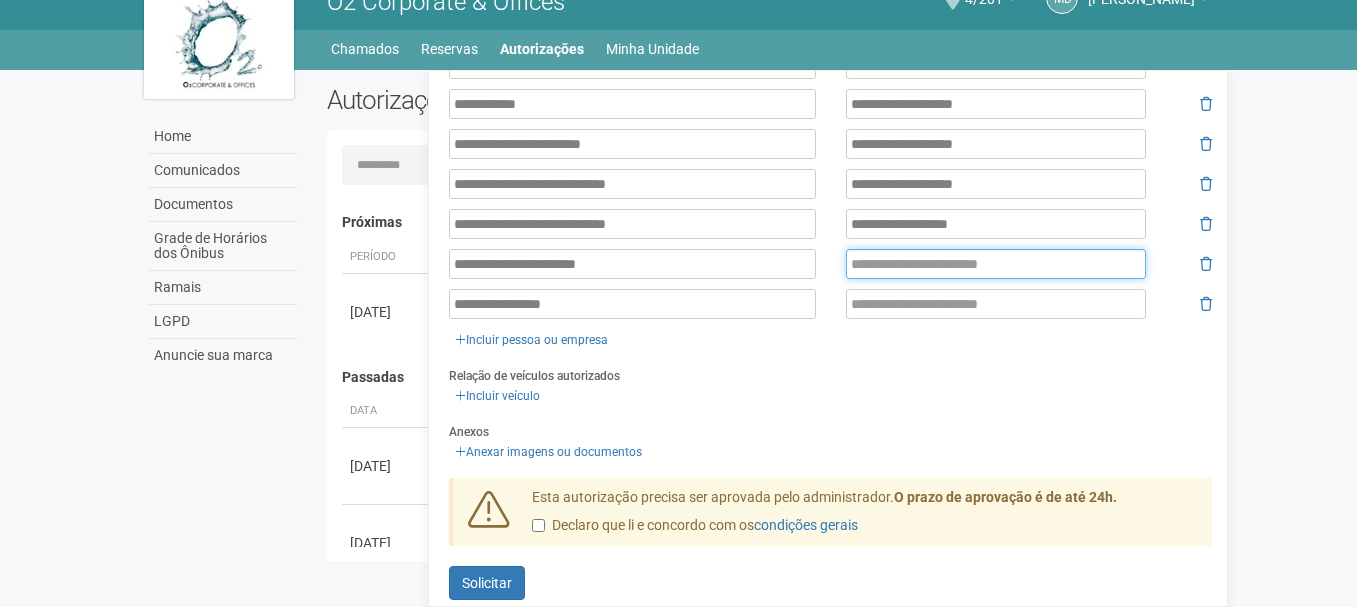 click at bounding box center (996, 264) 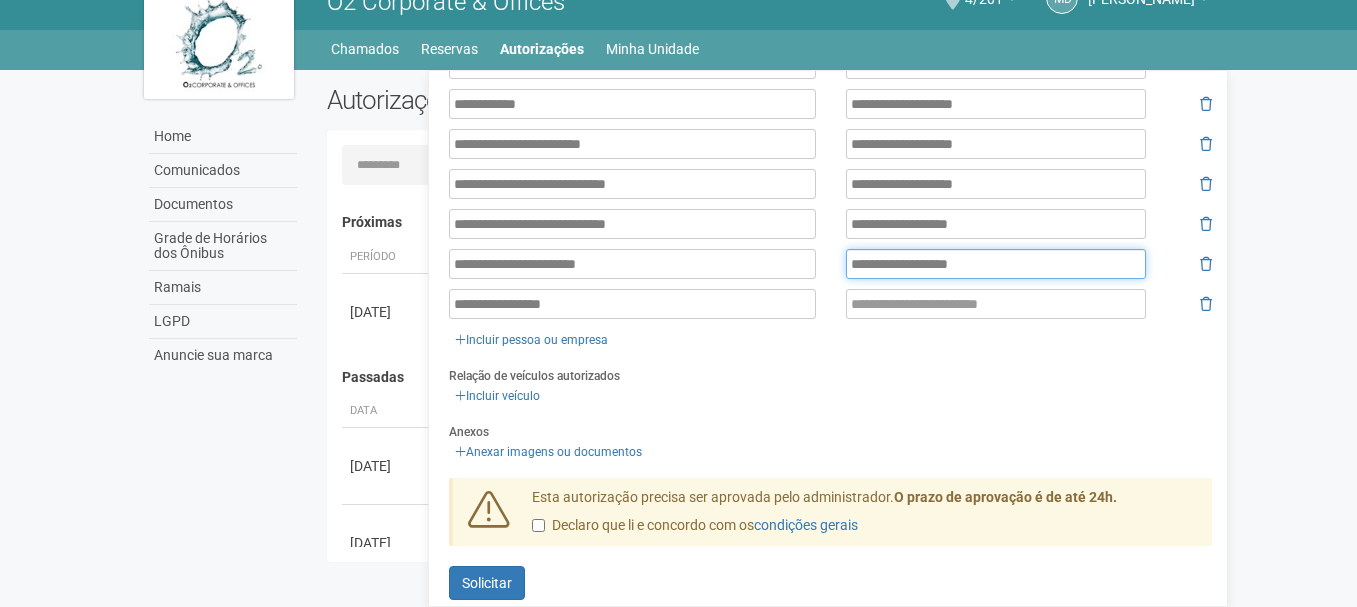 type on "**********" 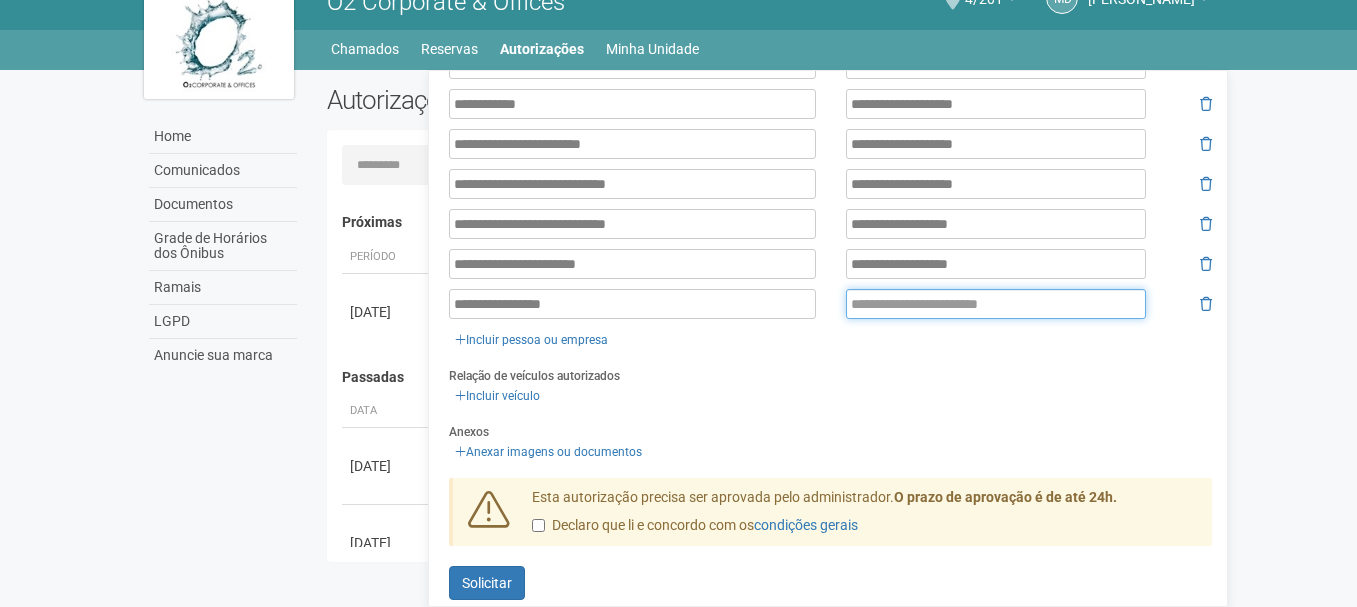 click at bounding box center [996, 304] 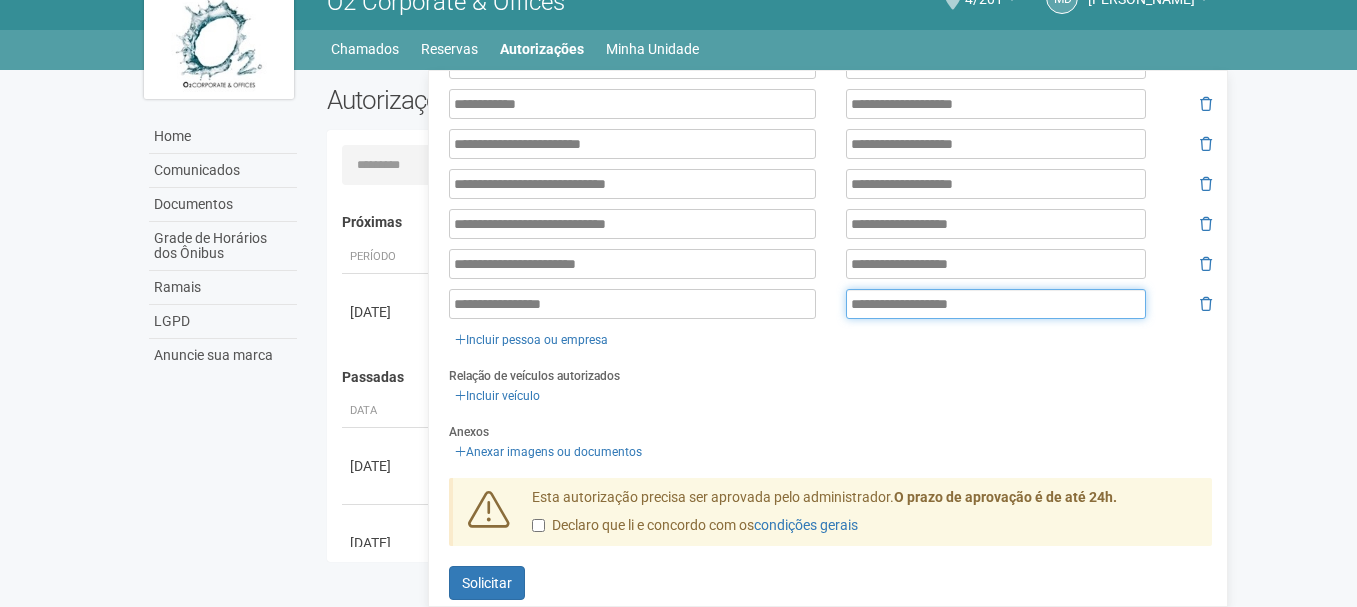 type on "**********" 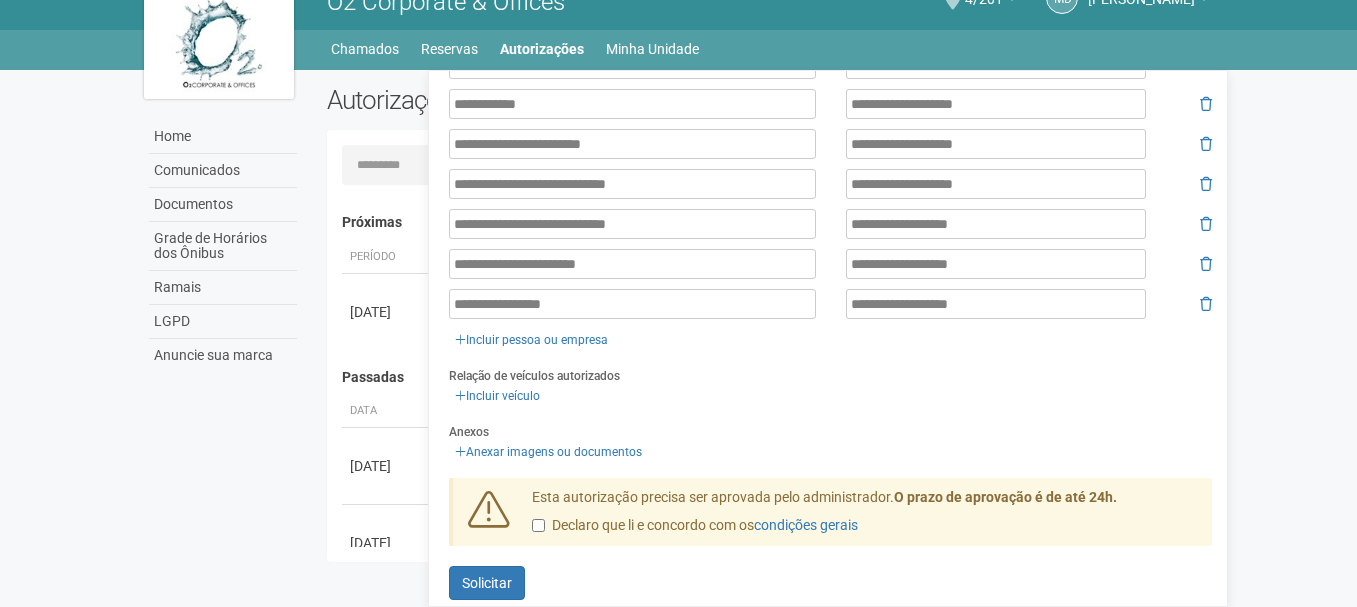 click on "Incluir veículo" at bounding box center (830, 396) 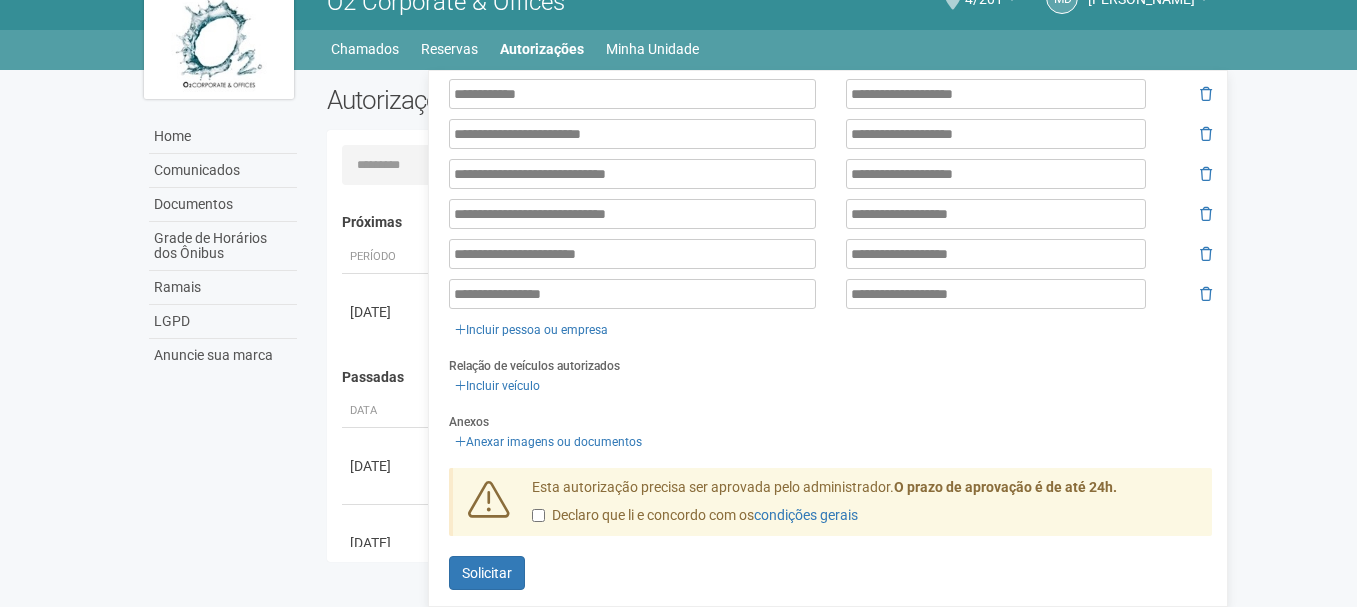 scroll, scrollTop: 1416, scrollLeft: 0, axis: vertical 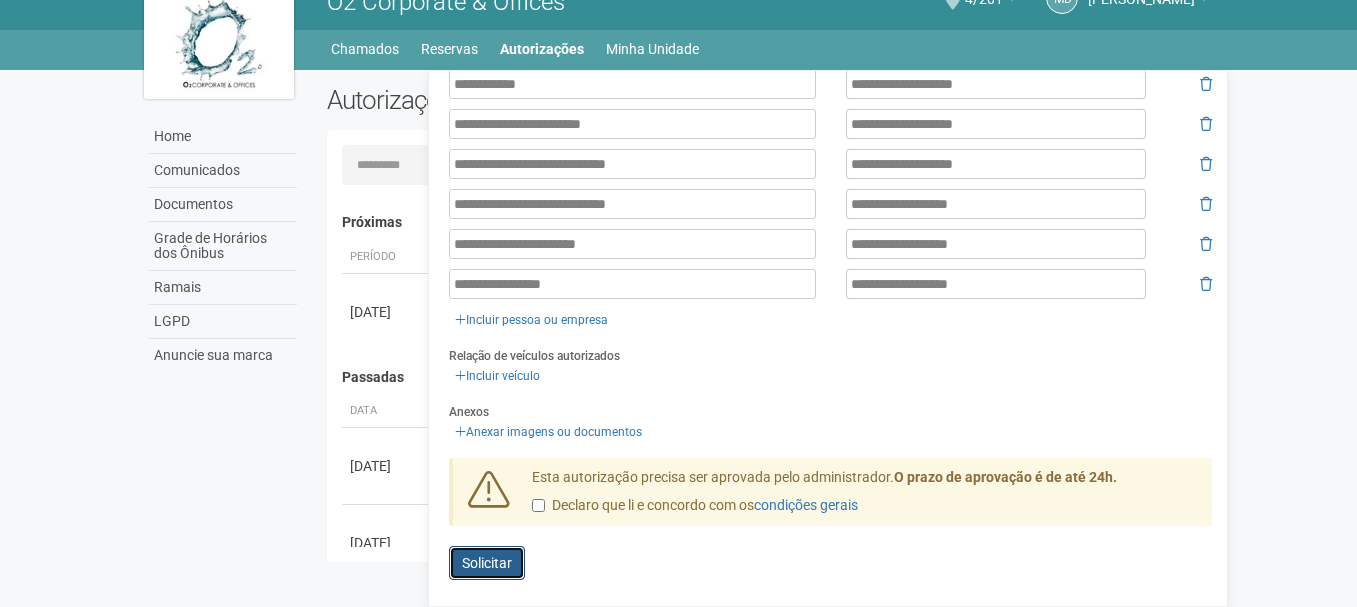click on "Solicitar" at bounding box center [487, 563] 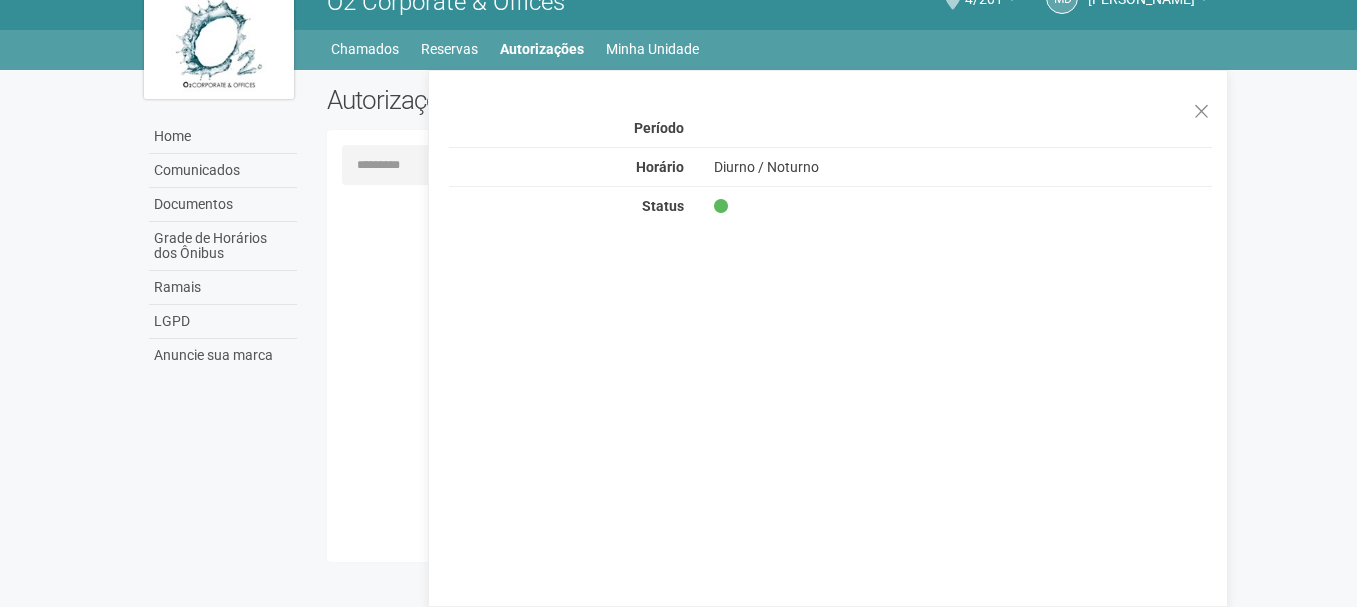 scroll, scrollTop: 0, scrollLeft: 0, axis: both 